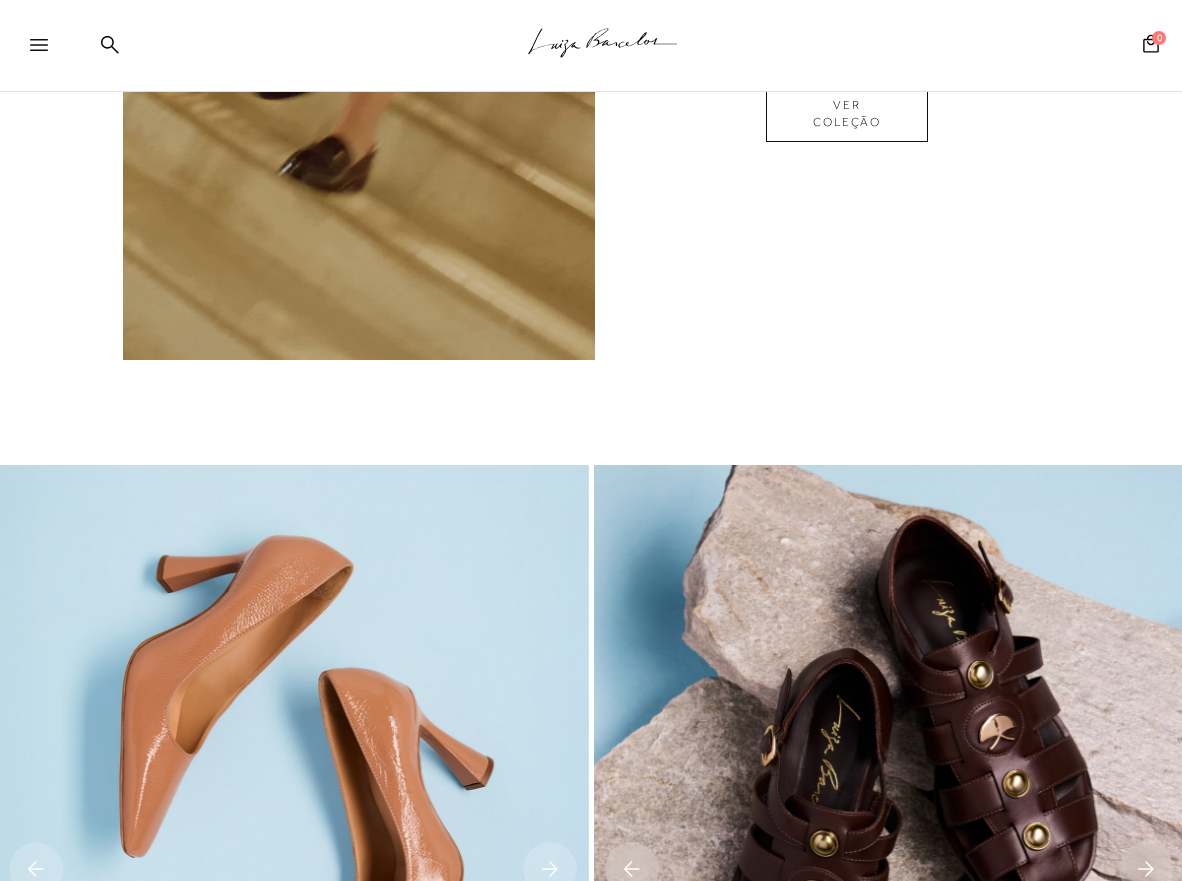 scroll, scrollTop: 1843, scrollLeft: 0, axis: vertical 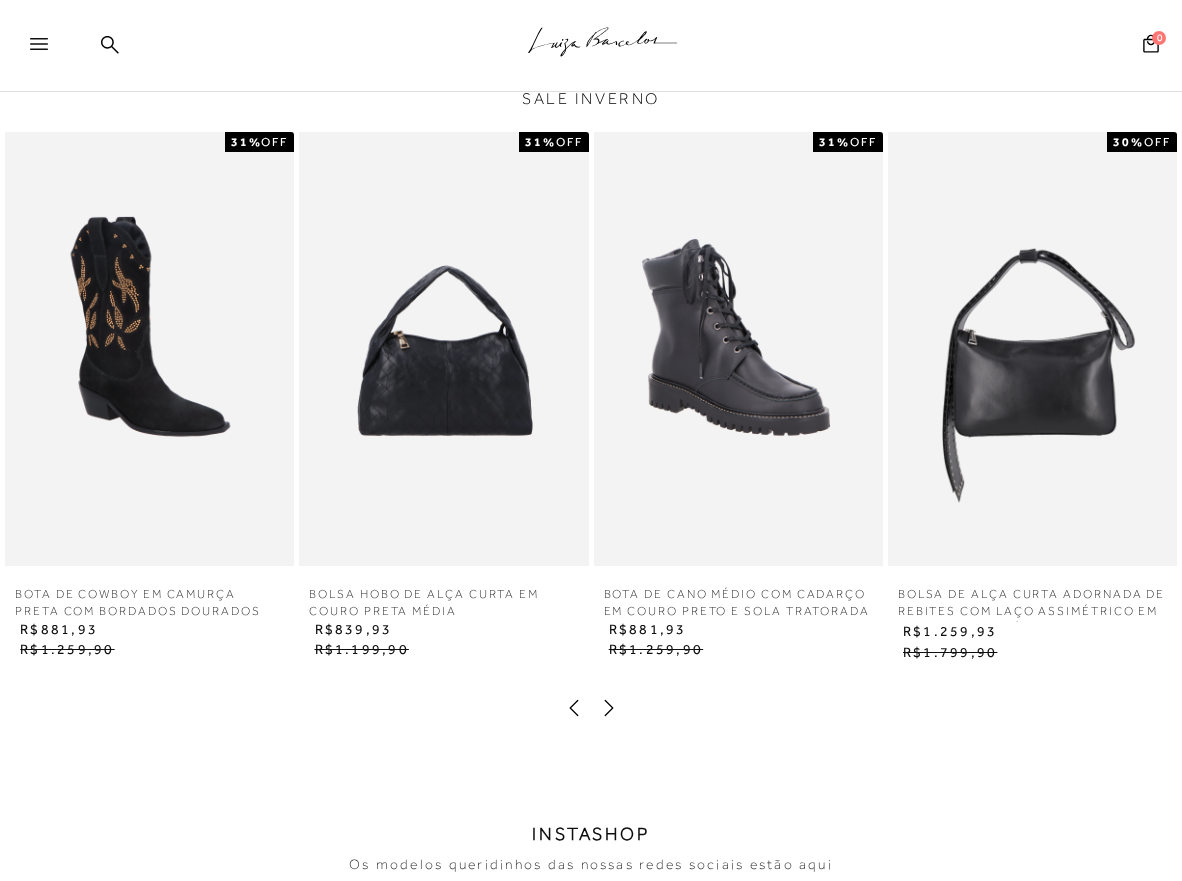 click on ".a{fill-rule:evenodd;stroke:#000!important;stroke-width:0!important;}" at bounding box center [624, 45] 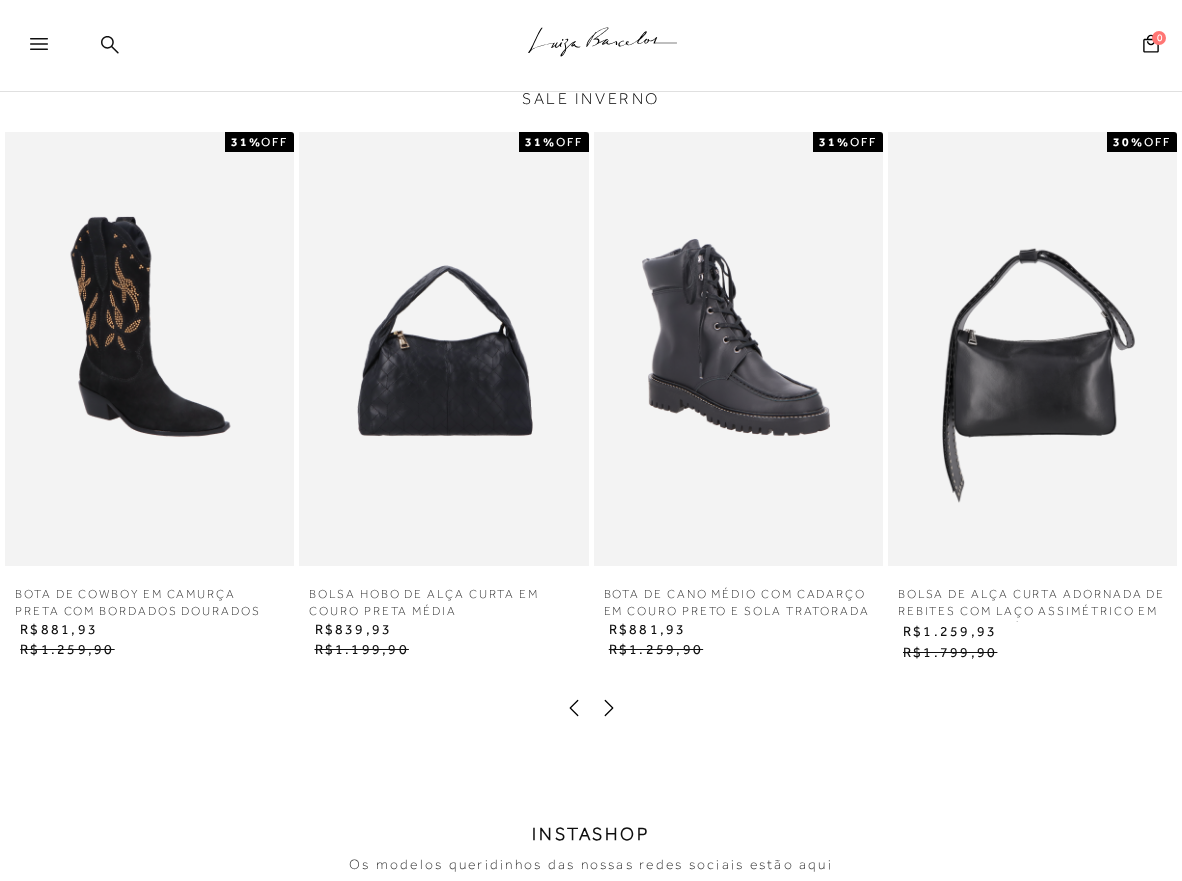 click 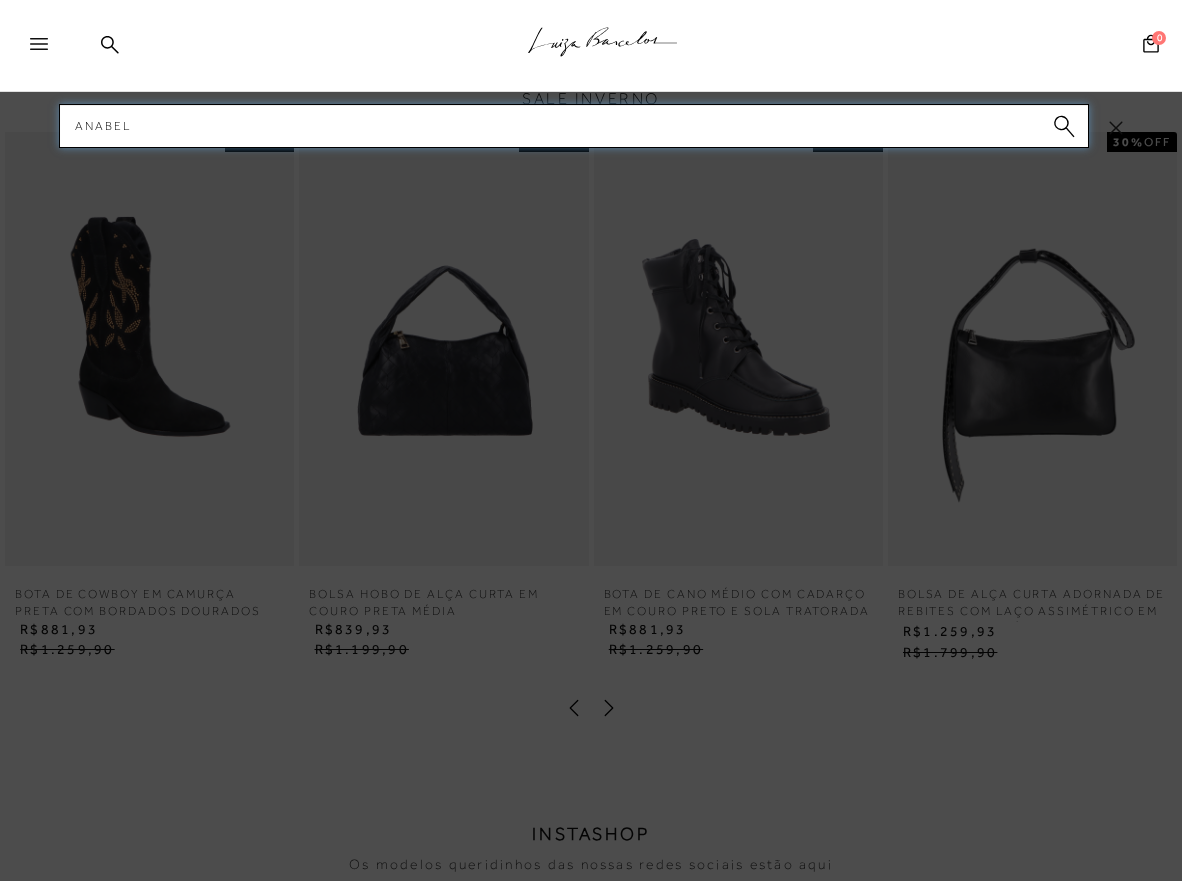 type on "anabela" 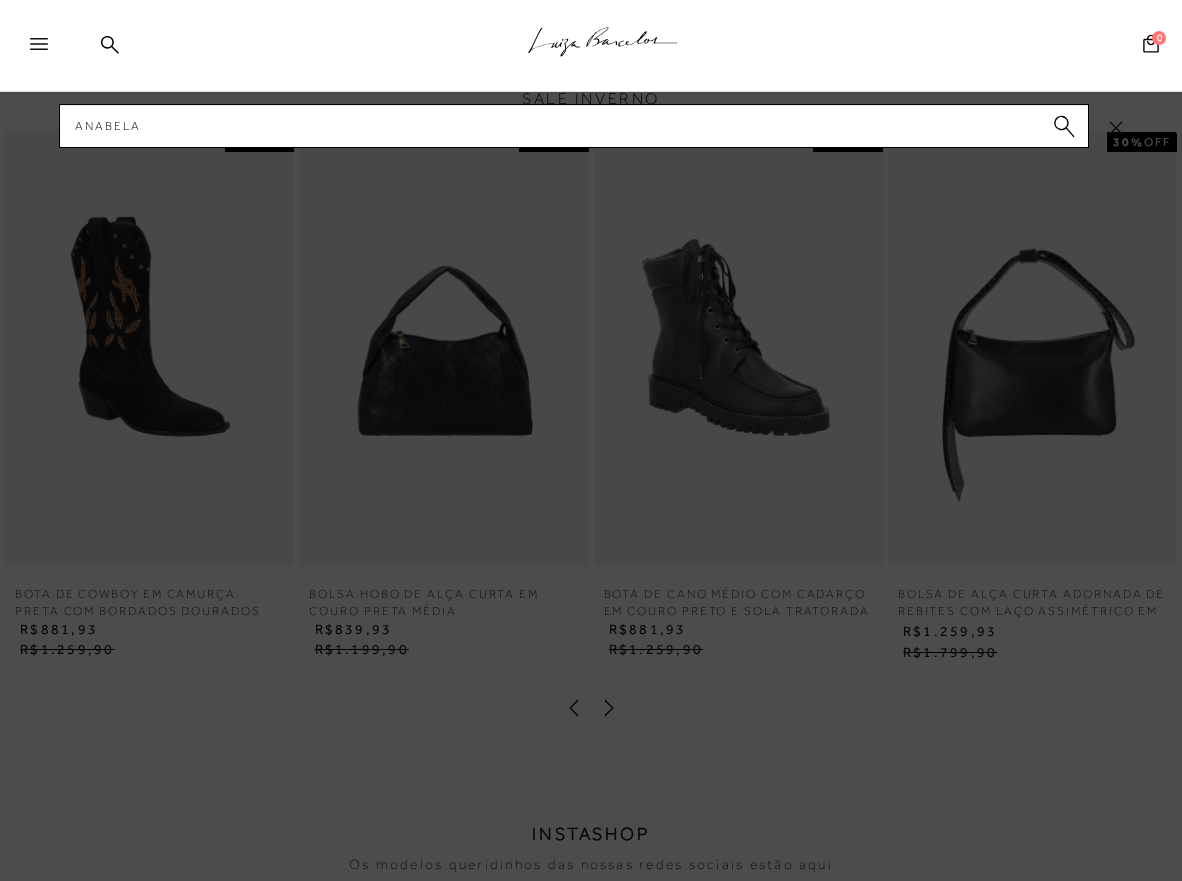 type 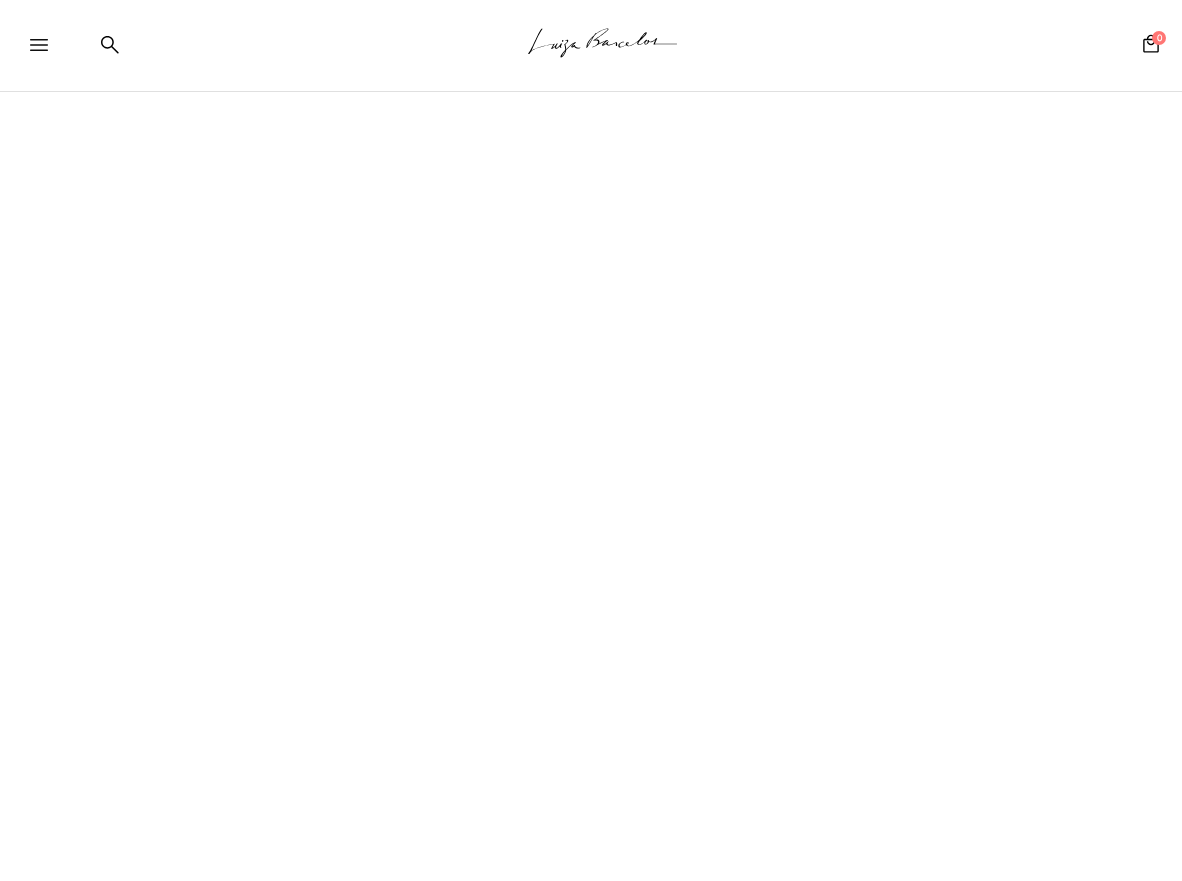 scroll, scrollTop: 0, scrollLeft: 0, axis: both 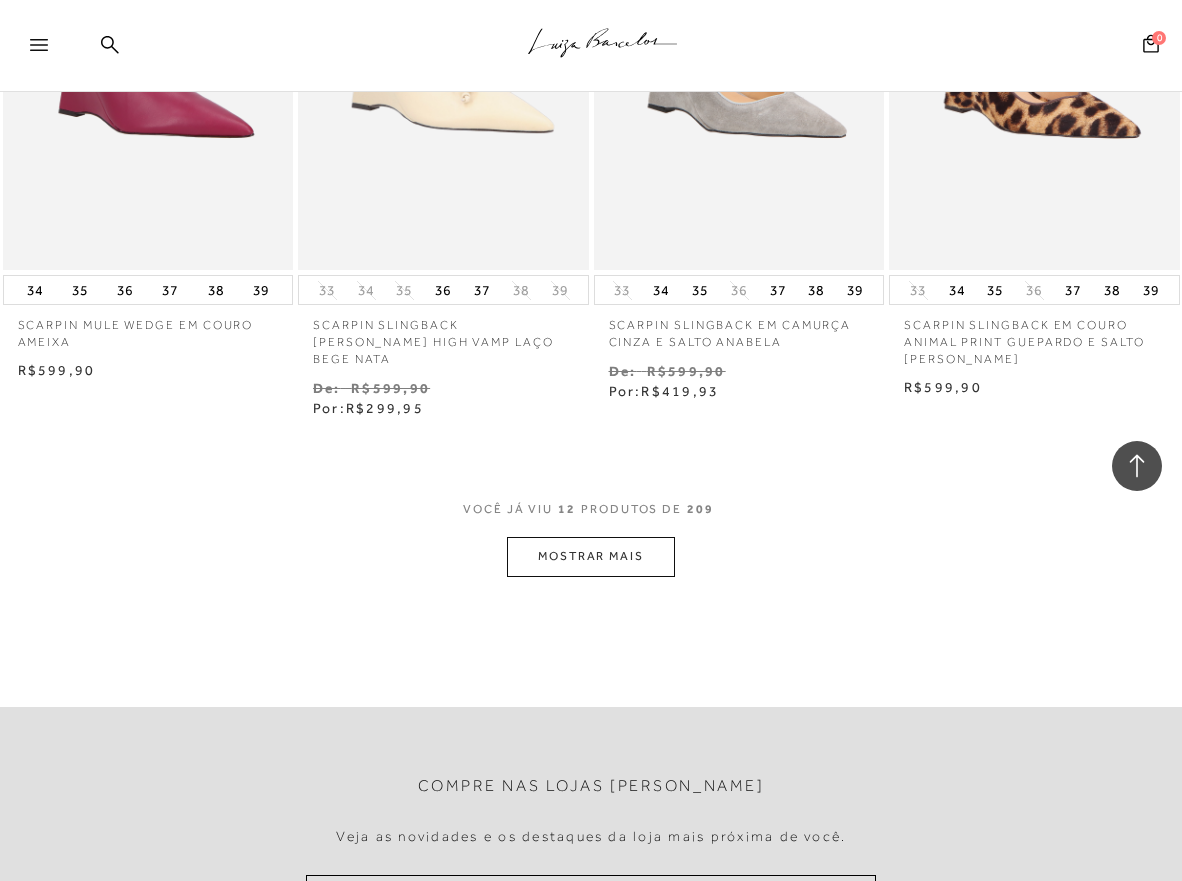 click on "MOSTRAR MAIS" at bounding box center (591, 556) 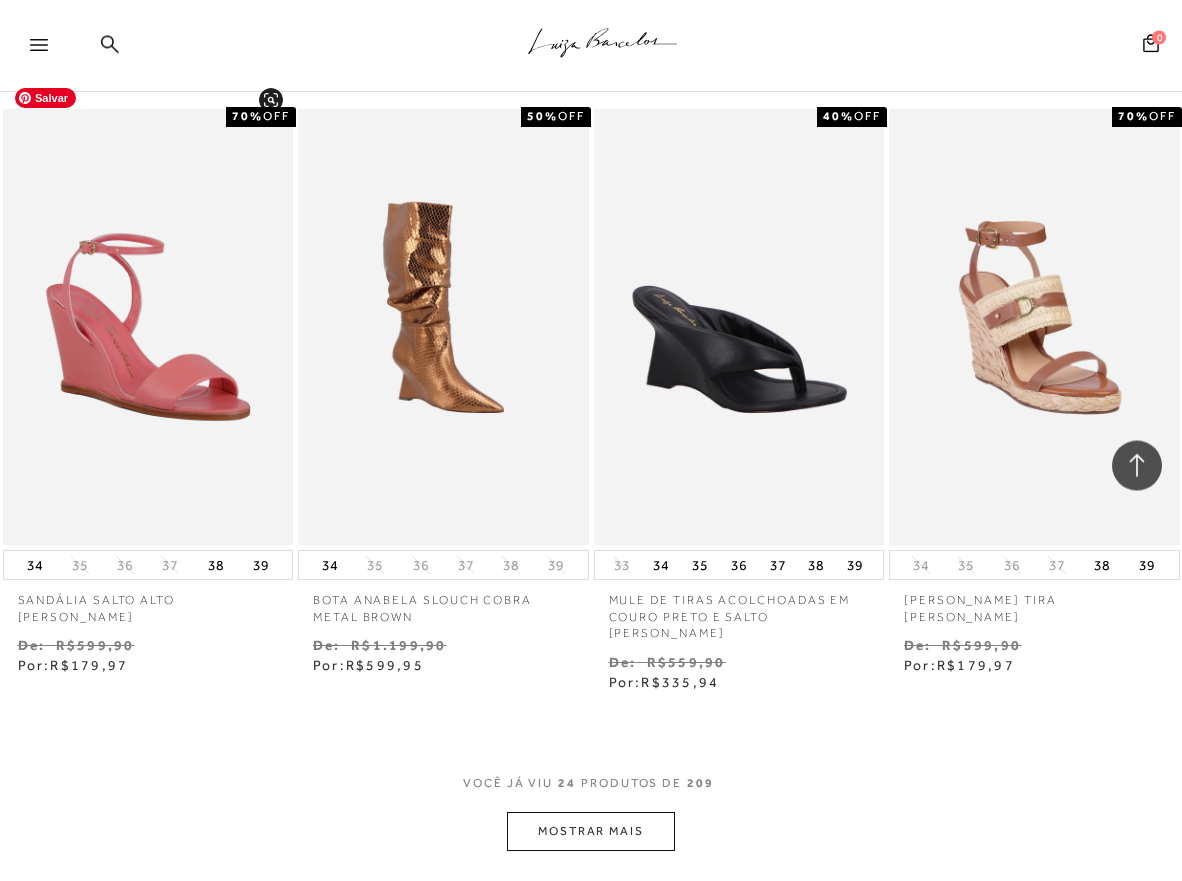 scroll, scrollTop: 3060, scrollLeft: 0, axis: vertical 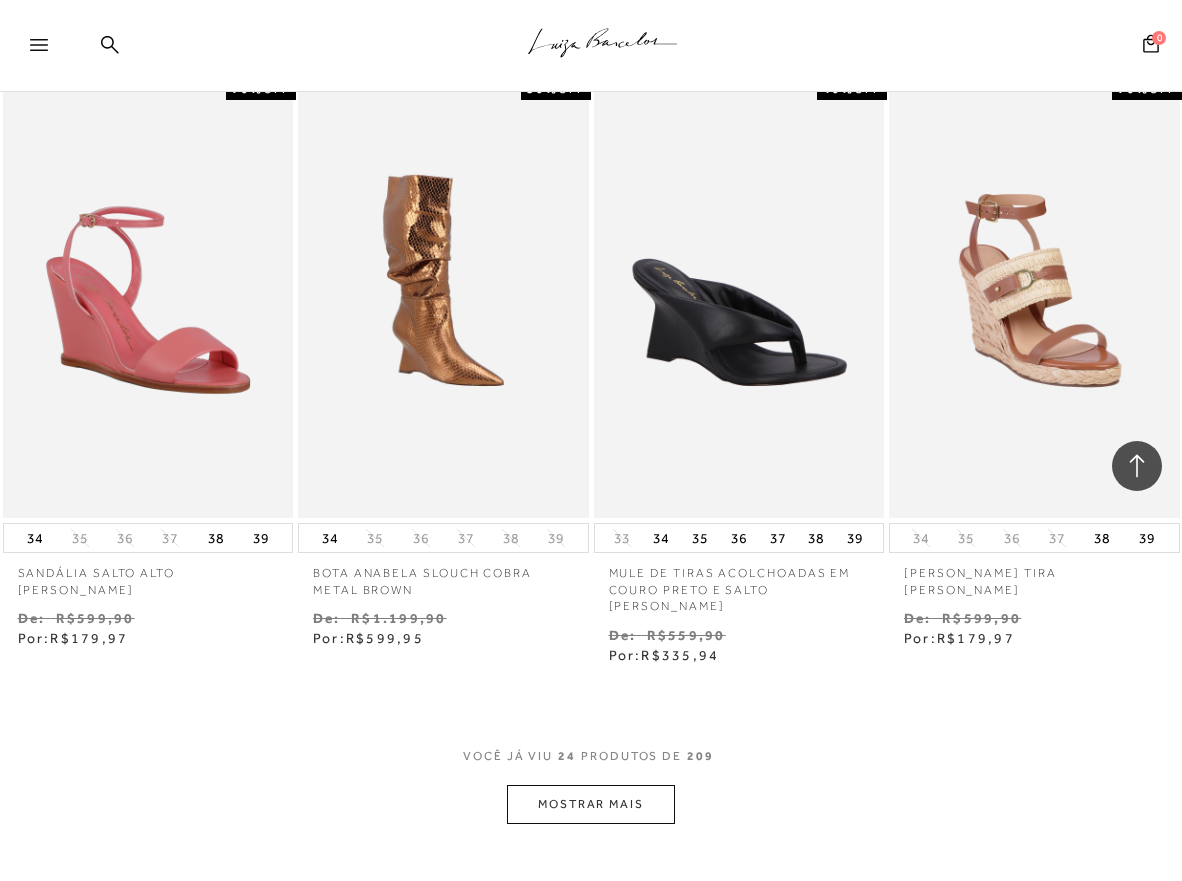 click on "MOSTRAR MAIS" at bounding box center [591, 804] 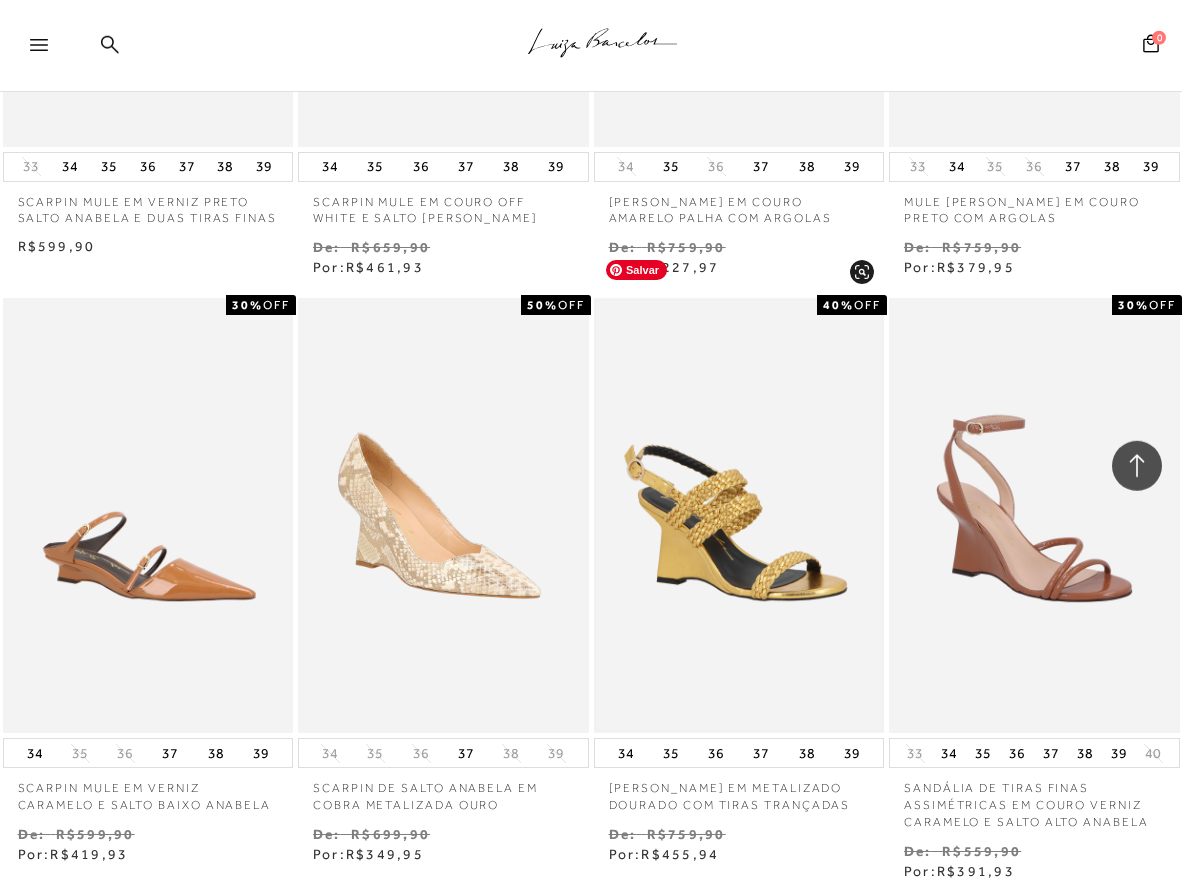scroll, scrollTop: 4080, scrollLeft: 0, axis: vertical 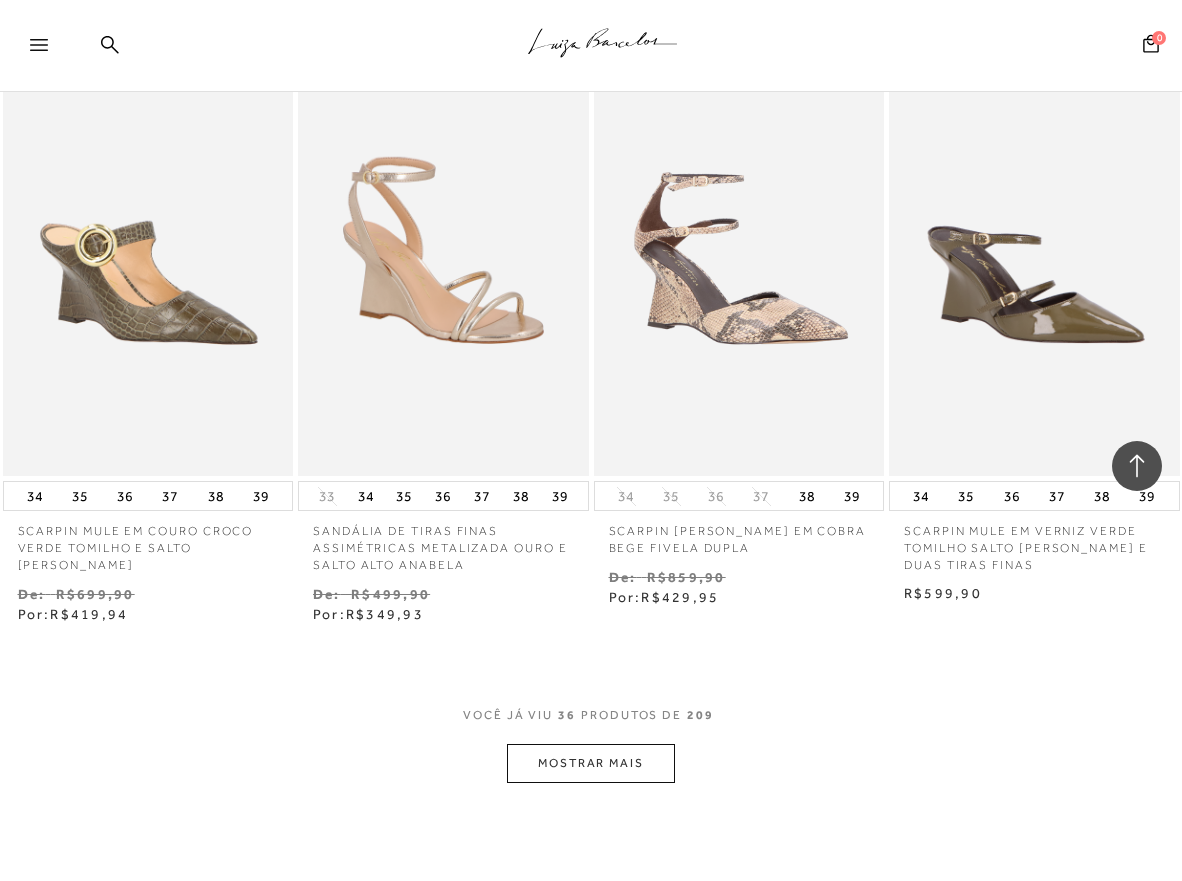 click on "MOSTRAR MAIS" at bounding box center [591, 763] 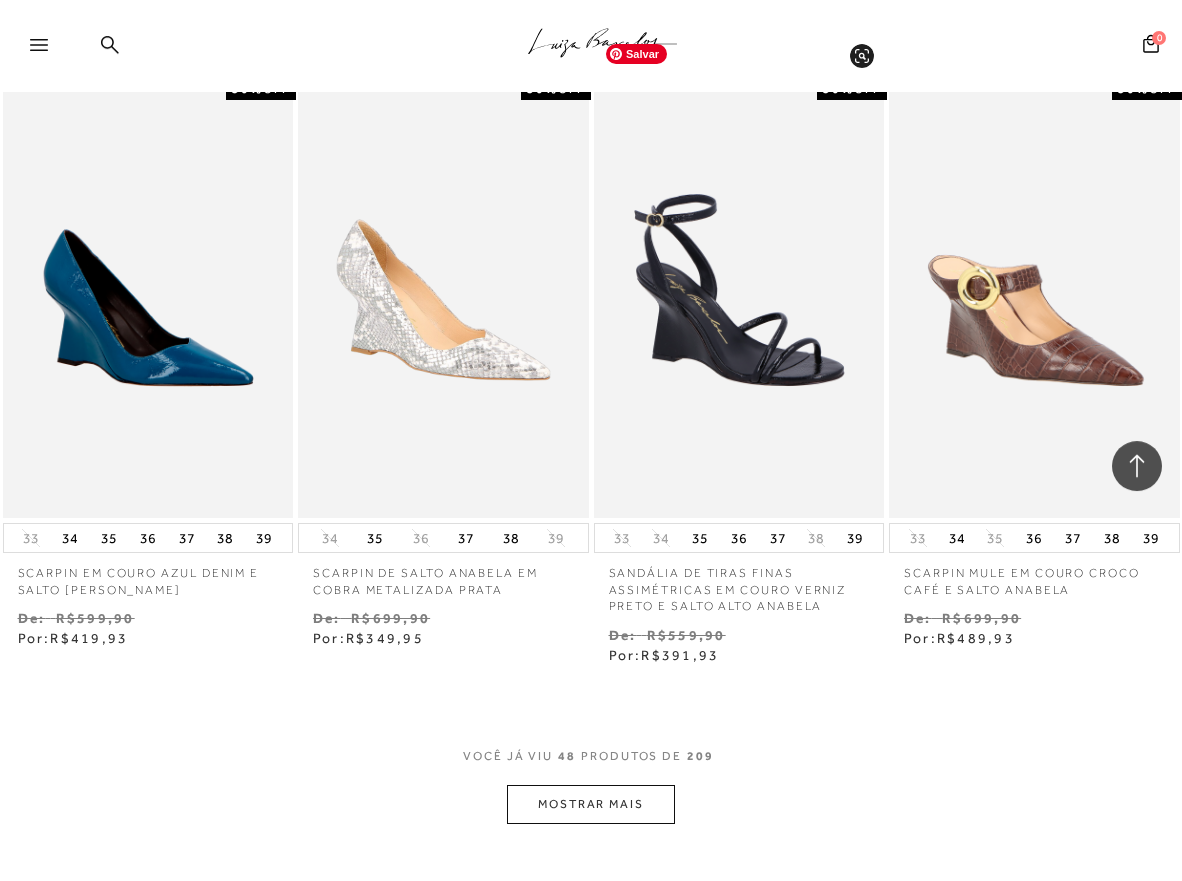 scroll, scrollTop: 6793, scrollLeft: 0, axis: vertical 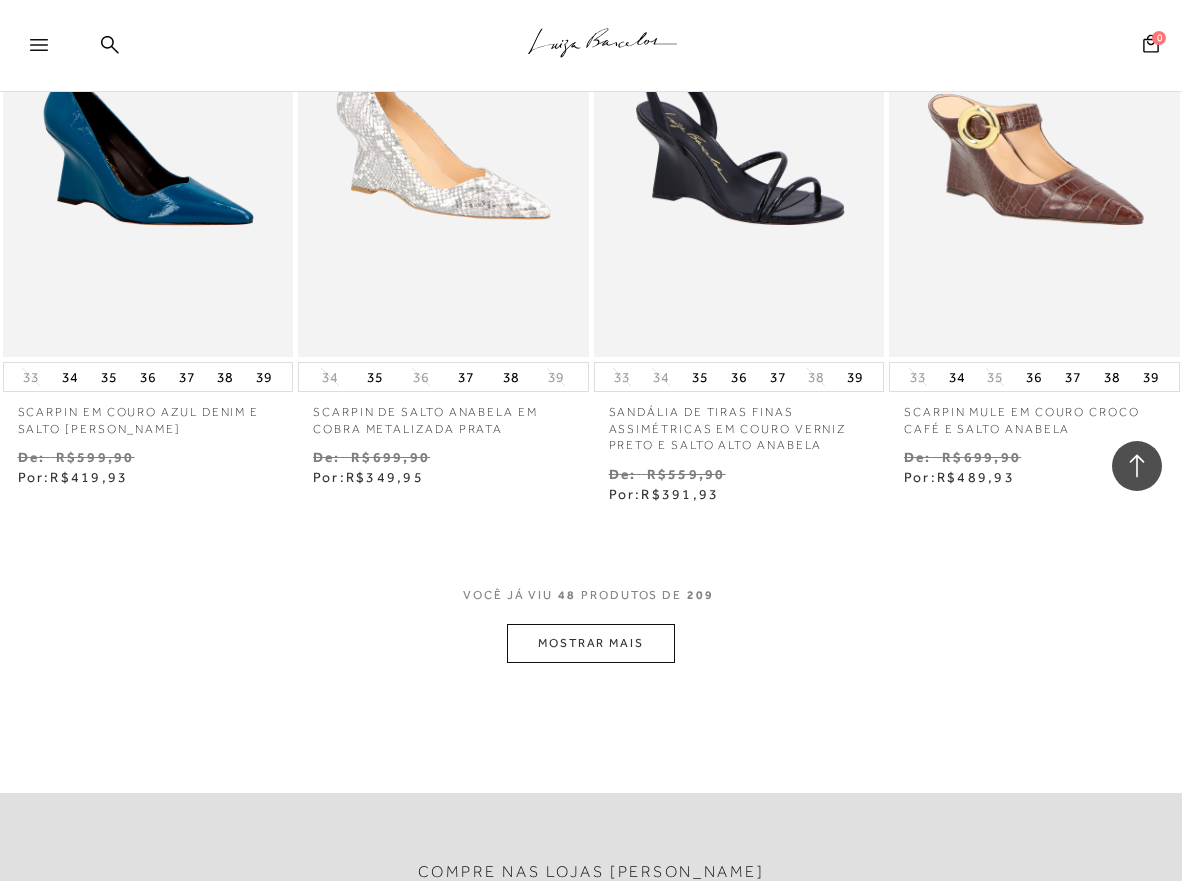 click on "MOSTRAR MAIS" at bounding box center [591, 643] 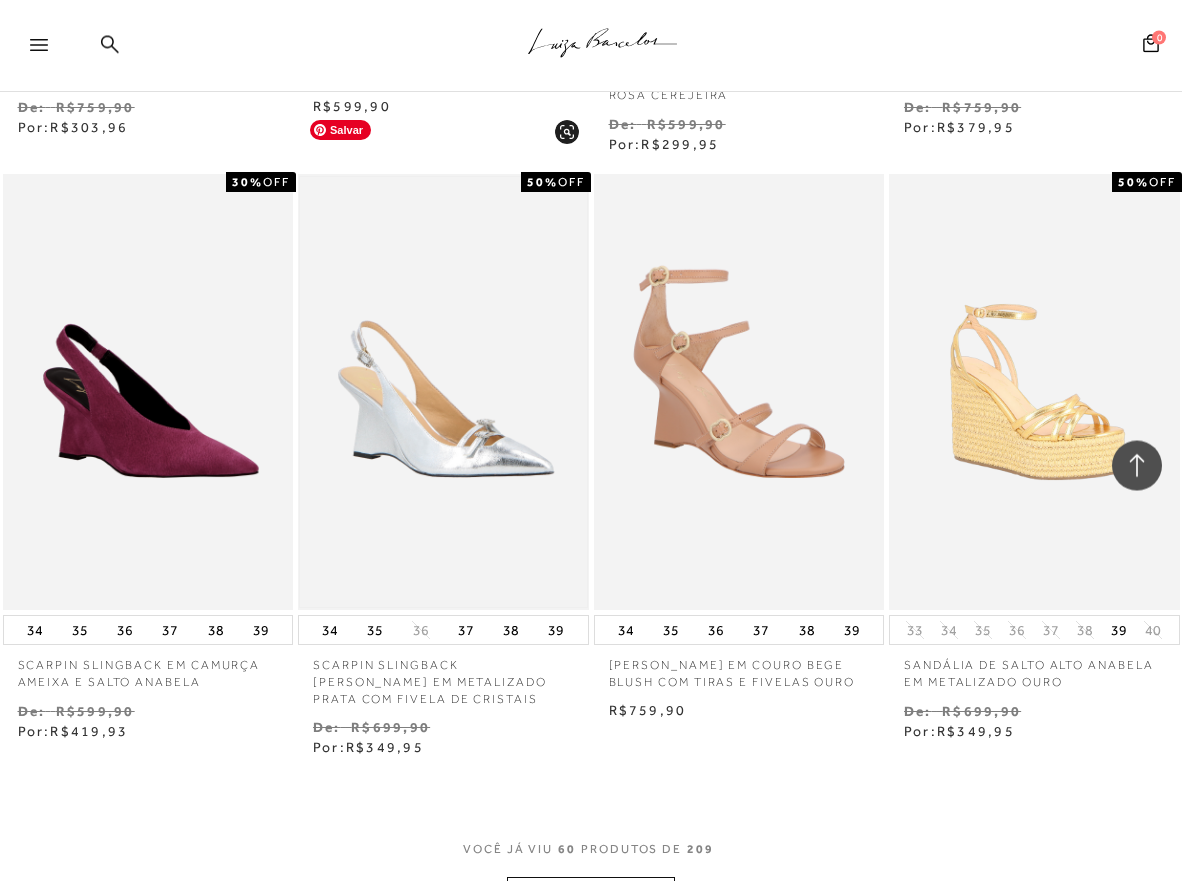 scroll, scrollTop: 8425, scrollLeft: 0, axis: vertical 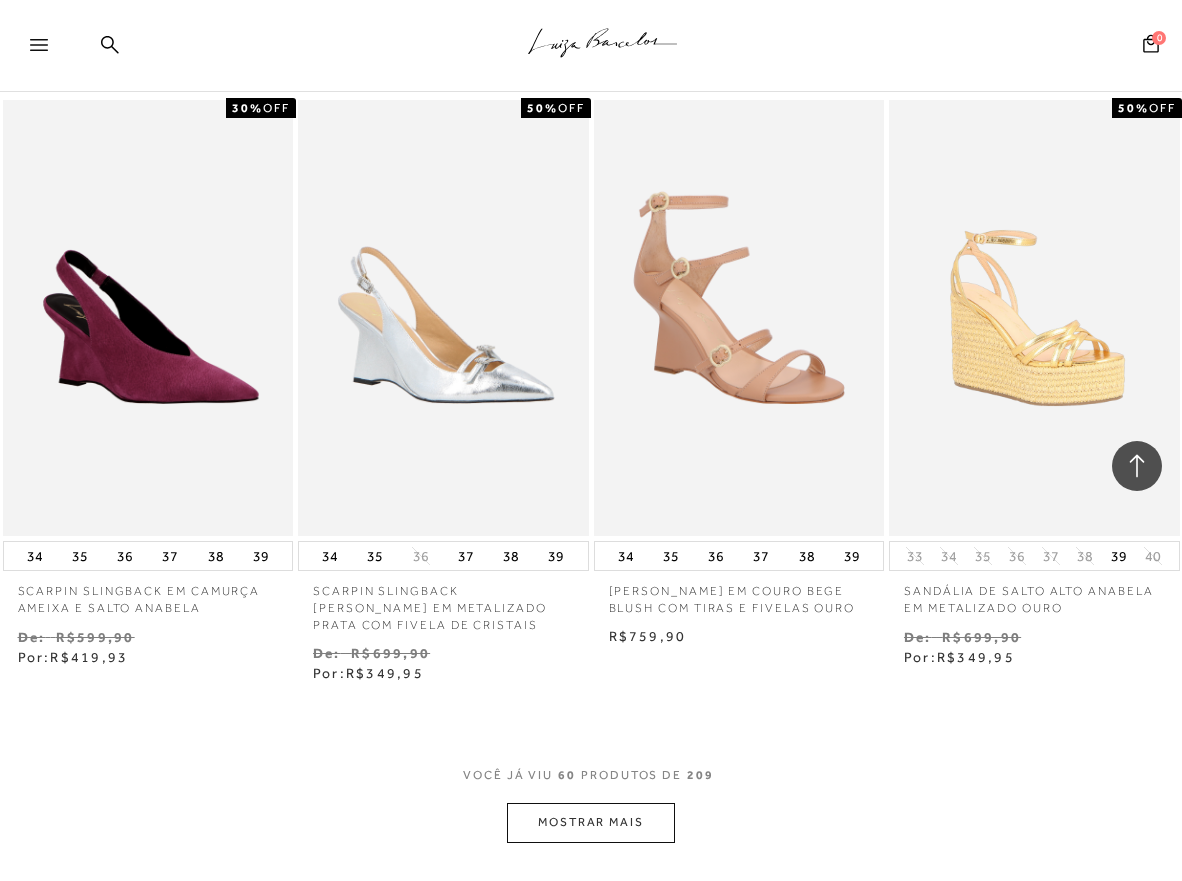 click on "MOSTRAR MAIS" at bounding box center (591, 822) 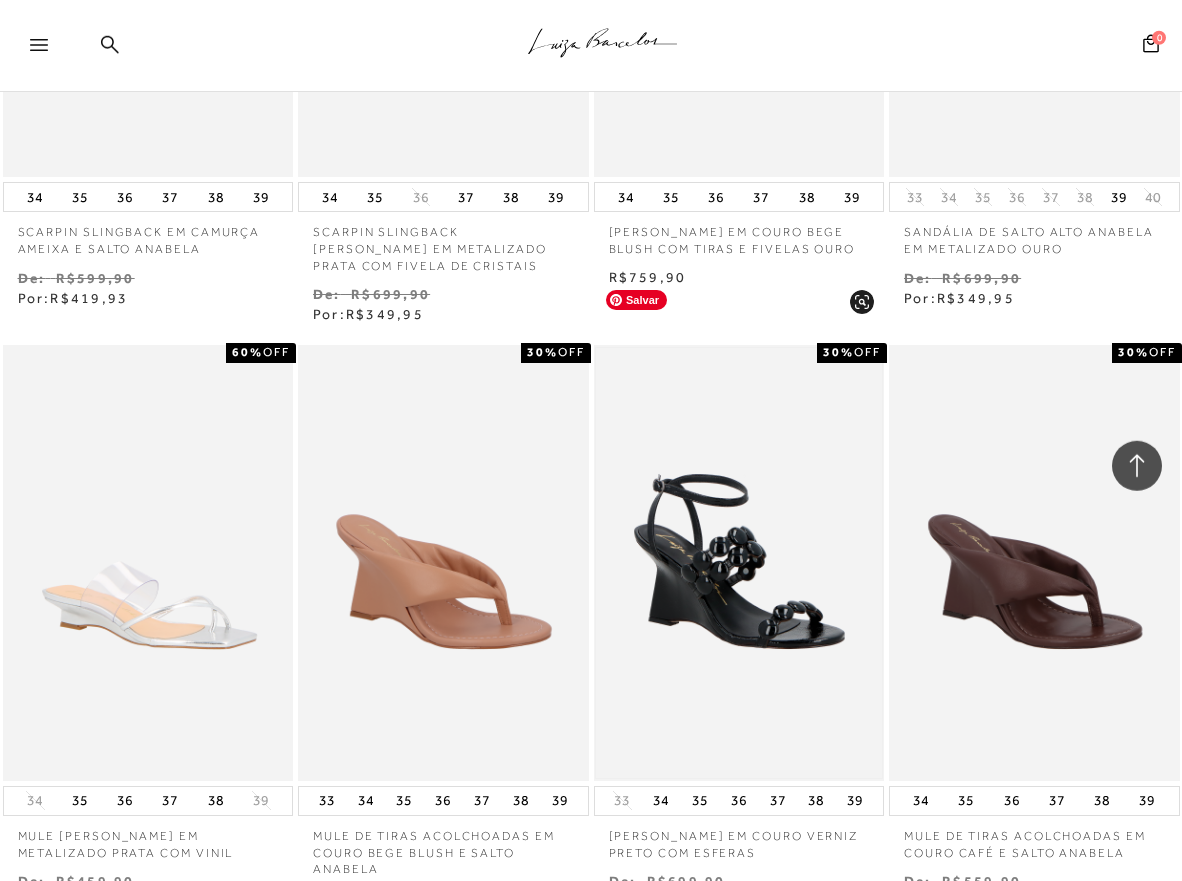 scroll, scrollTop: 8833, scrollLeft: 0, axis: vertical 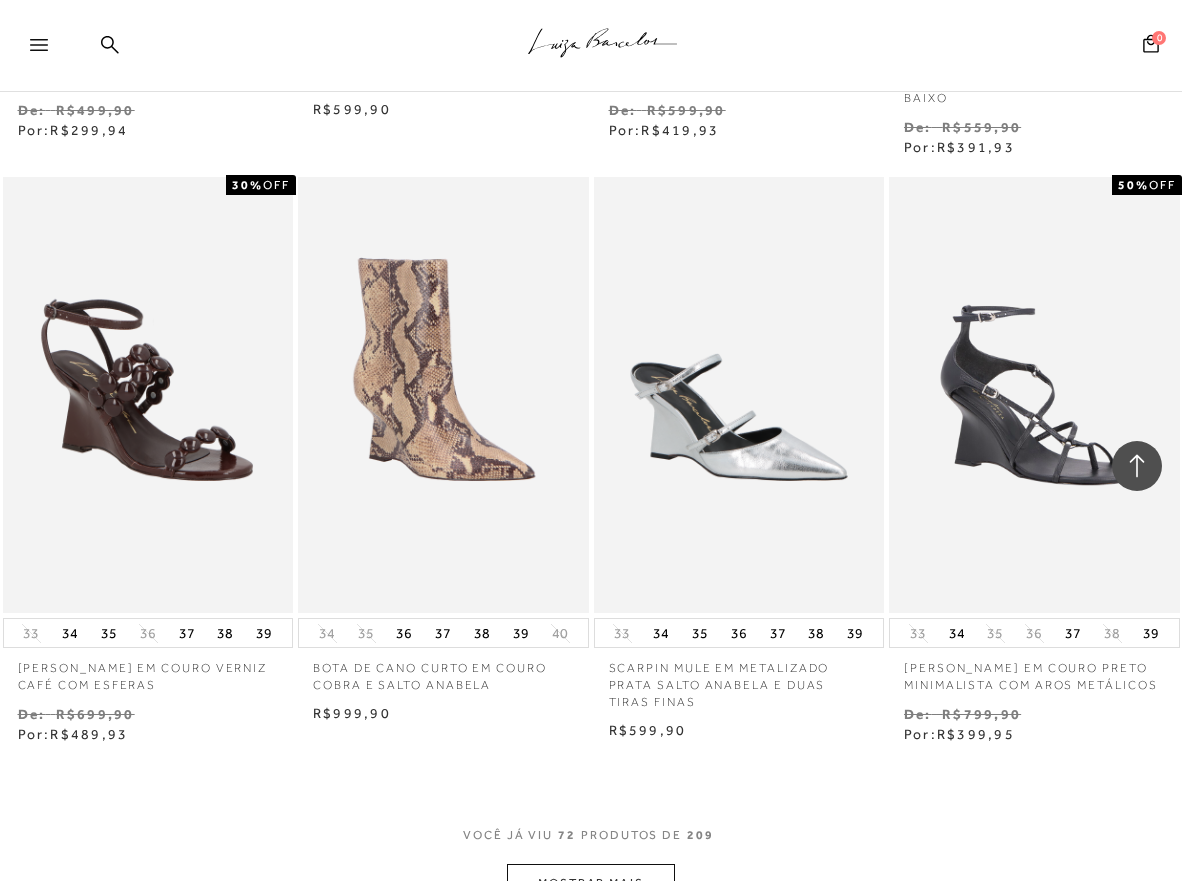 click on "MOSTRAR MAIS" at bounding box center [591, 883] 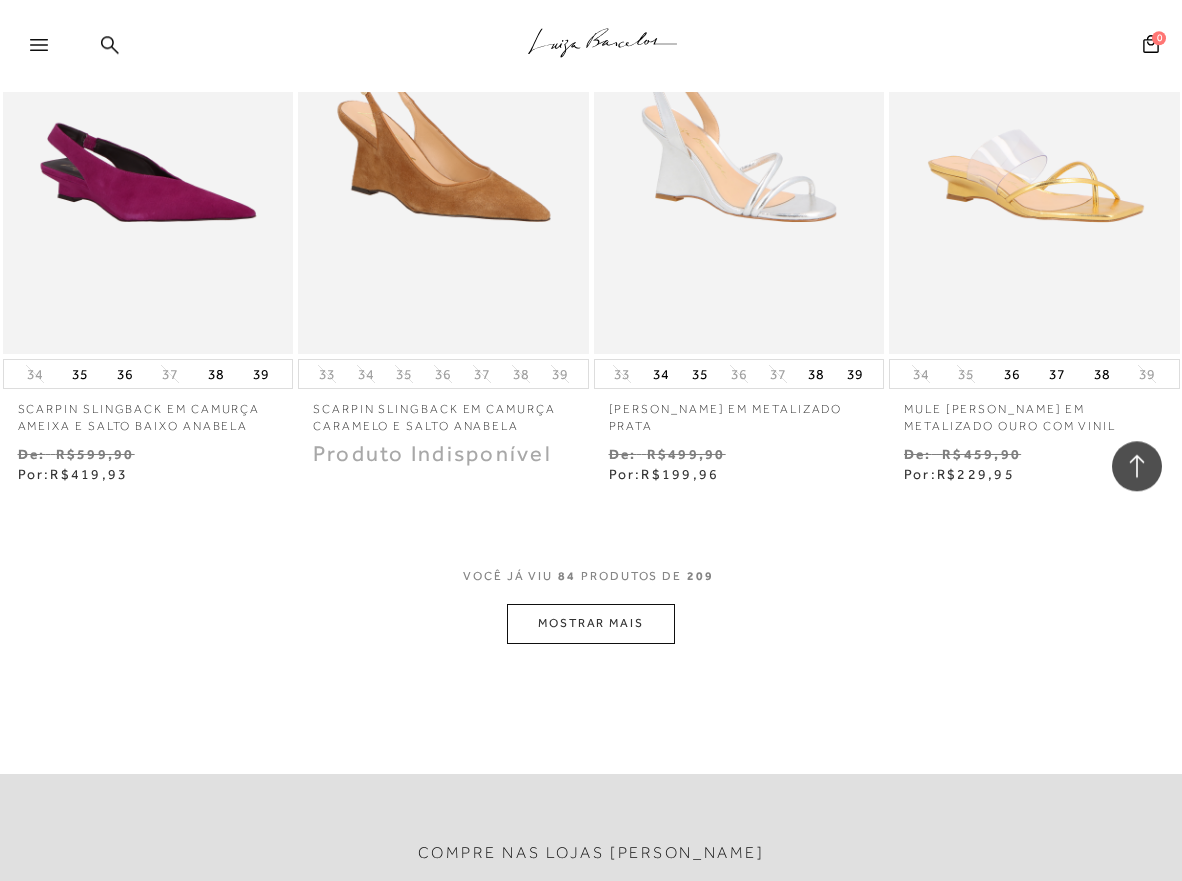 scroll, scrollTop: 12301, scrollLeft: 0, axis: vertical 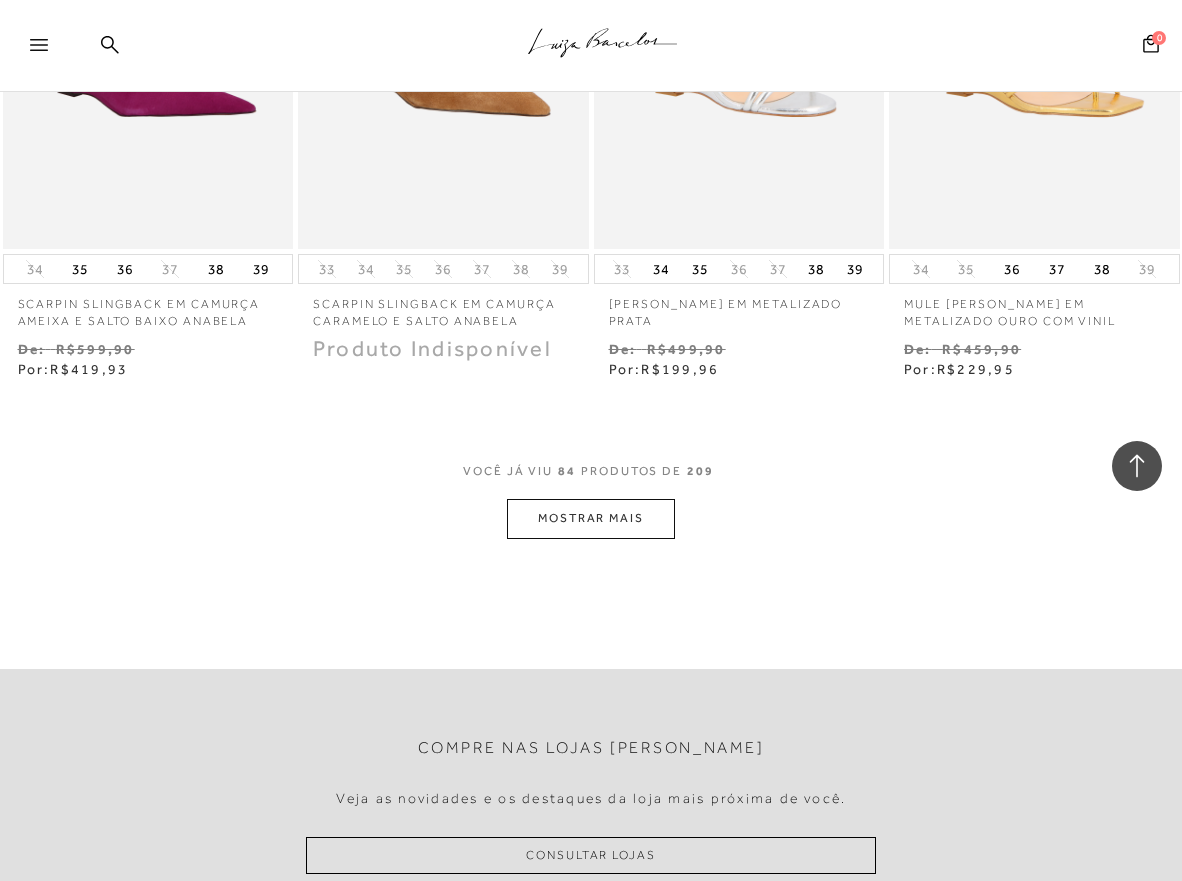 click on "MOSTRAR MAIS" at bounding box center [591, 518] 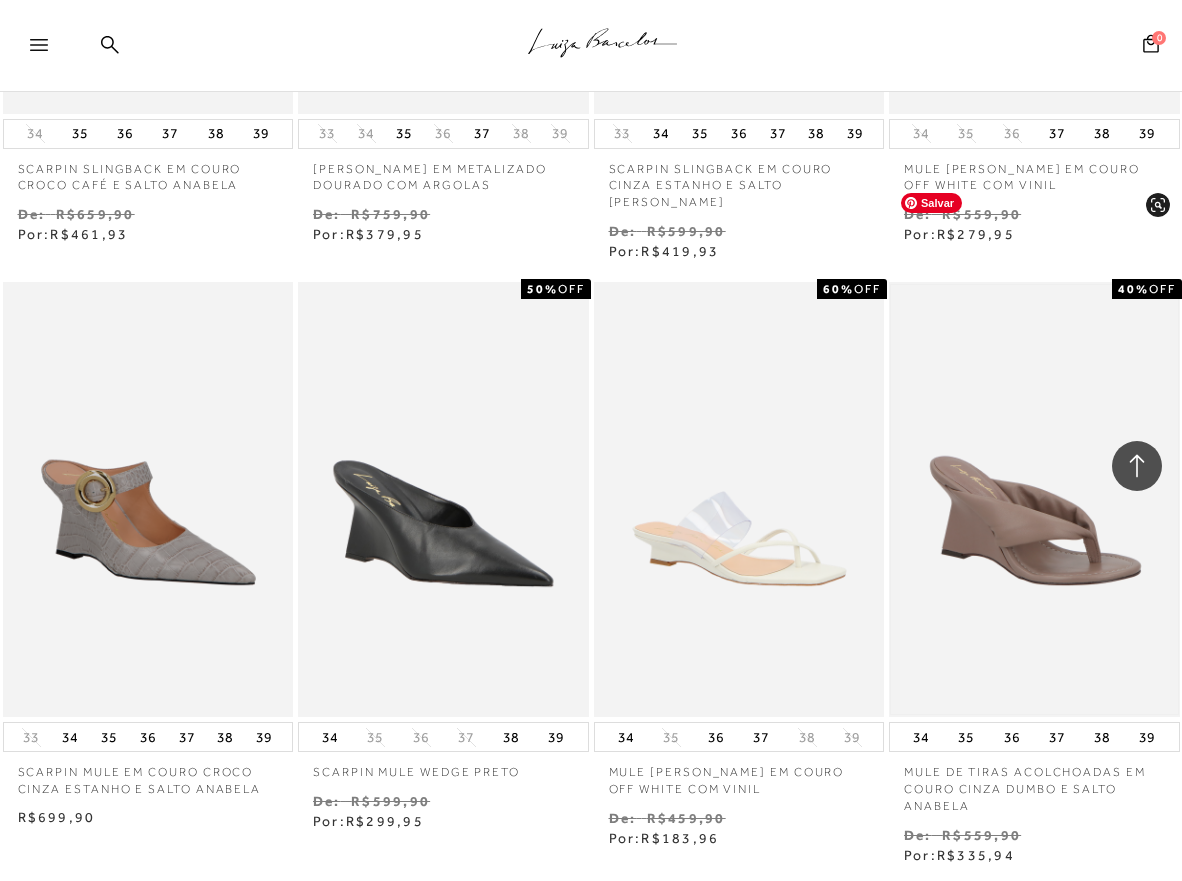 scroll, scrollTop: 13933, scrollLeft: 0, axis: vertical 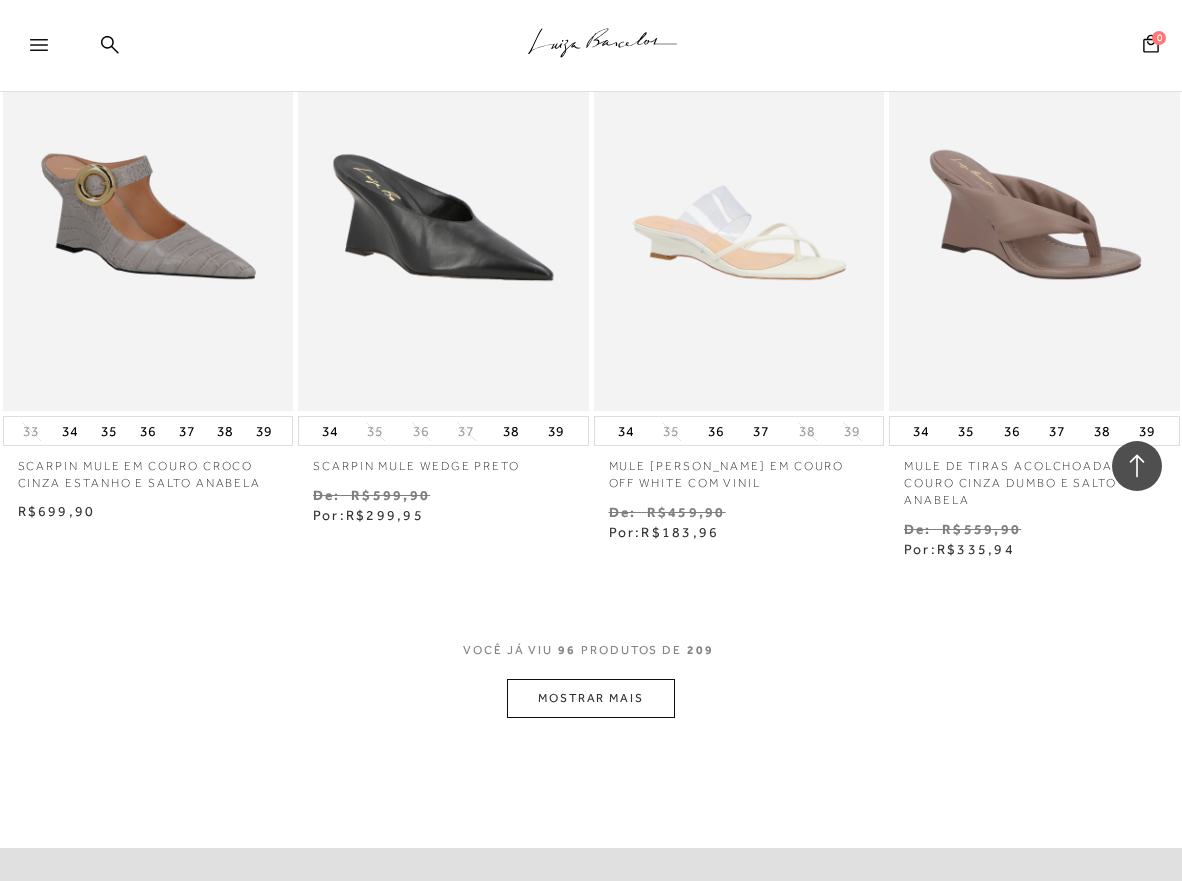 click on "MOSTRAR MAIS" at bounding box center (591, 698) 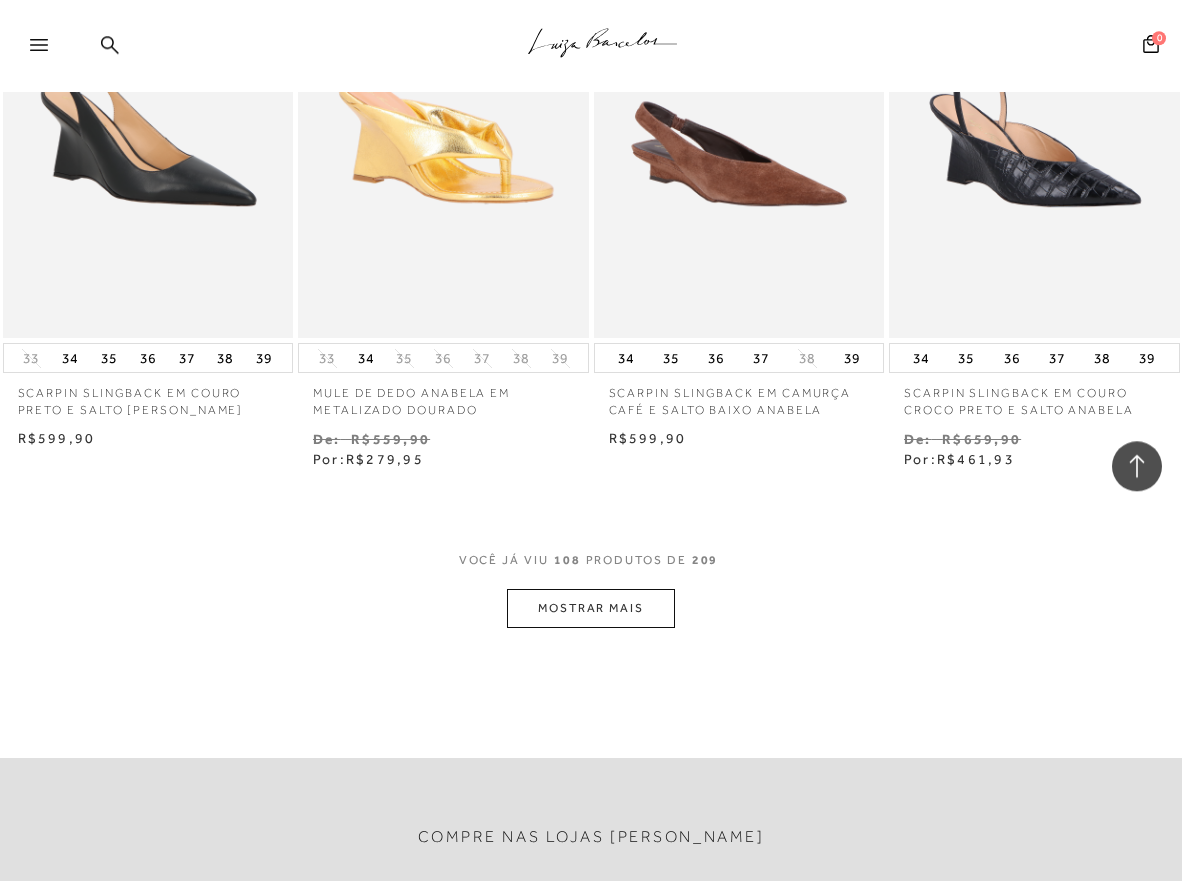 scroll, scrollTop: 15973, scrollLeft: 0, axis: vertical 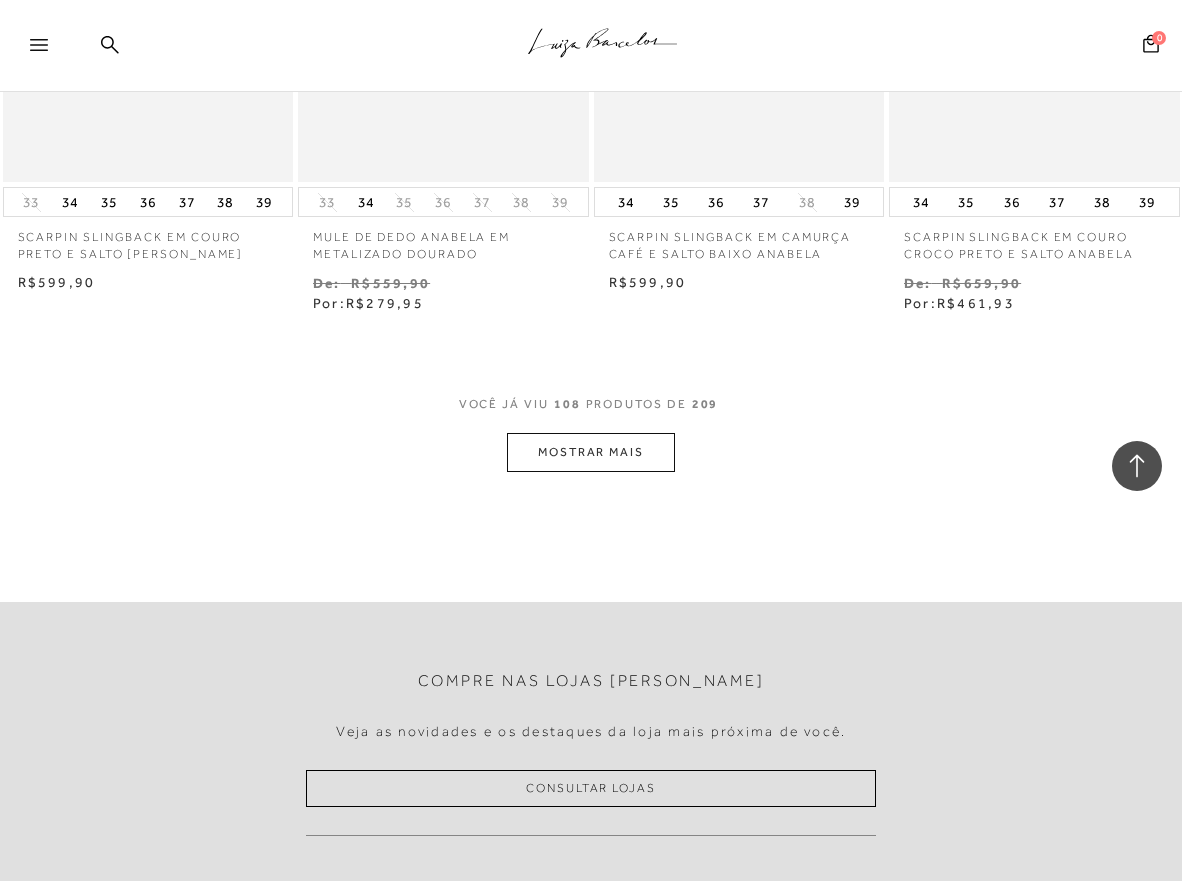 click on "MOSTRAR MAIS" at bounding box center [591, 452] 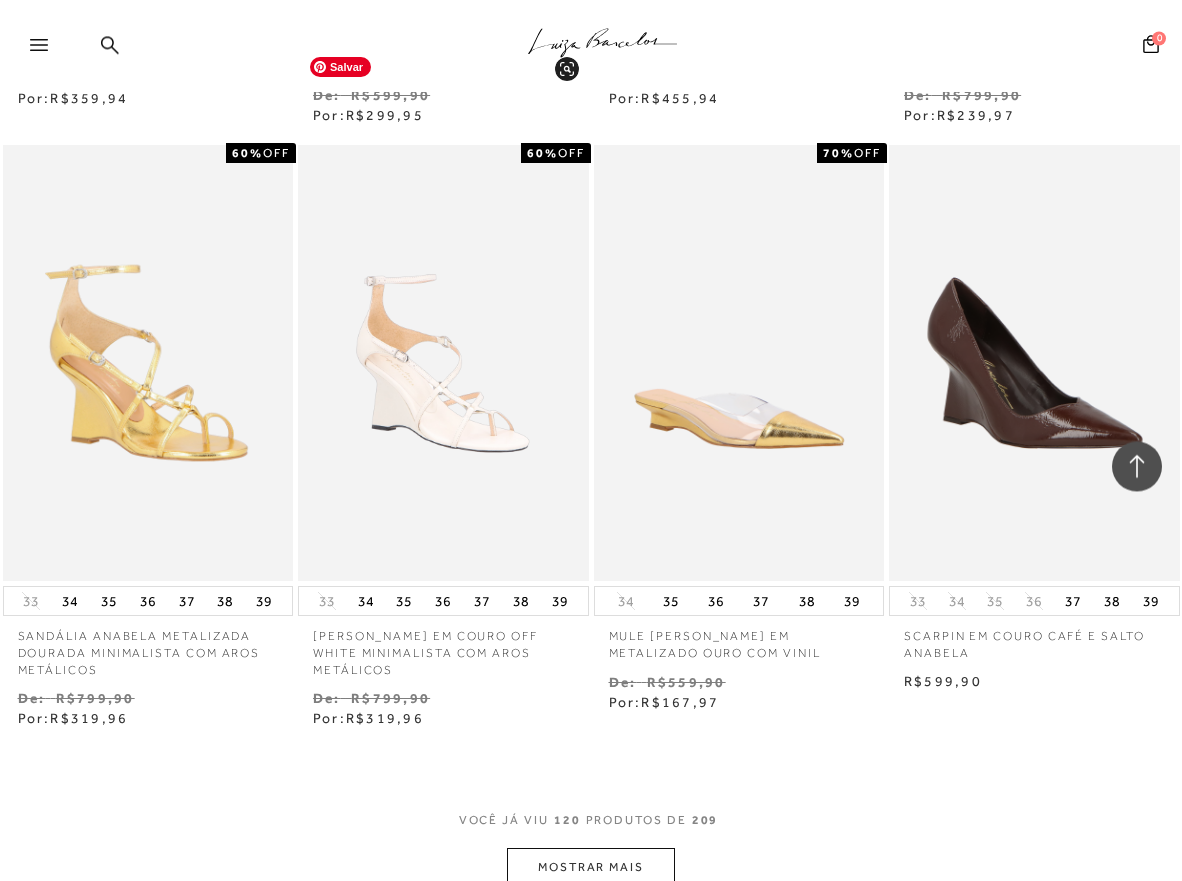 scroll, scrollTop: 17401, scrollLeft: 0, axis: vertical 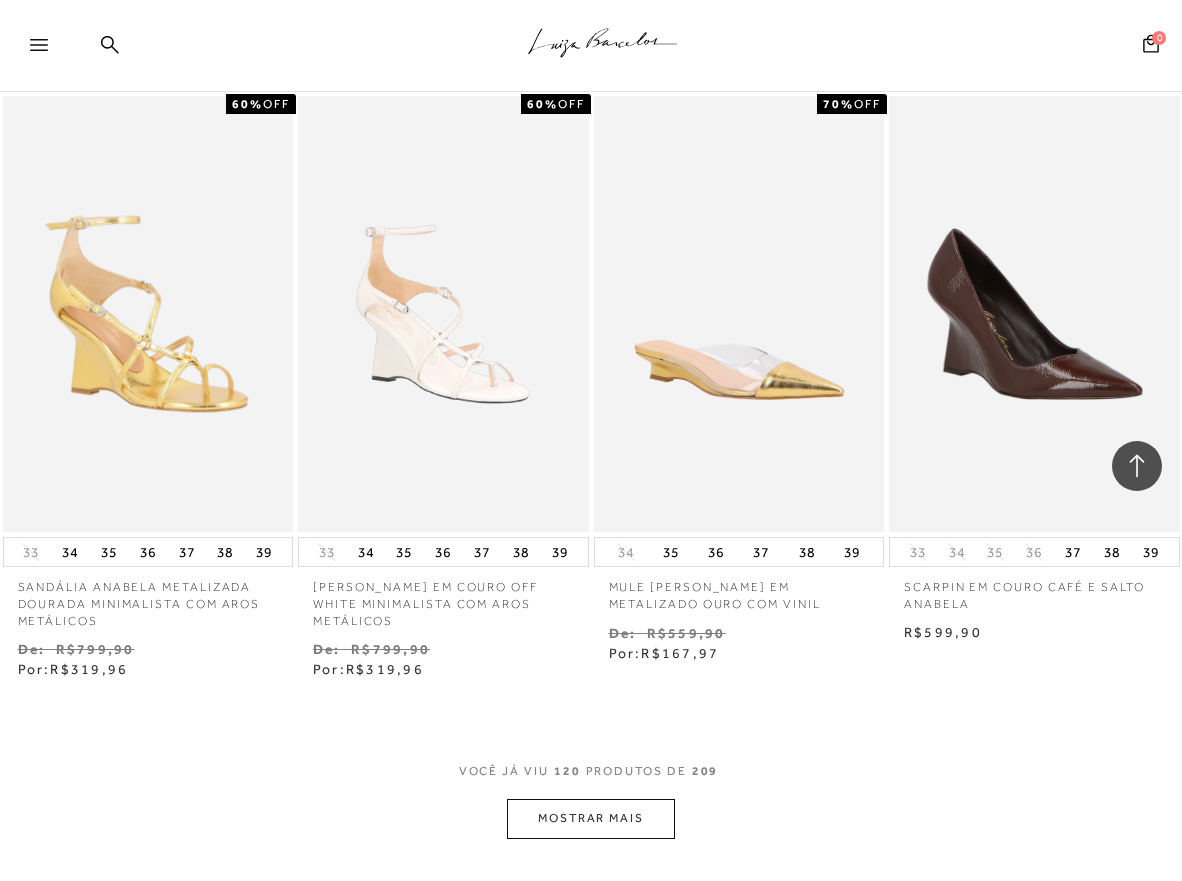 click on "MOSTRAR MAIS" at bounding box center (591, 818) 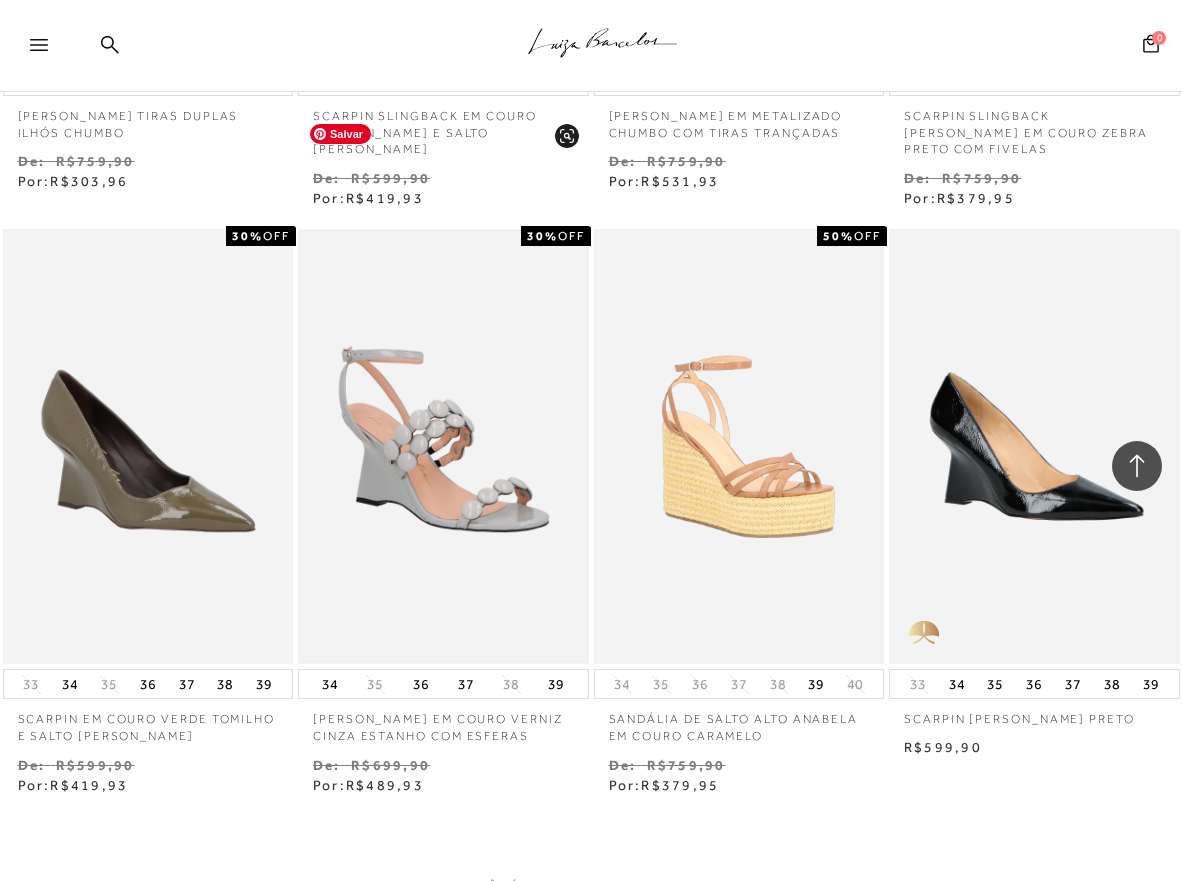 scroll, scrollTop: 19135, scrollLeft: 0, axis: vertical 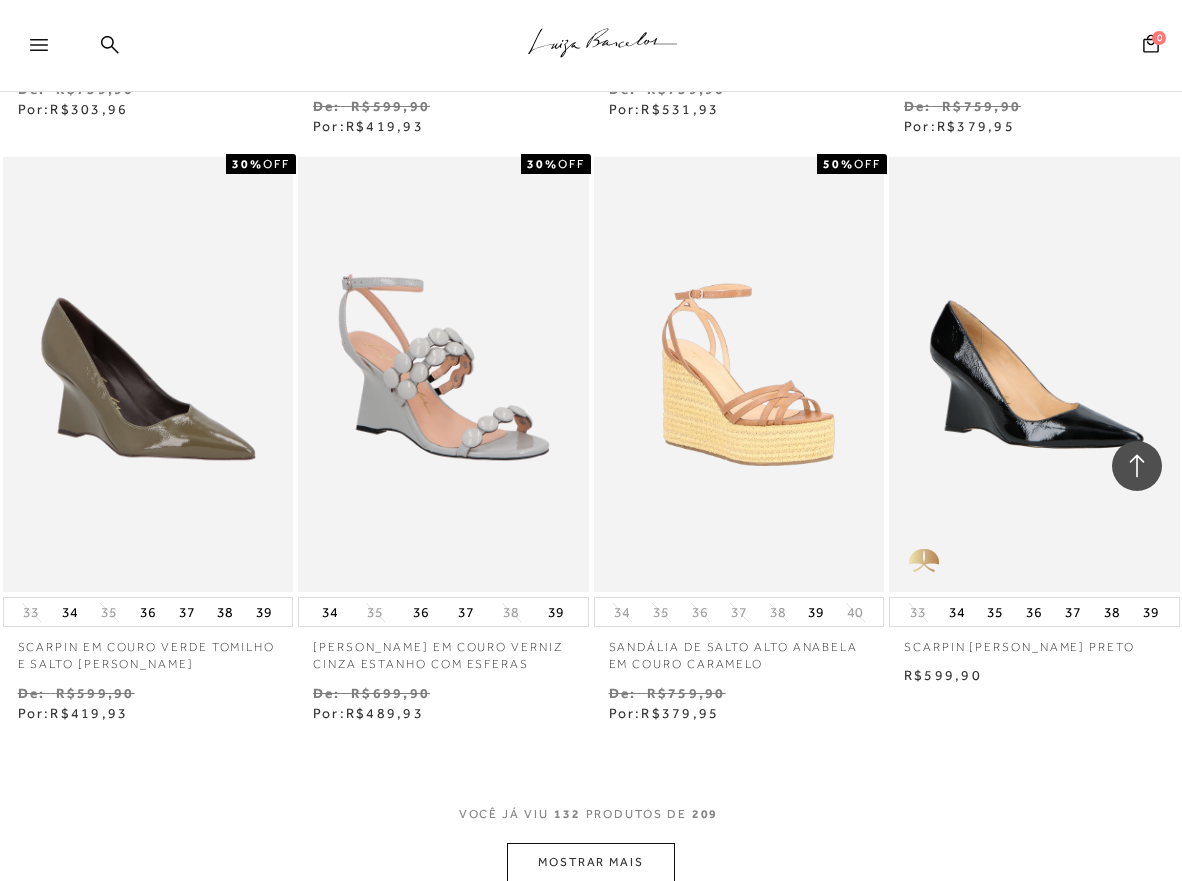 click on "MOSTRAR MAIS" at bounding box center (591, 862) 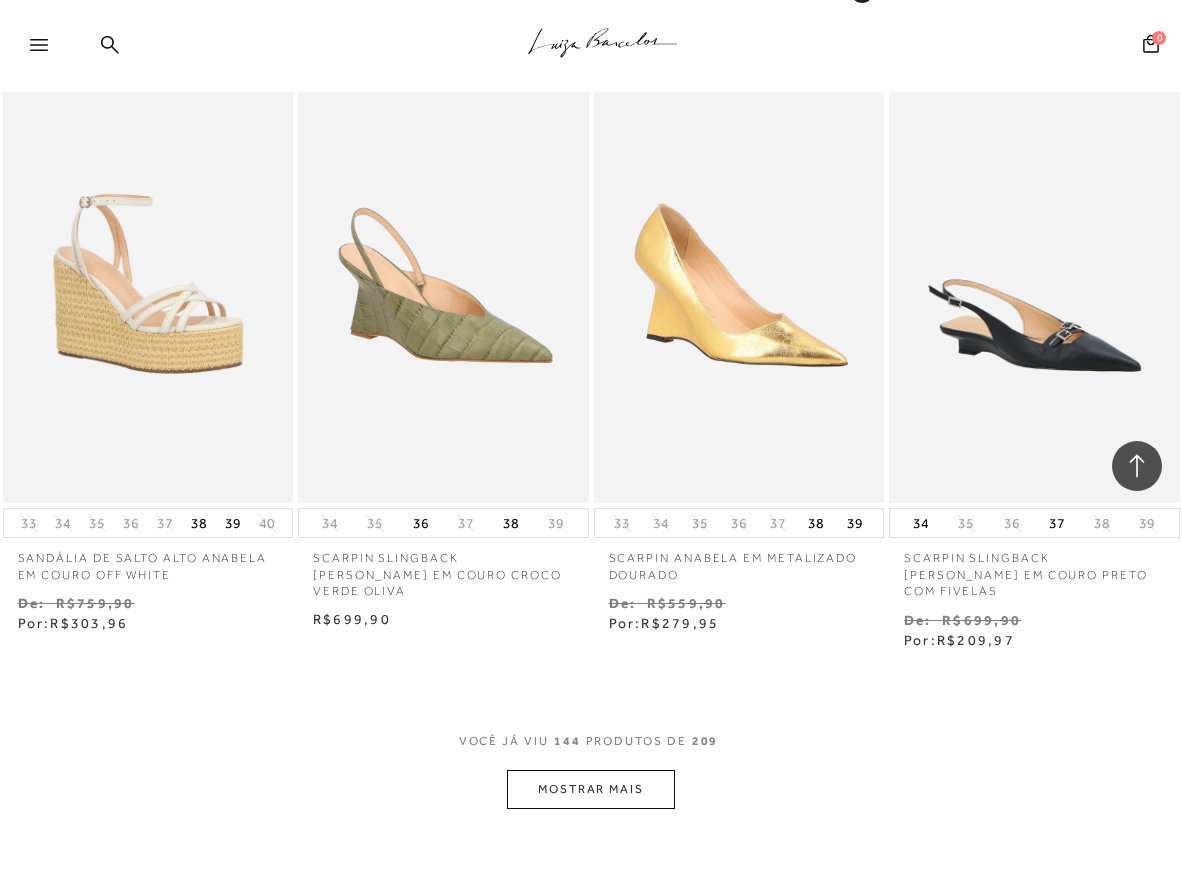 scroll, scrollTop: 21073, scrollLeft: 0, axis: vertical 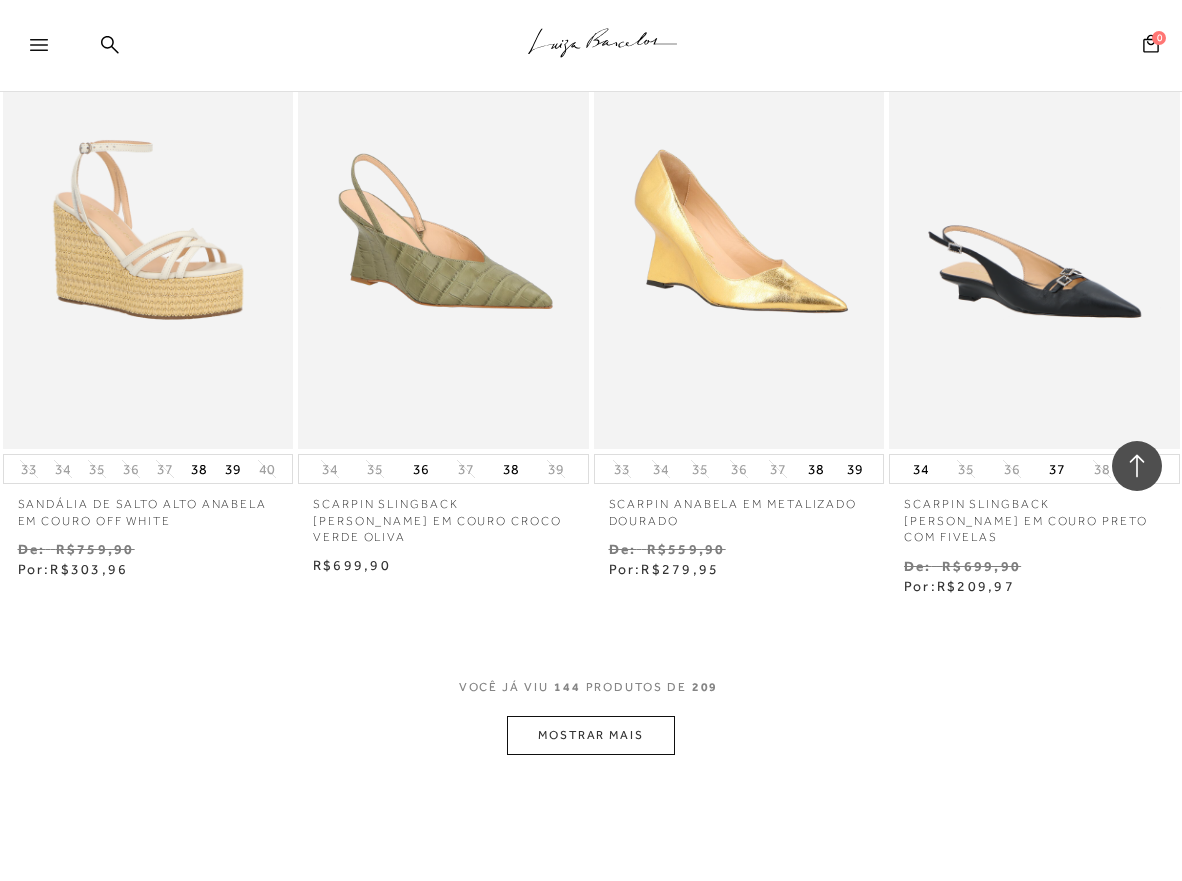 click on "MOSTRAR MAIS" at bounding box center (591, 735) 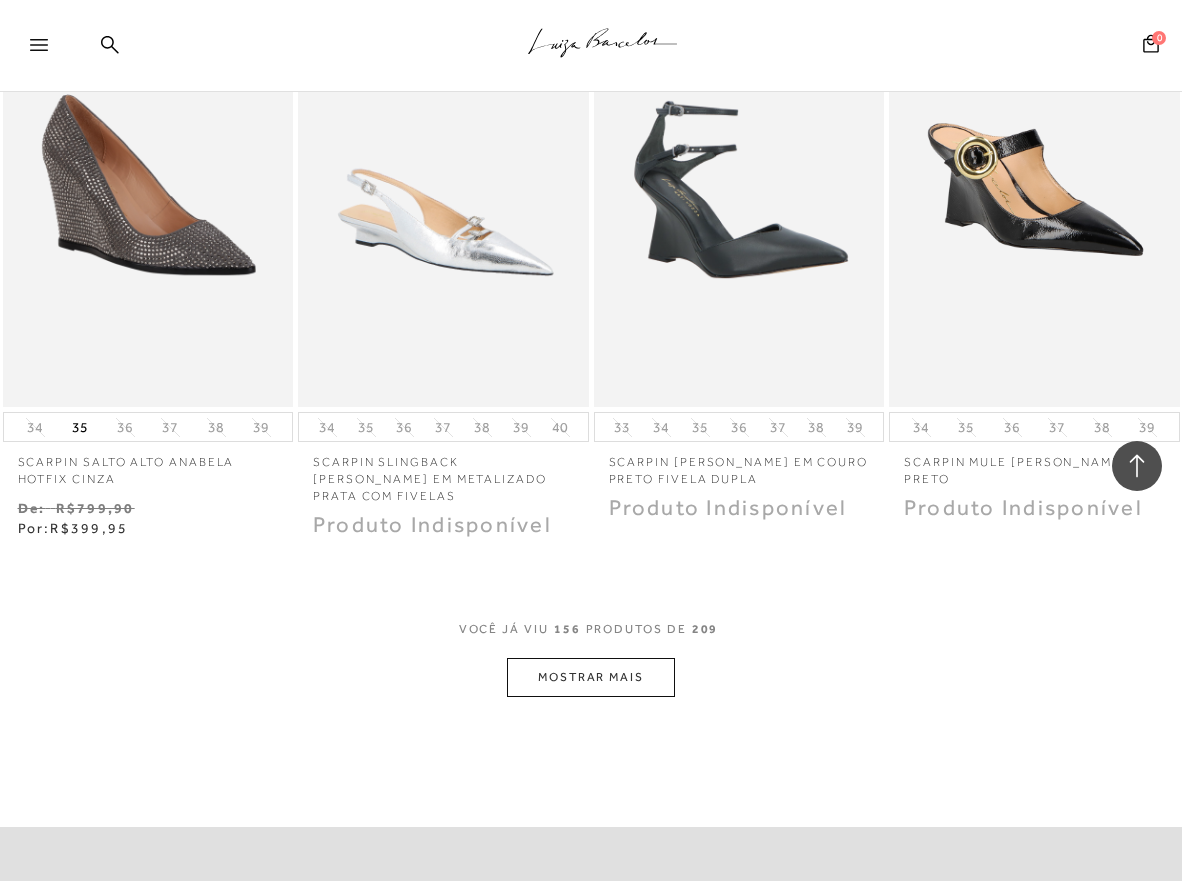 scroll, scrollTop: 22501, scrollLeft: 0, axis: vertical 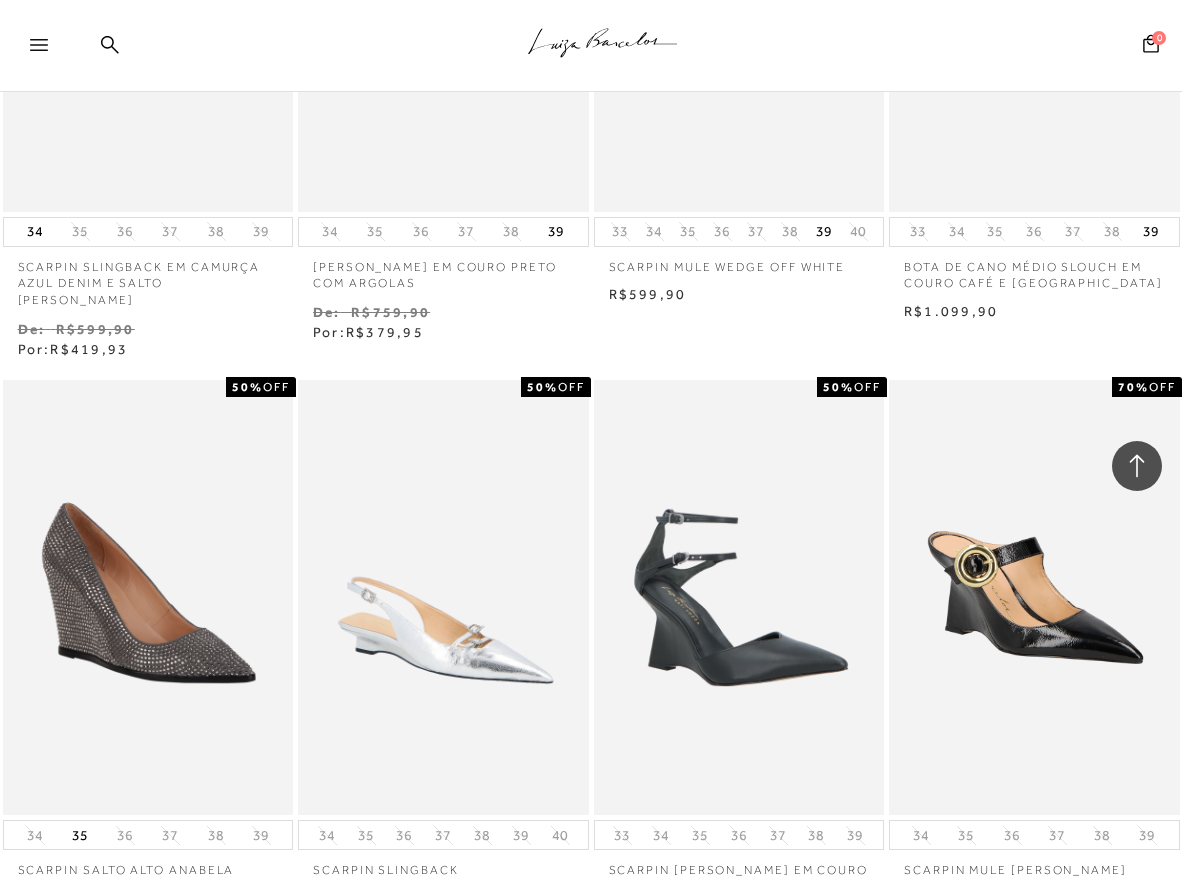 click 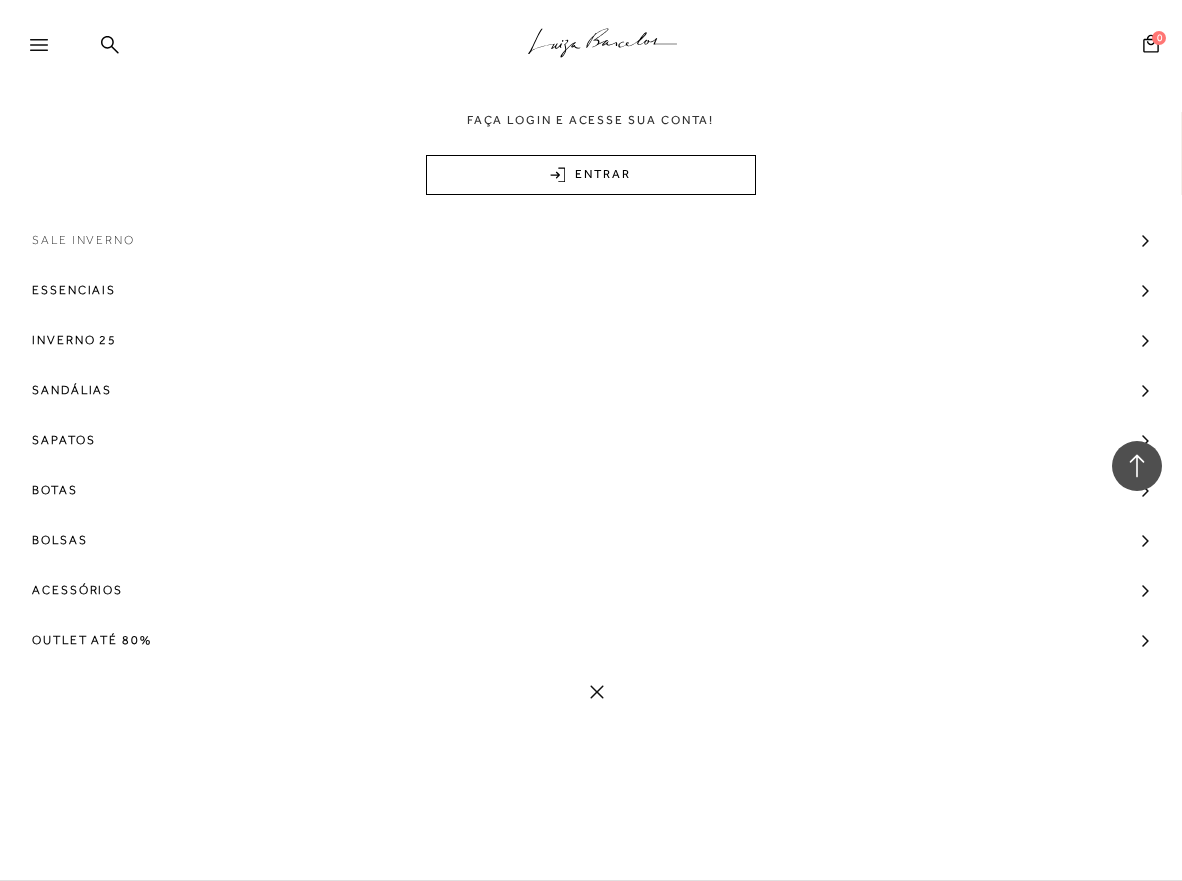 click on "Sale Inverno" at bounding box center (83, 240) 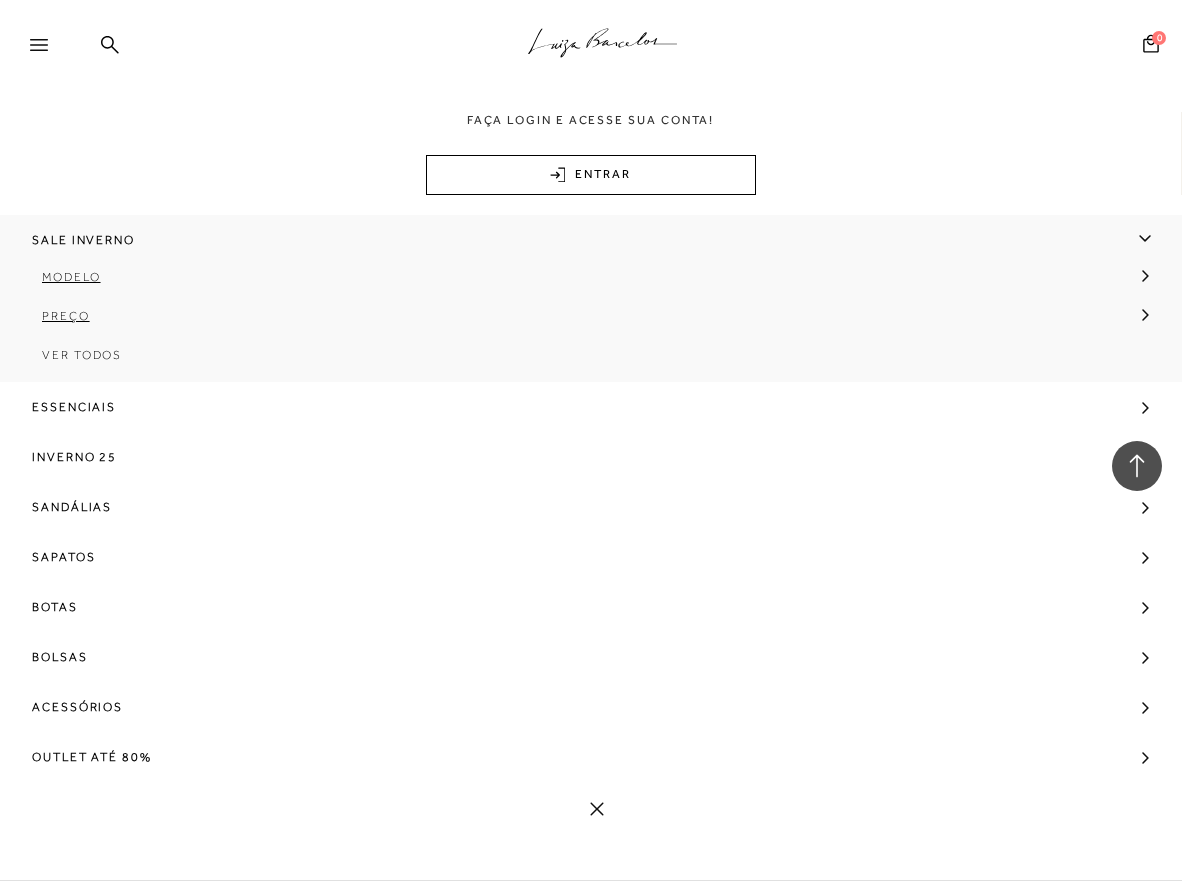 drag, startPoint x: 116, startPoint y: 364, endPoint x: 299, endPoint y: 285, distance: 199.32385 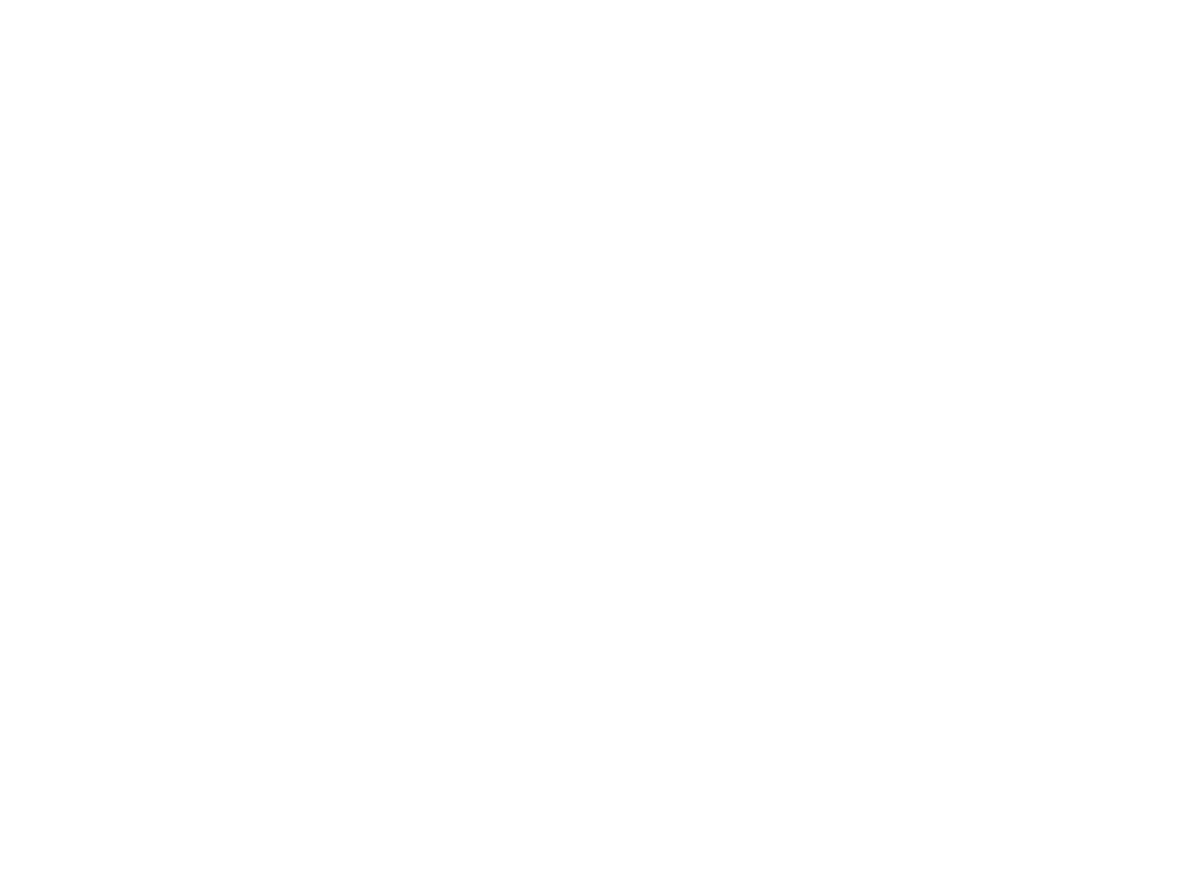 scroll, scrollTop: 0, scrollLeft: 0, axis: both 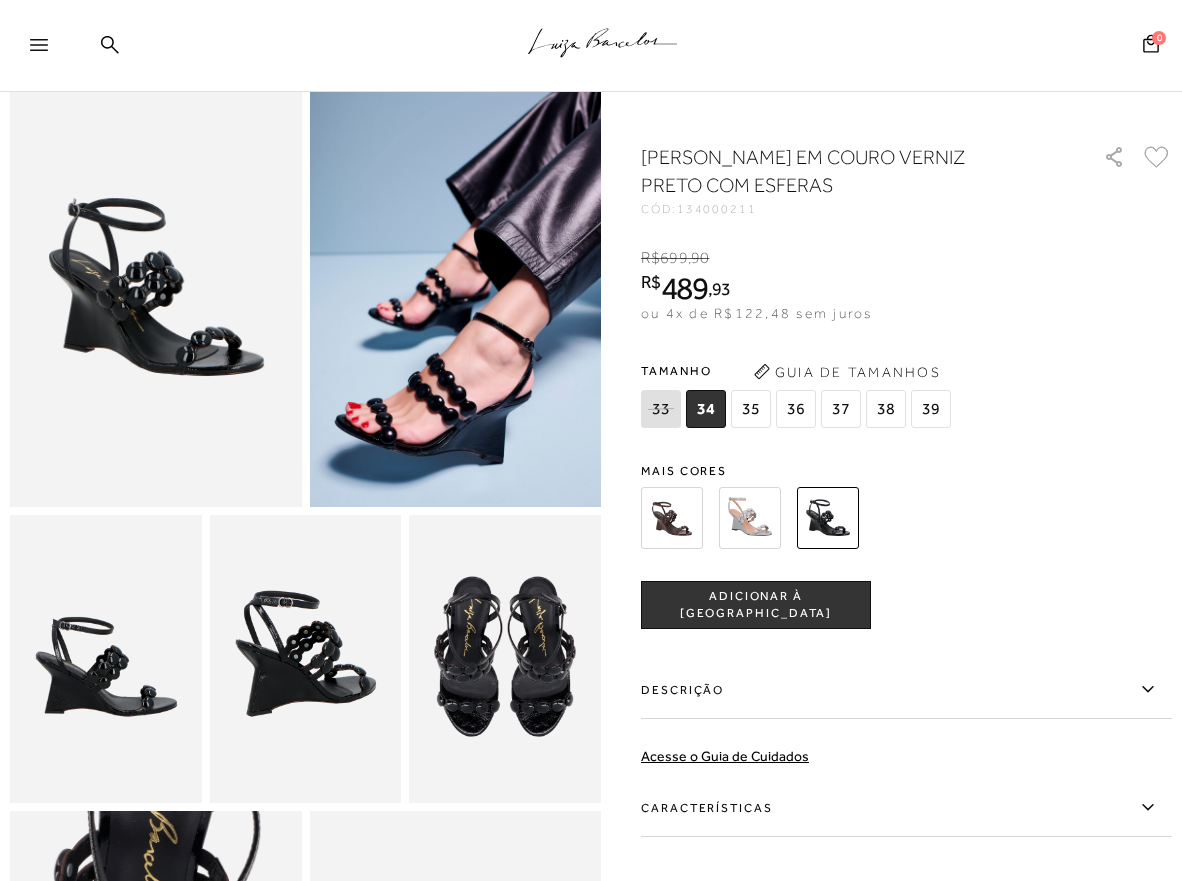 click on "36" at bounding box center [796, 409] 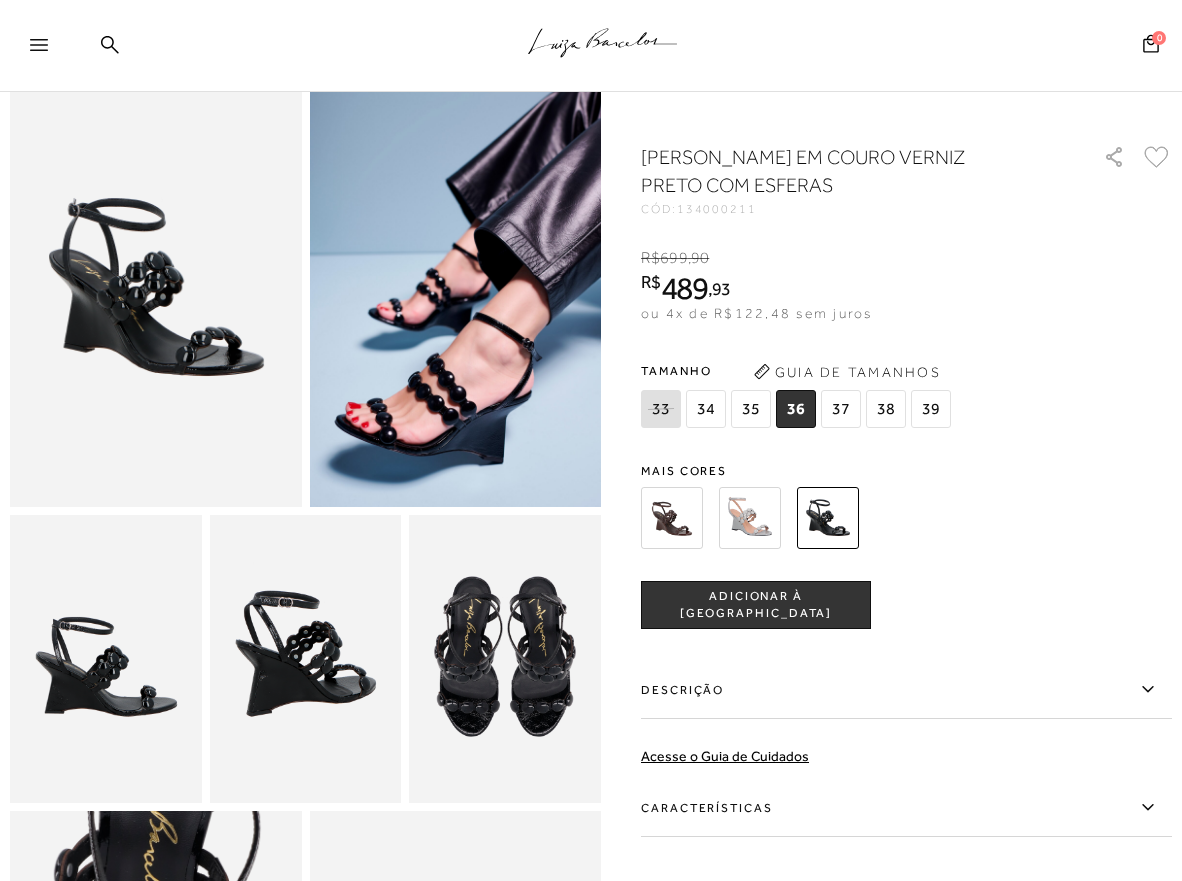 scroll, scrollTop: 306, scrollLeft: 0, axis: vertical 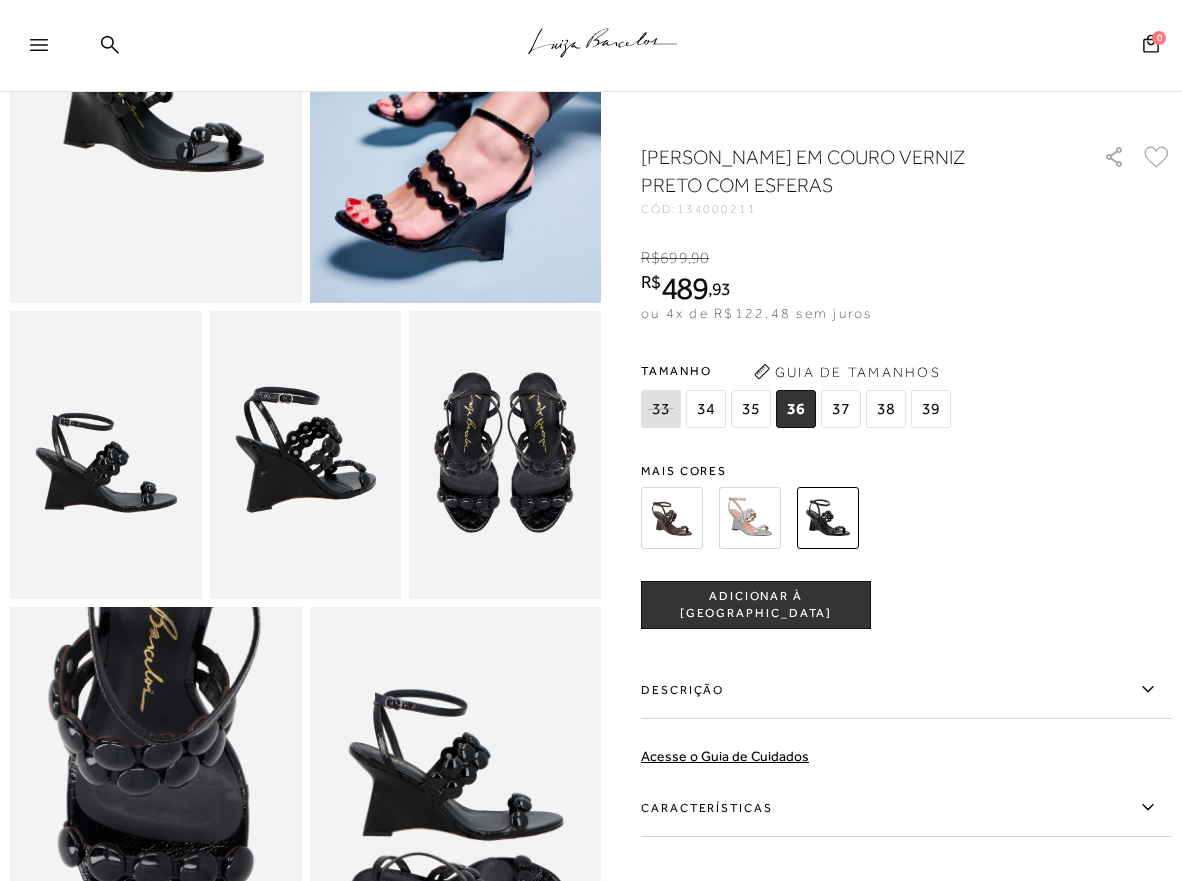click at bounding box center [672, 518] 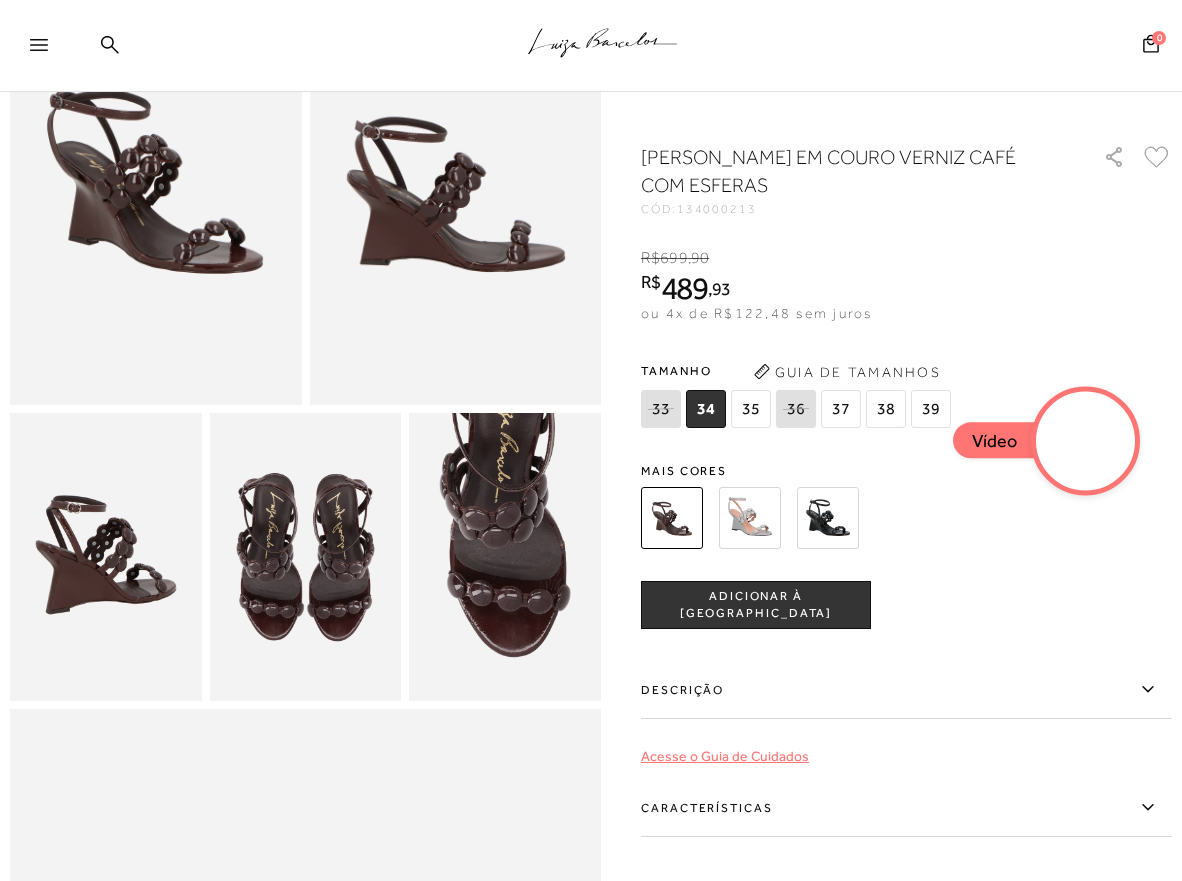 scroll, scrollTop: 408, scrollLeft: 0, axis: vertical 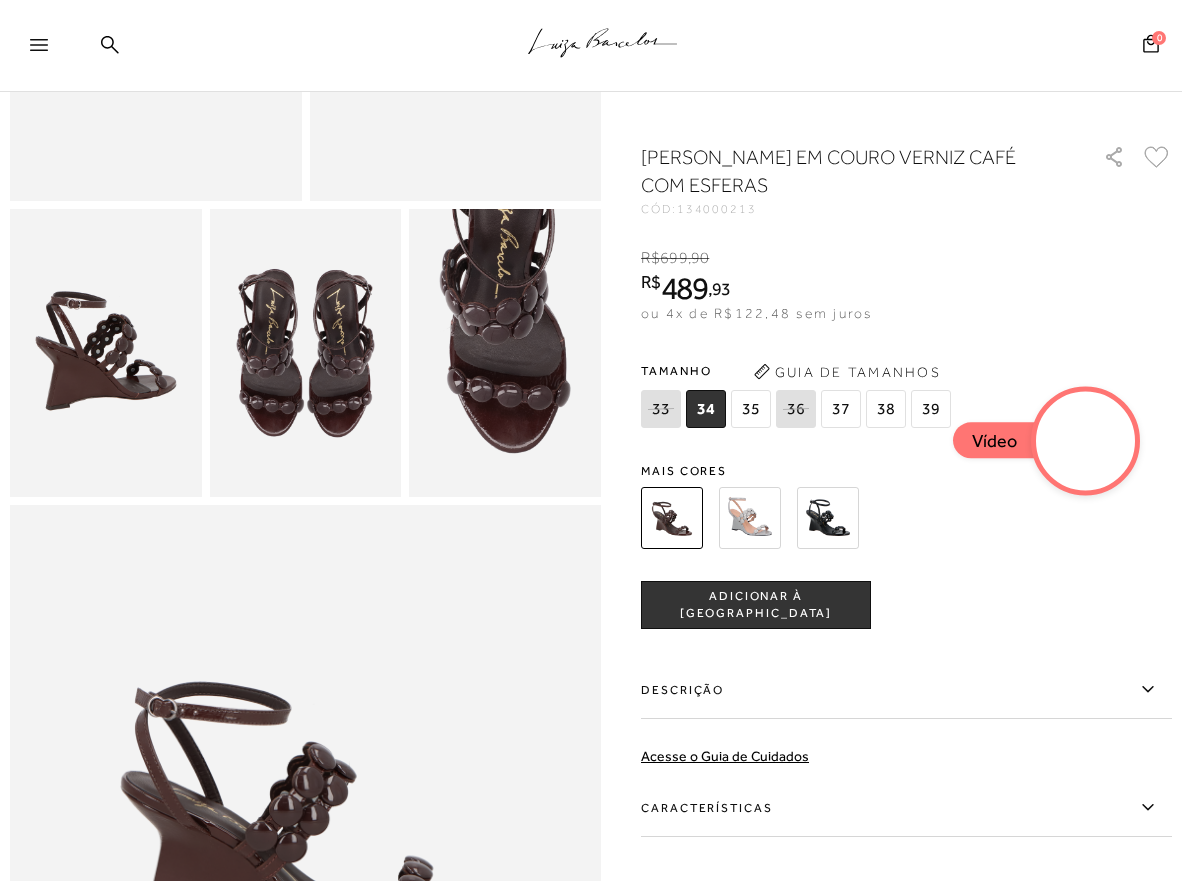 click on "Características" at bounding box center [906, 808] 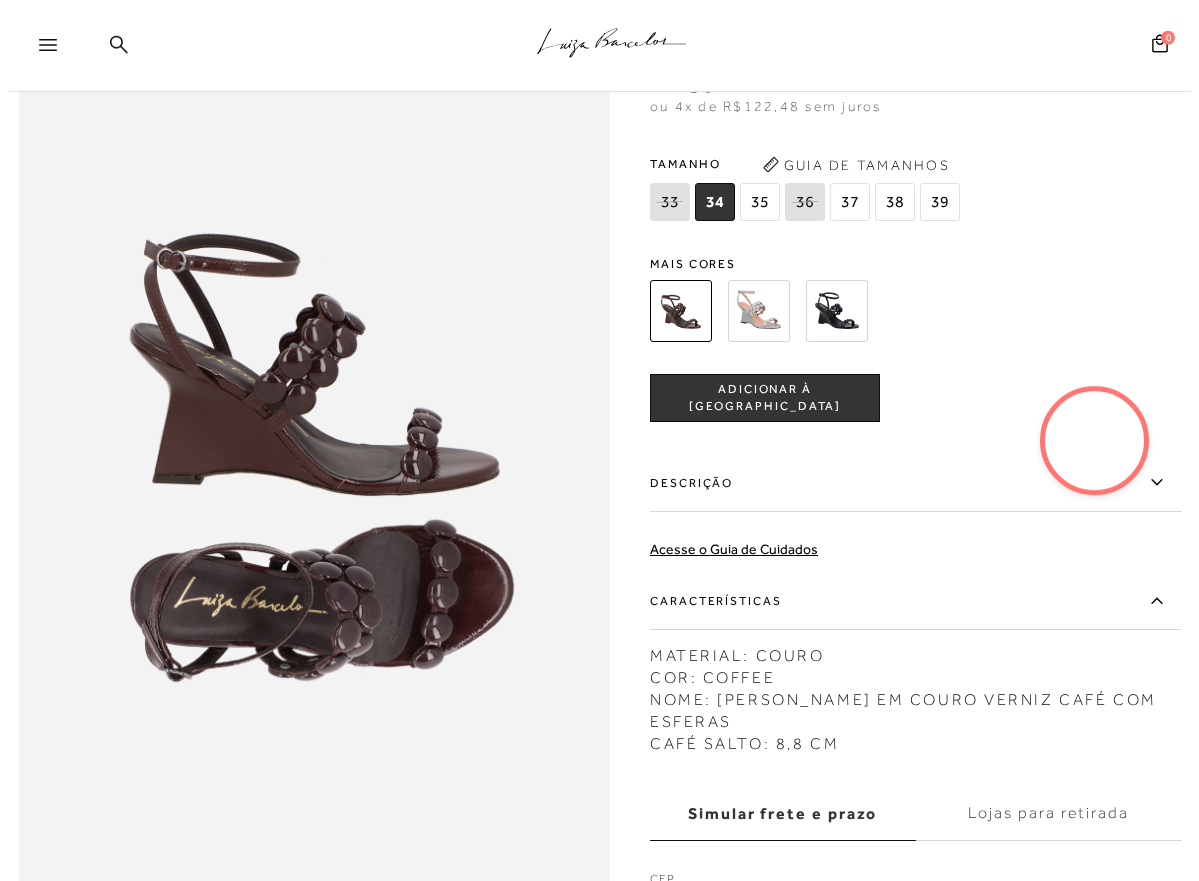 scroll, scrollTop: 816, scrollLeft: 0, axis: vertical 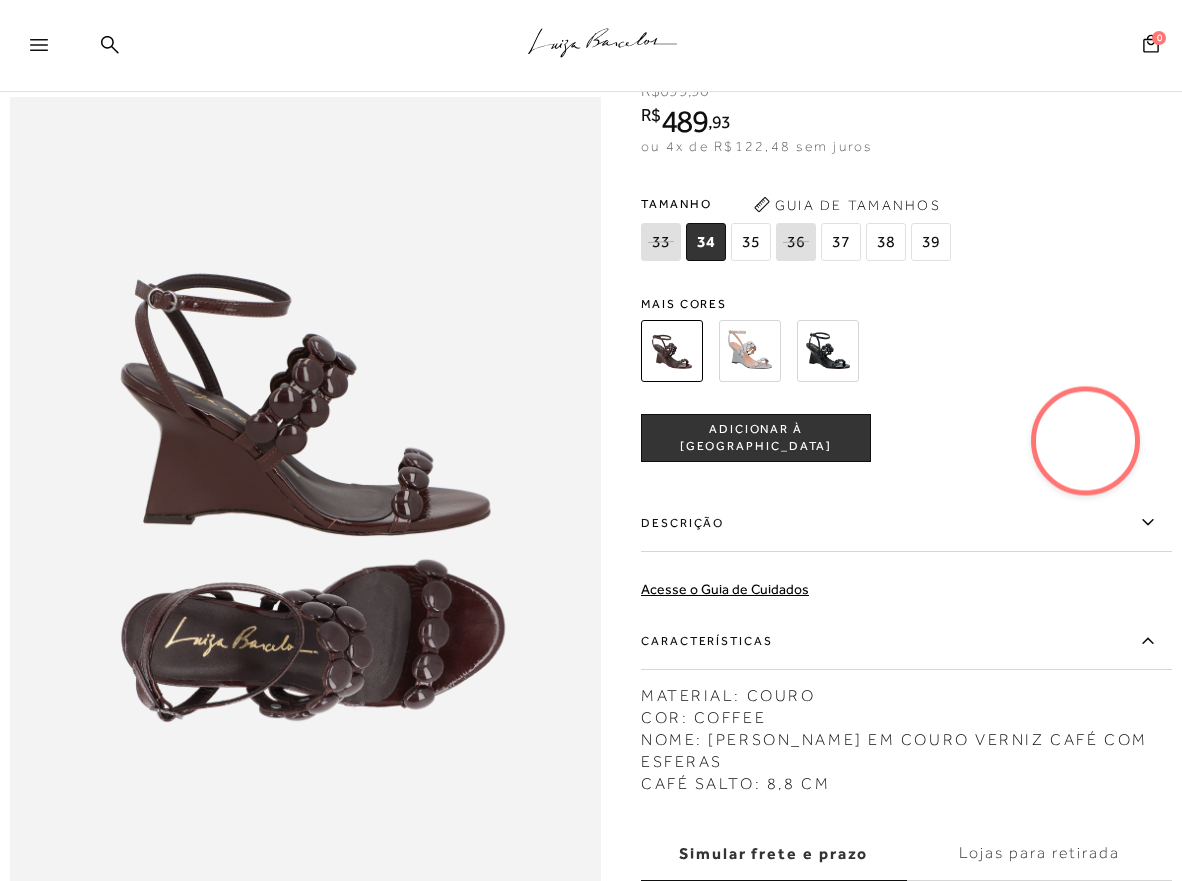 click on "Guia de Tamanhos" at bounding box center [847, 205] 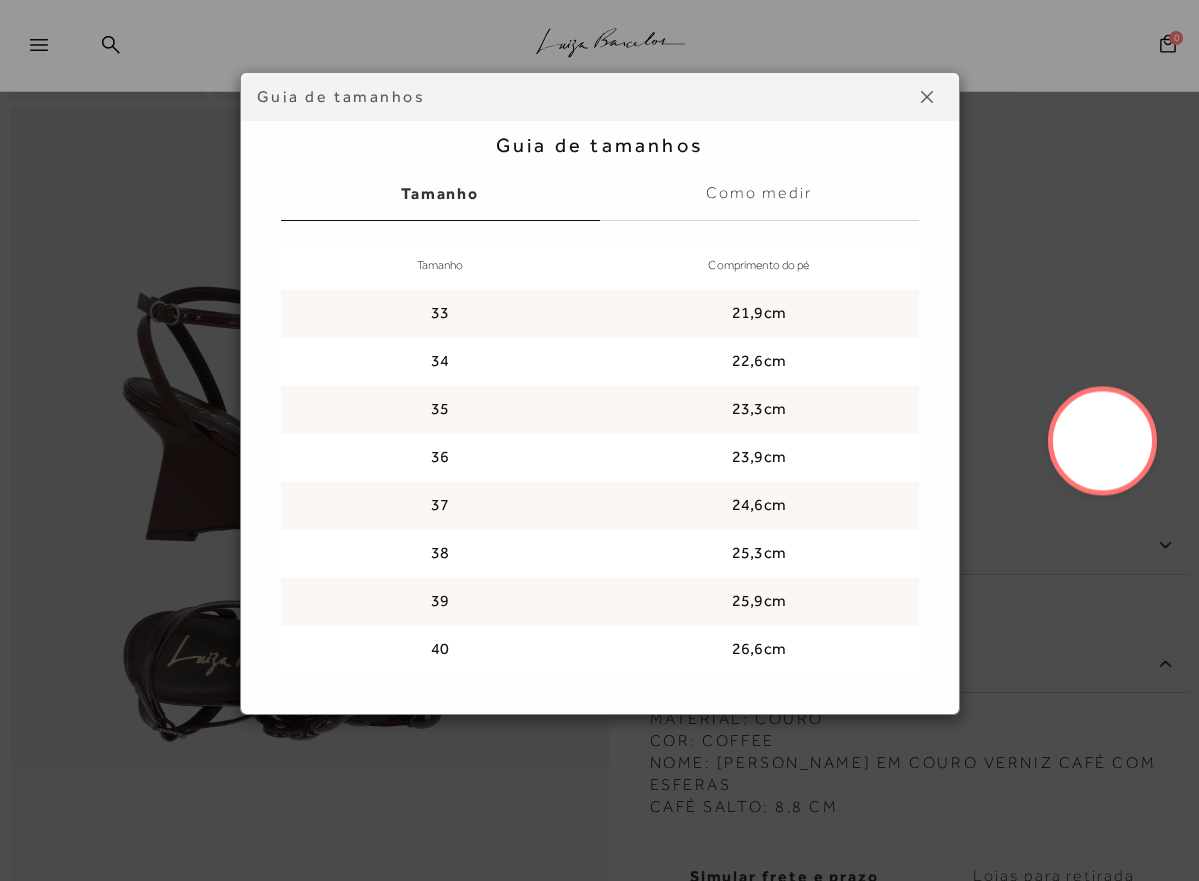 click on "Como medir" at bounding box center (759, 194) 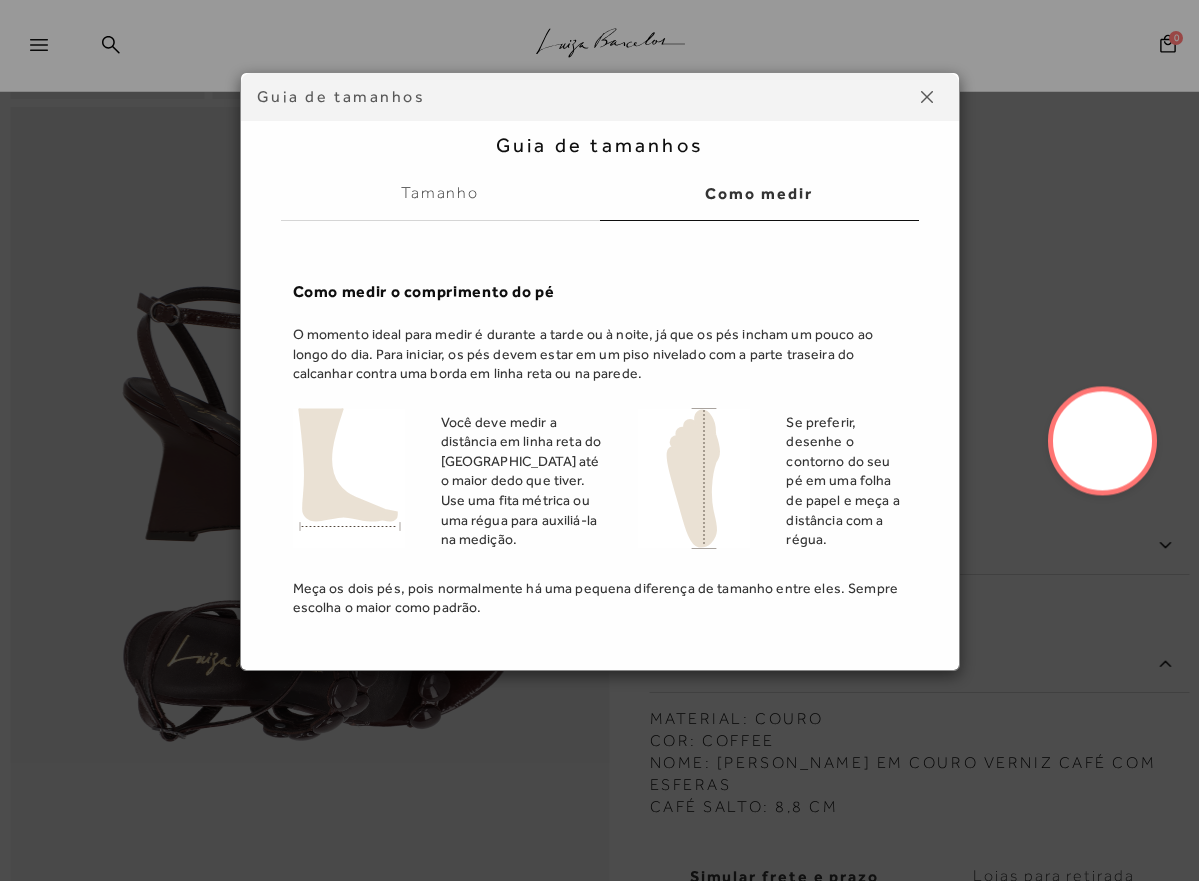 click on "Guia de tamanhos
Guia de tamanhos
Tamanho
Como medir
Tamanho
Comprimento do pé
33
21,9cm
34
22,6cm
35
23,3cm
36
23,9cm
37 24,6cm 38 39 40" at bounding box center (600, 371) 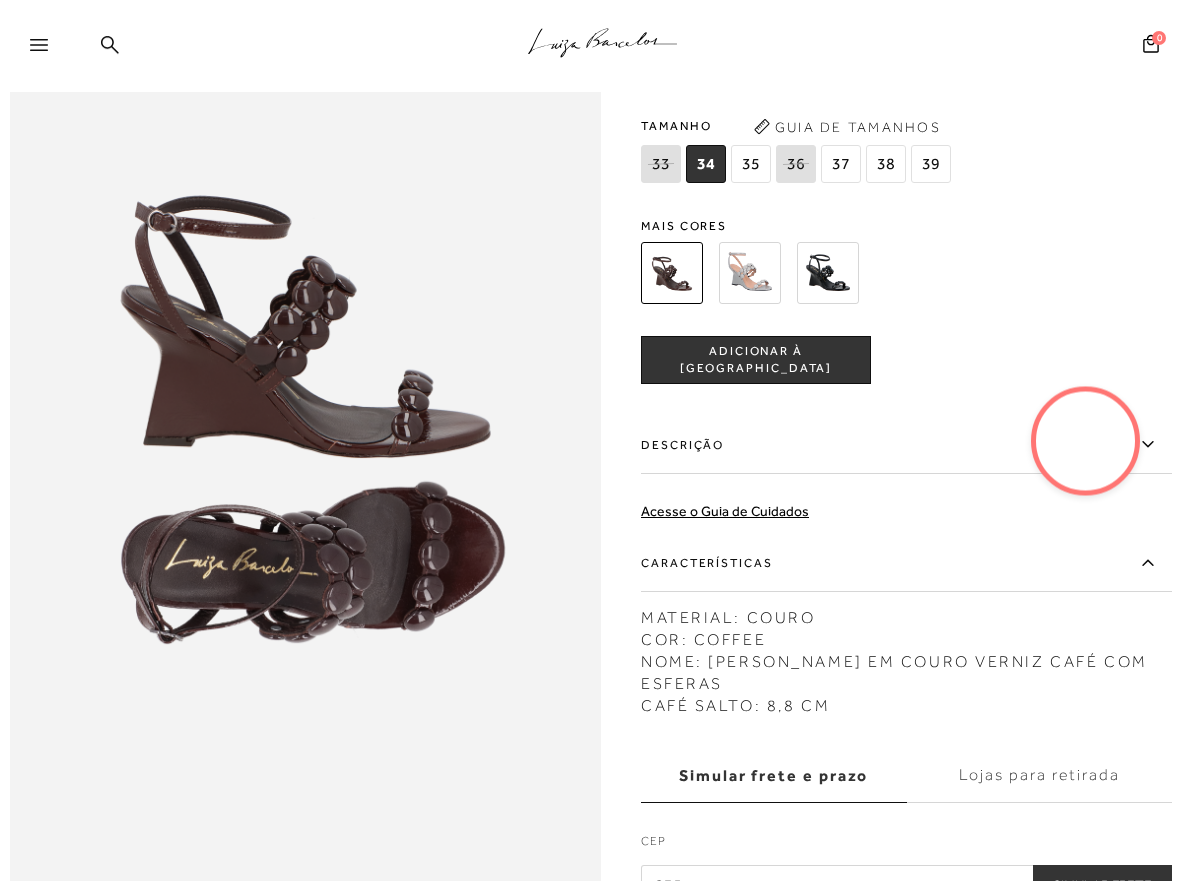 scroll, scrollTop: 816, scrollLeft: 0, axis: vertical 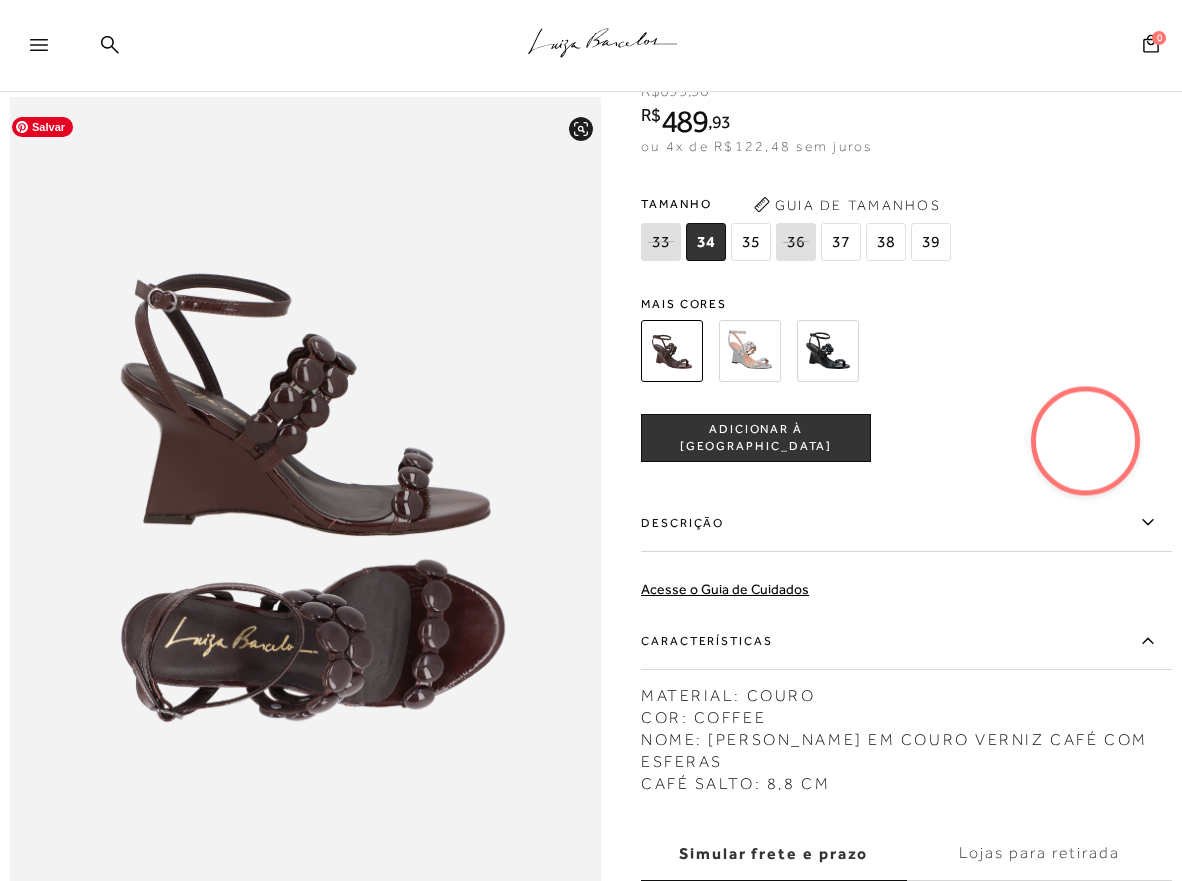 click at bounding box center (828, 351) 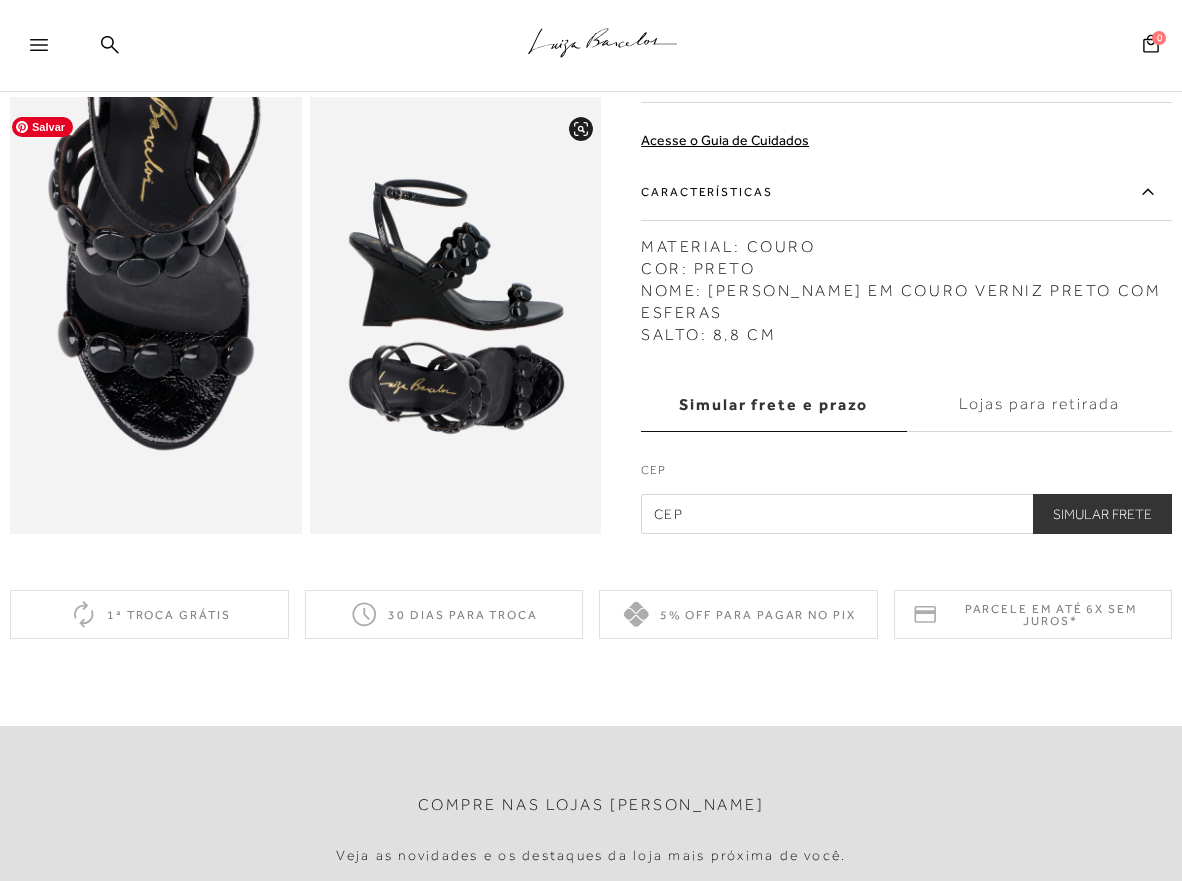 scroll, scrollTop: 0, scrollLeft: 0, axis: both 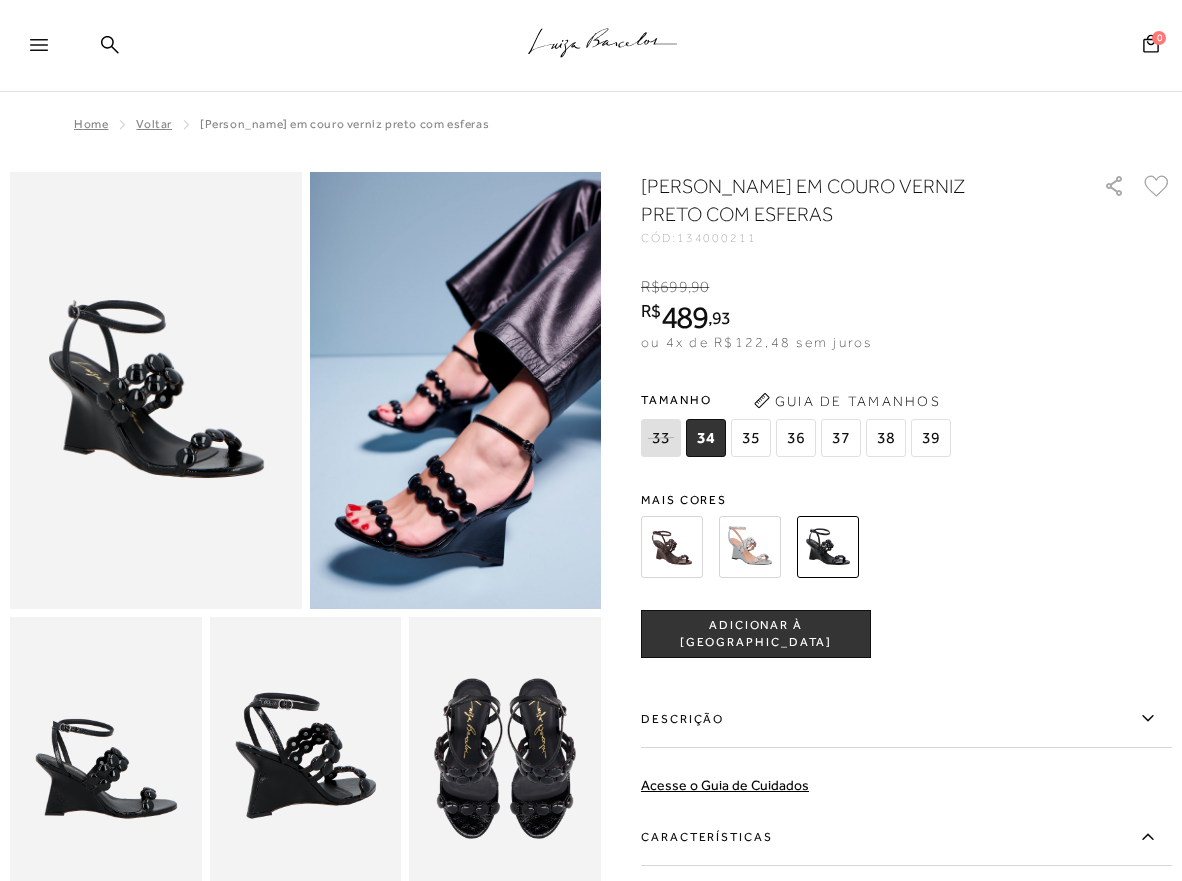 click at bounding box center (750, 547) 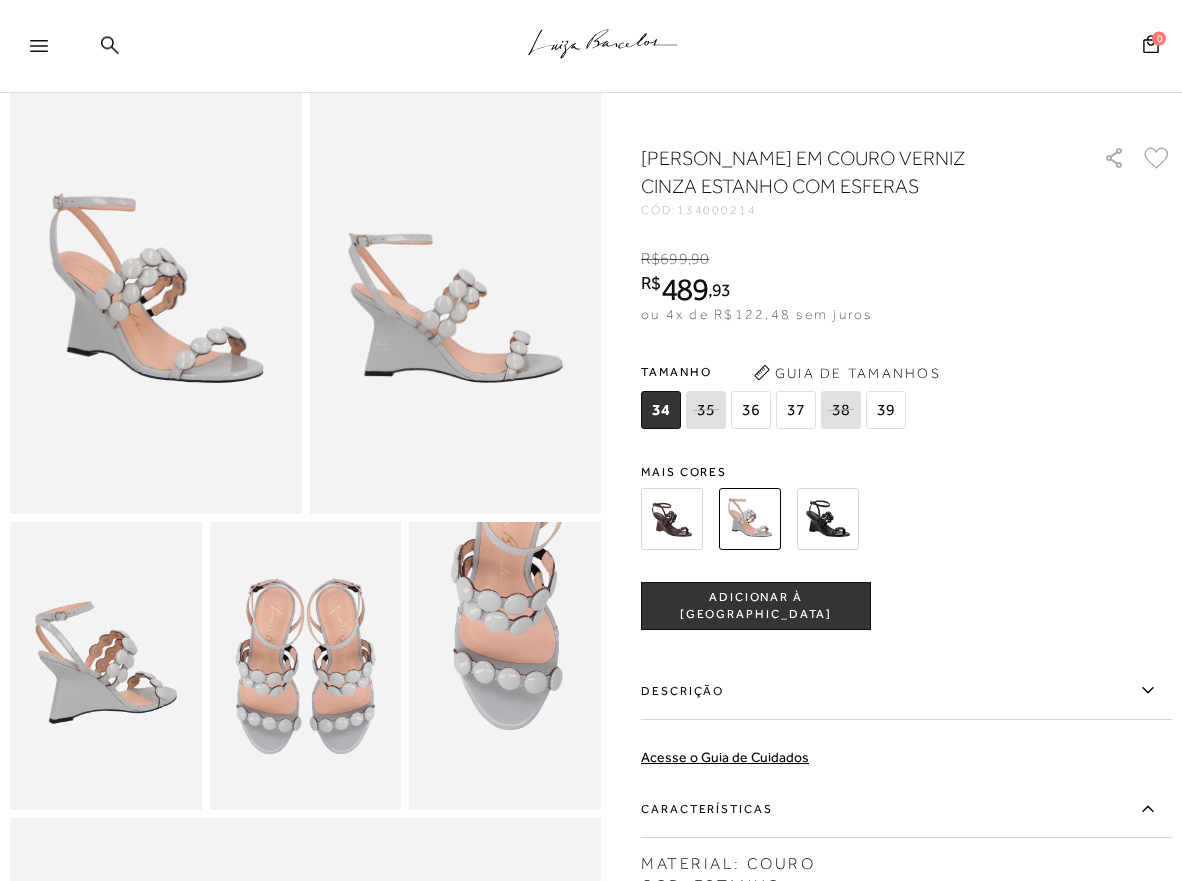 scroll, scrollTop: 299, scrollLeft: 0, axis: vertical 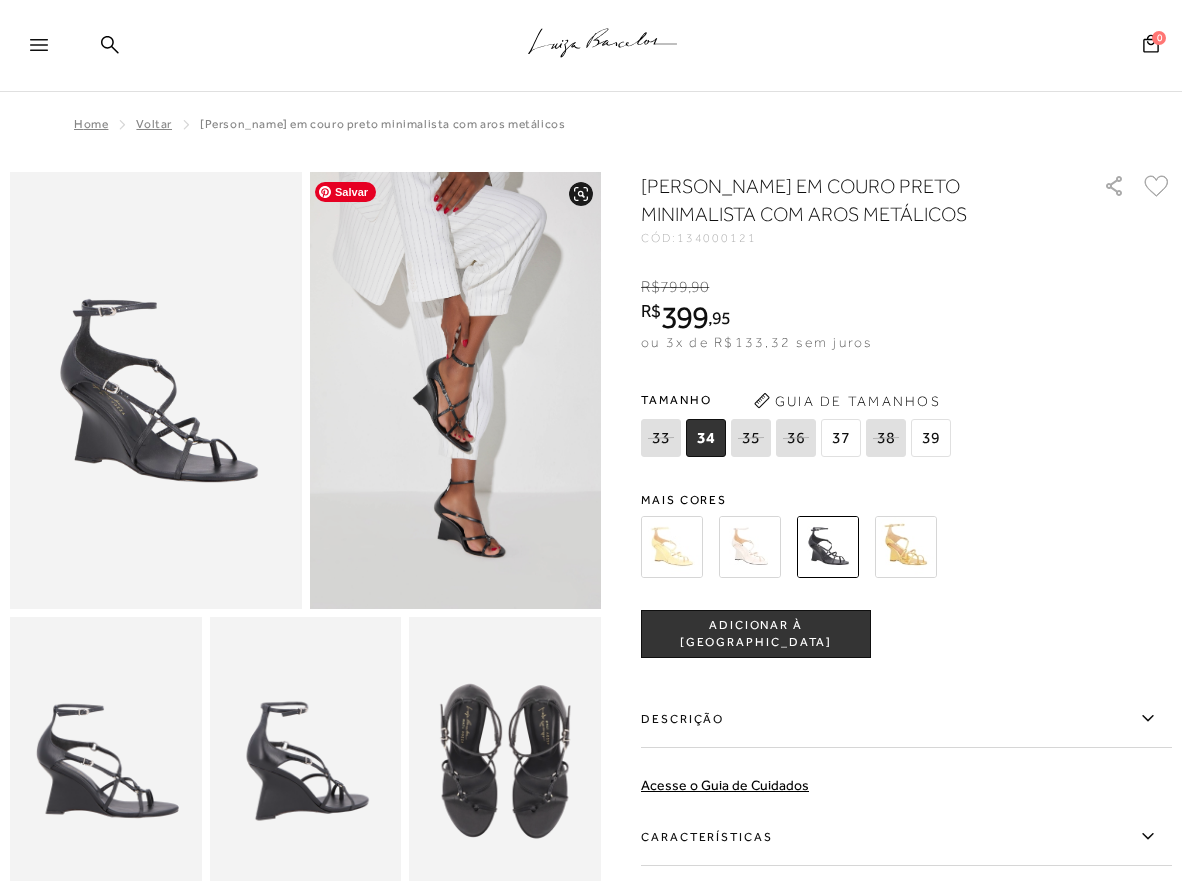 click at bounding box center [750, 547] 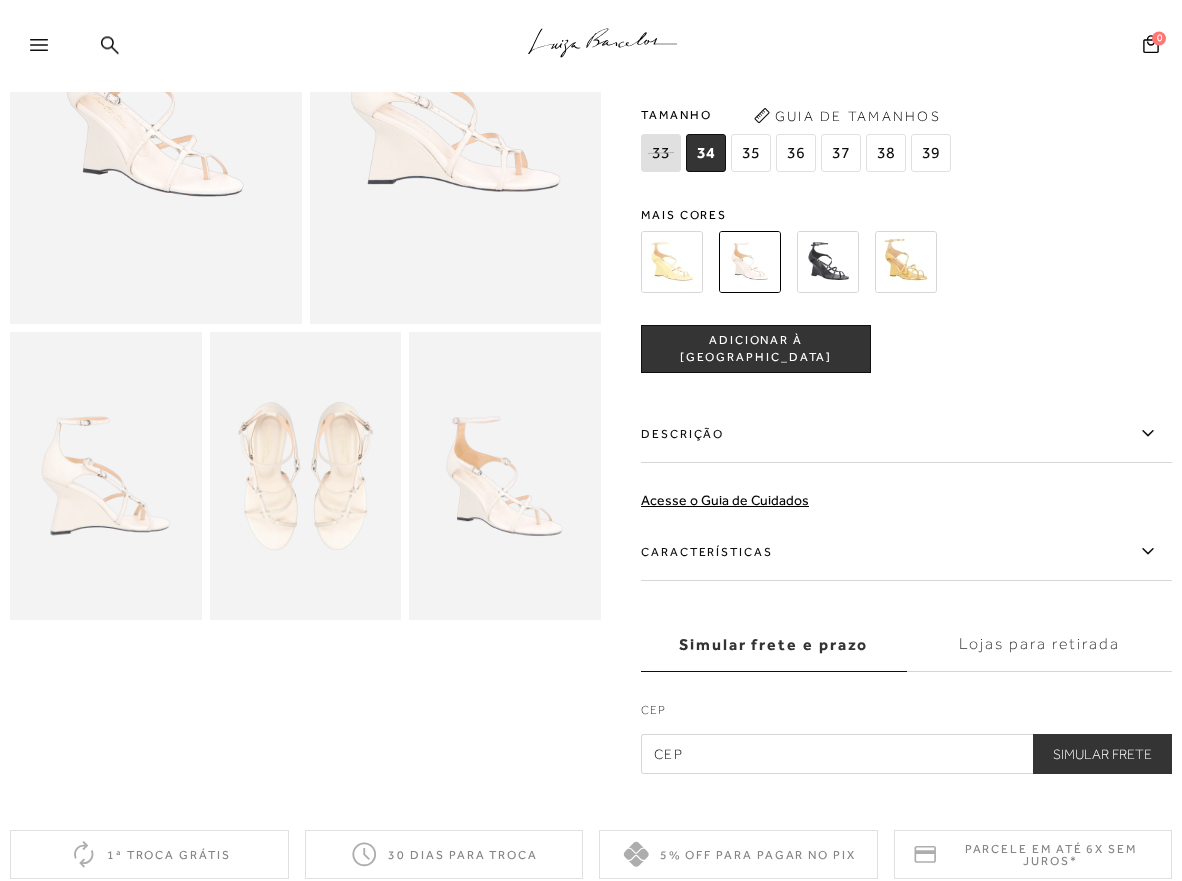 scroll, scrollTop: 306, scrollLeft: 0, axis: vertical 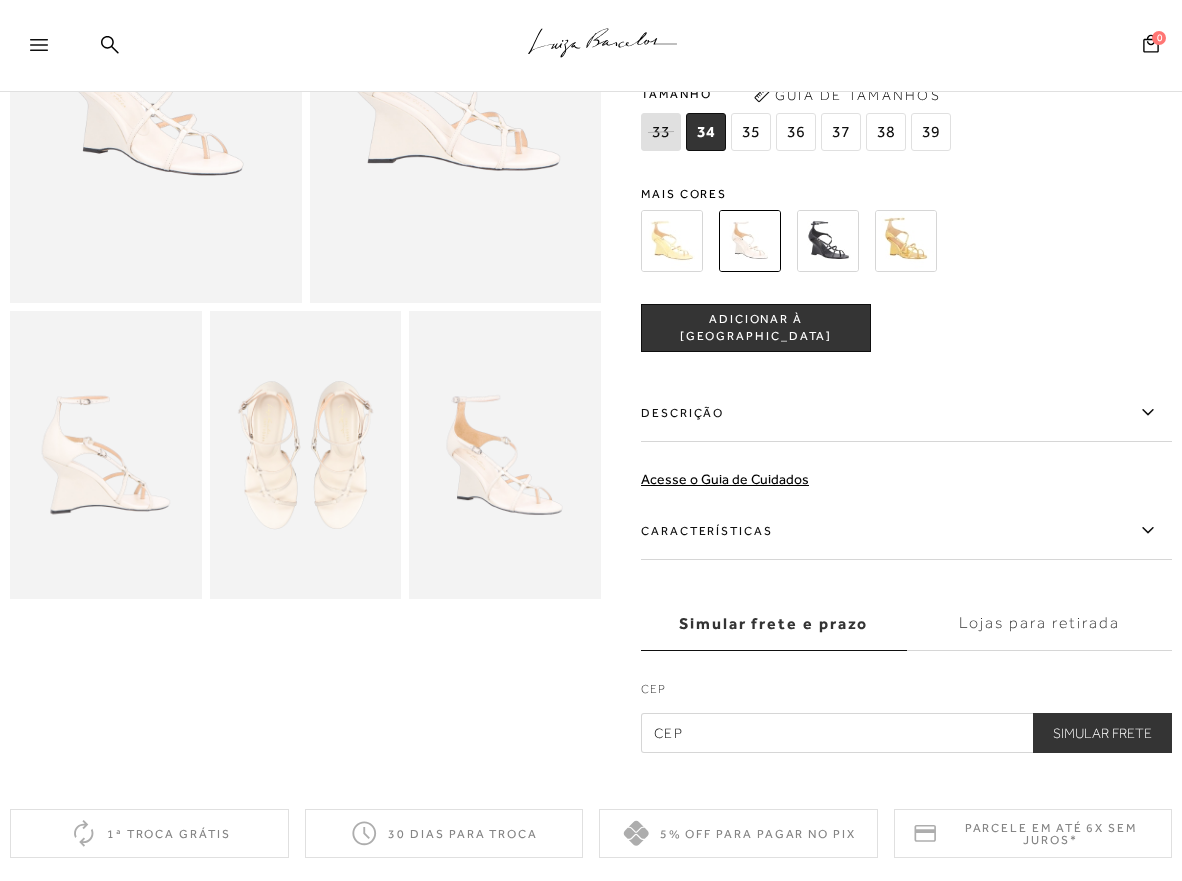 click on "Características" at bounding box center [906, 531] 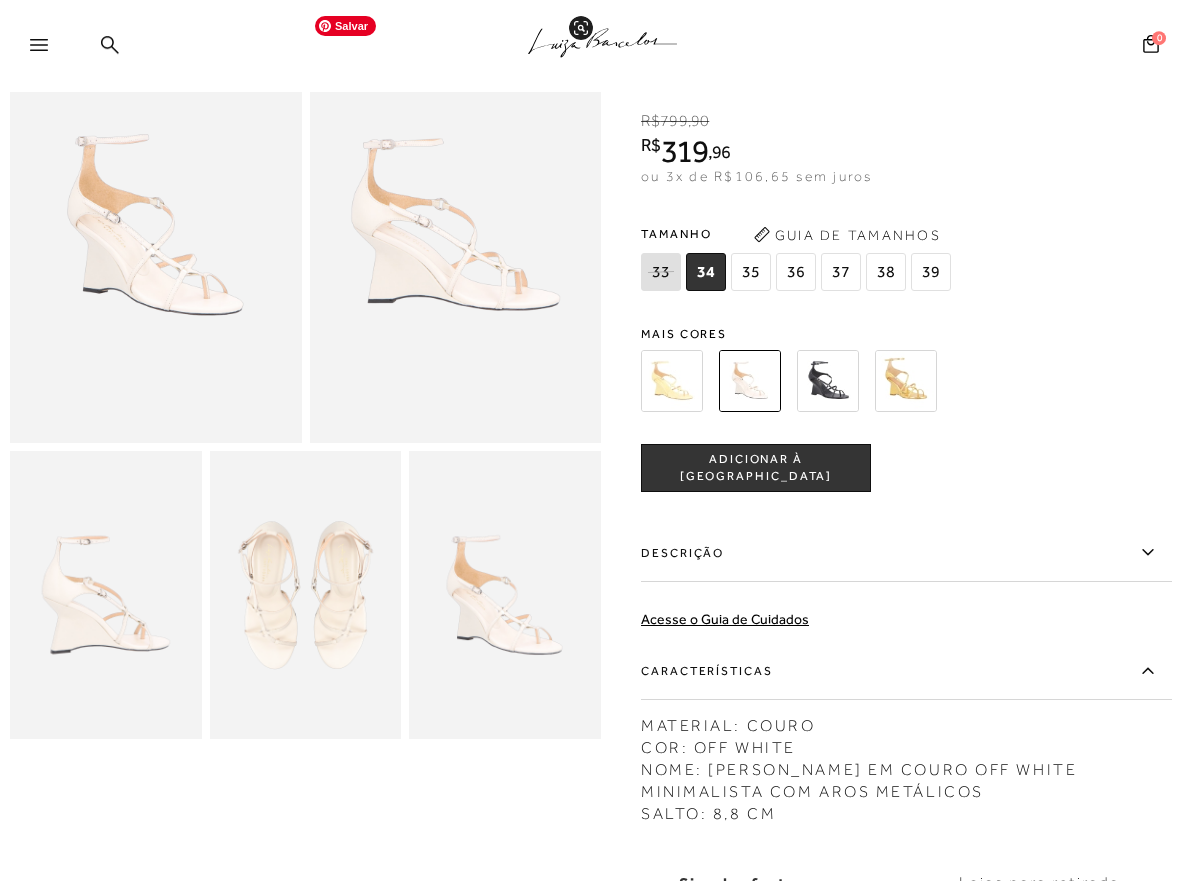scroll, scrollTop: 102, scrollLeft: 0, axis: vertical 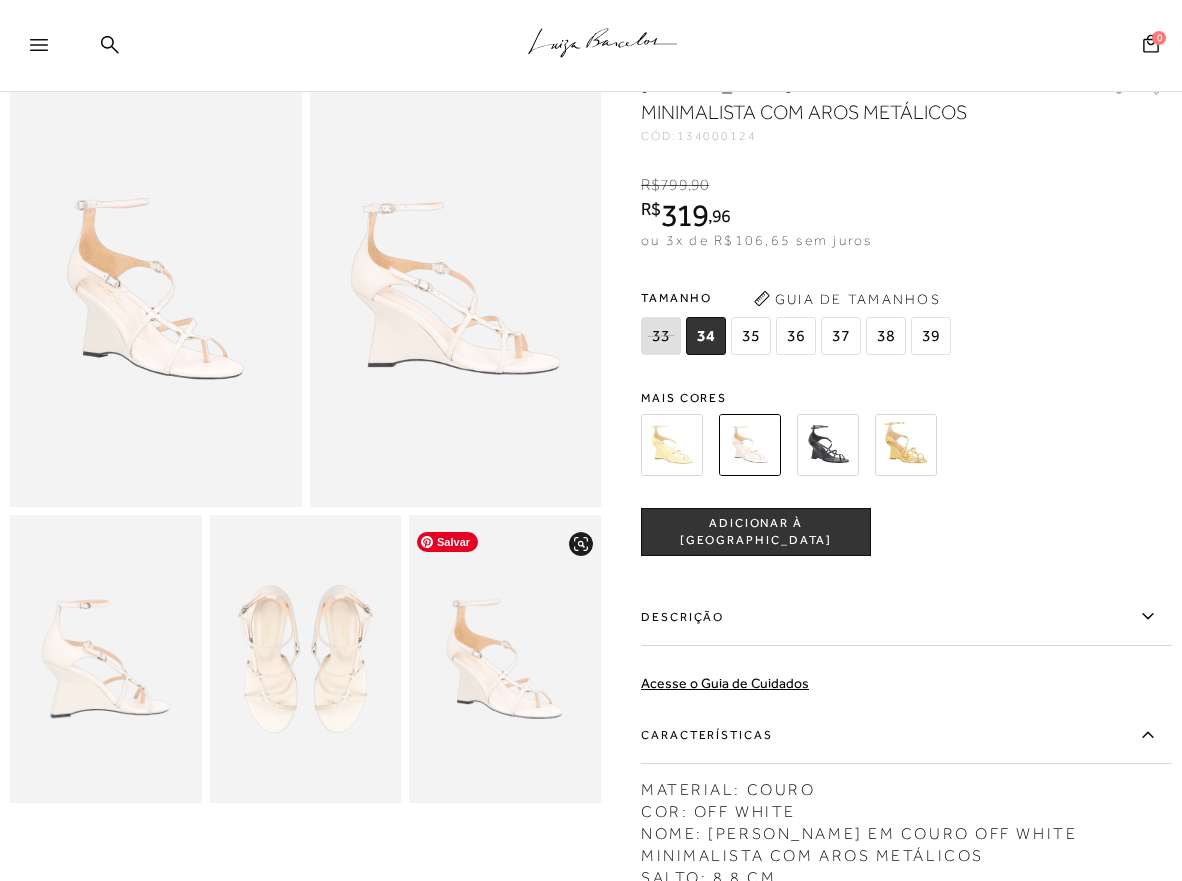 click at bounding box center [505, 659] 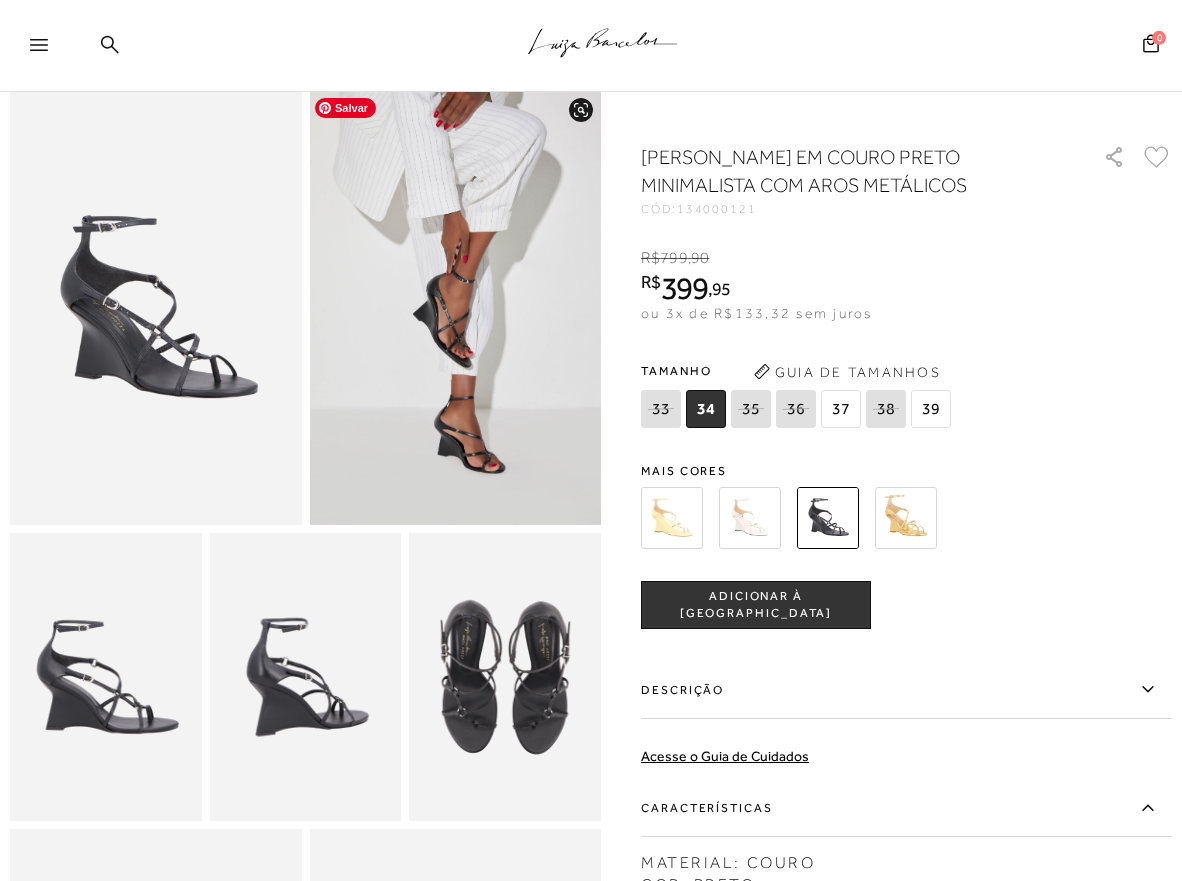 scroll, scrollTop: 102, scrollLeft: 0, axis: vertical 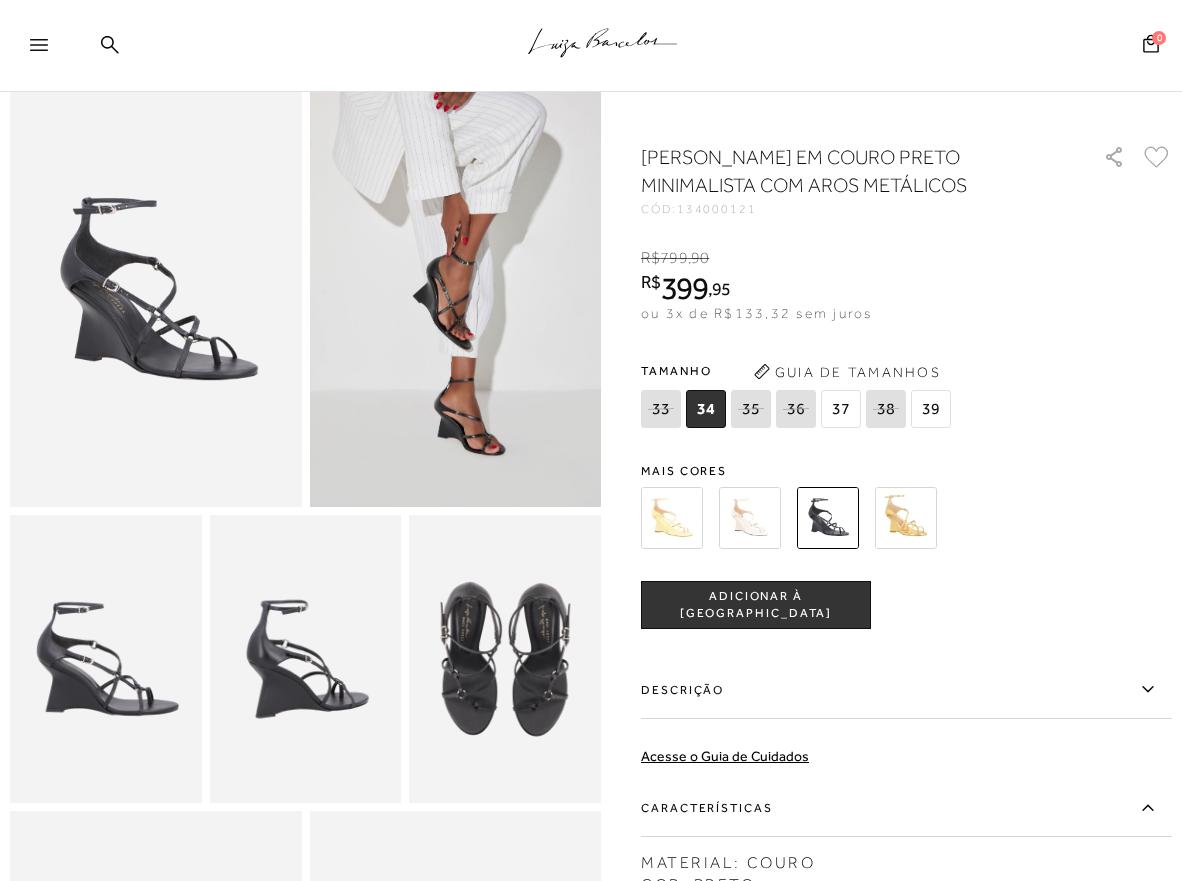 click at bounding box center [750, 518] 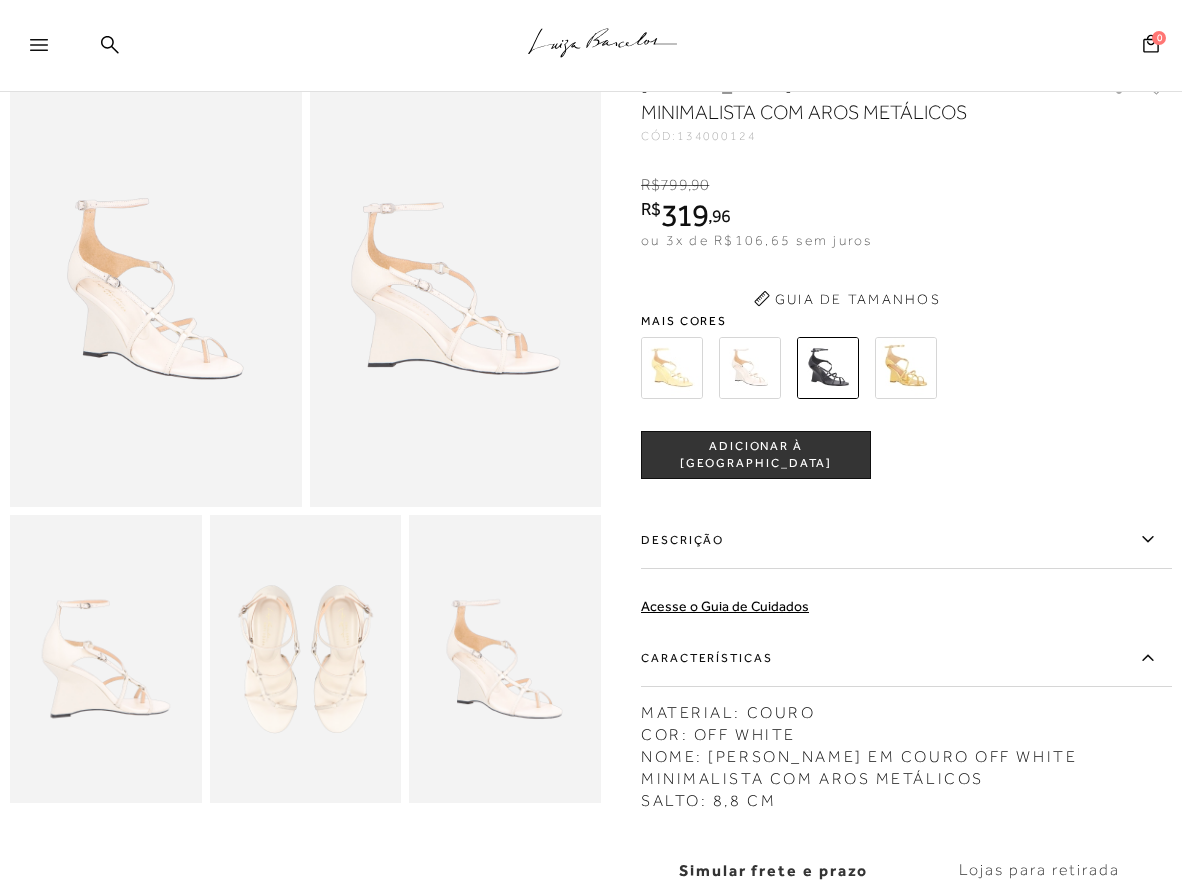 scroll, scrollTop: 0, scrollLeft: 0, axis: both 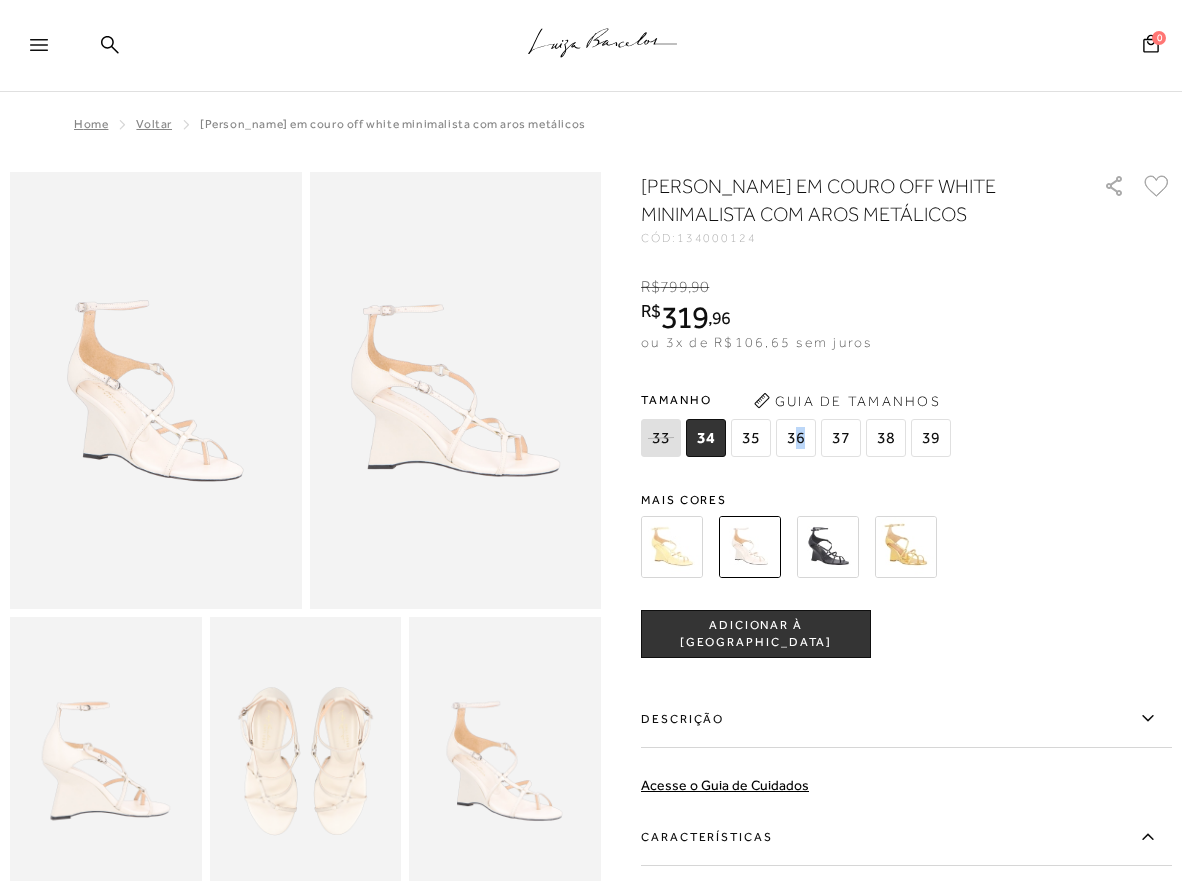 click on "36" at bounding box center (796, 438) 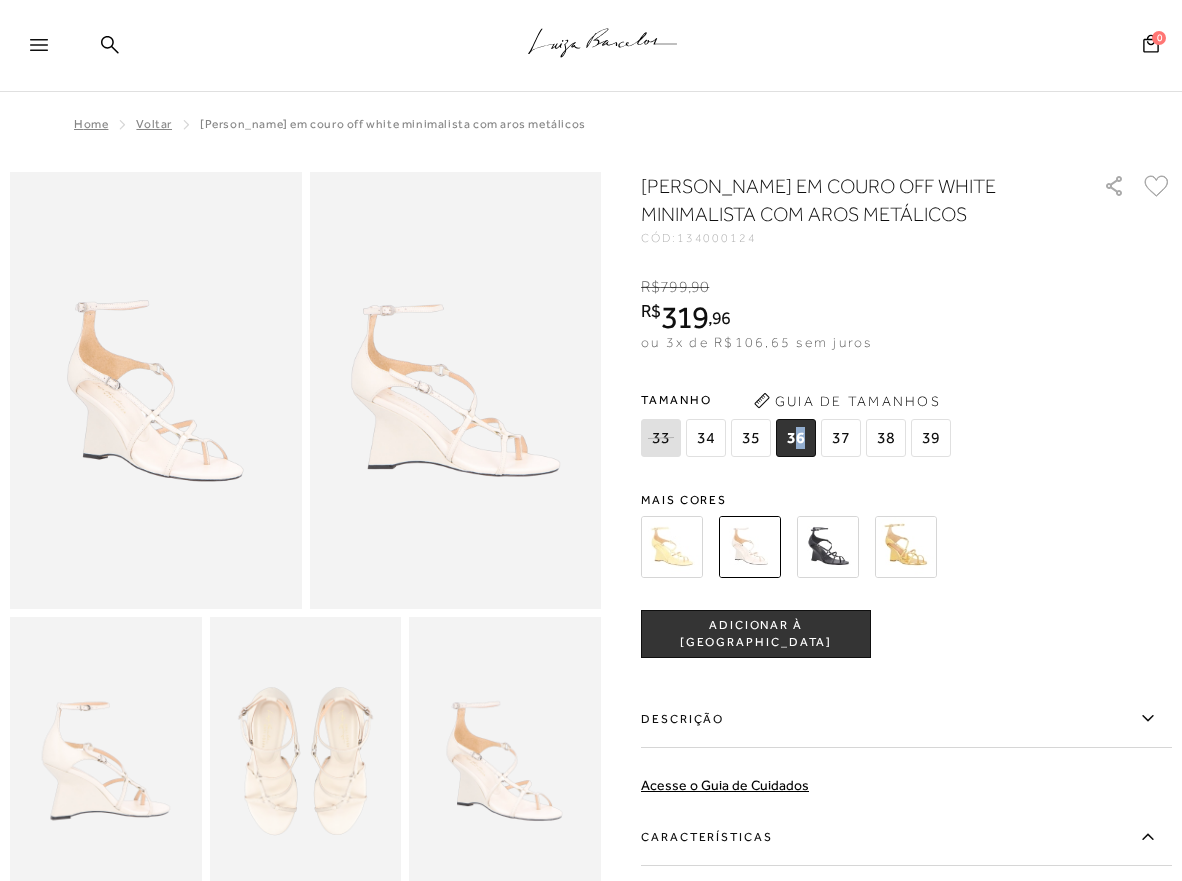 click on "ADICIONAR À [GEOGRAPHIC_DATA]" at bounding box center (756, 634) 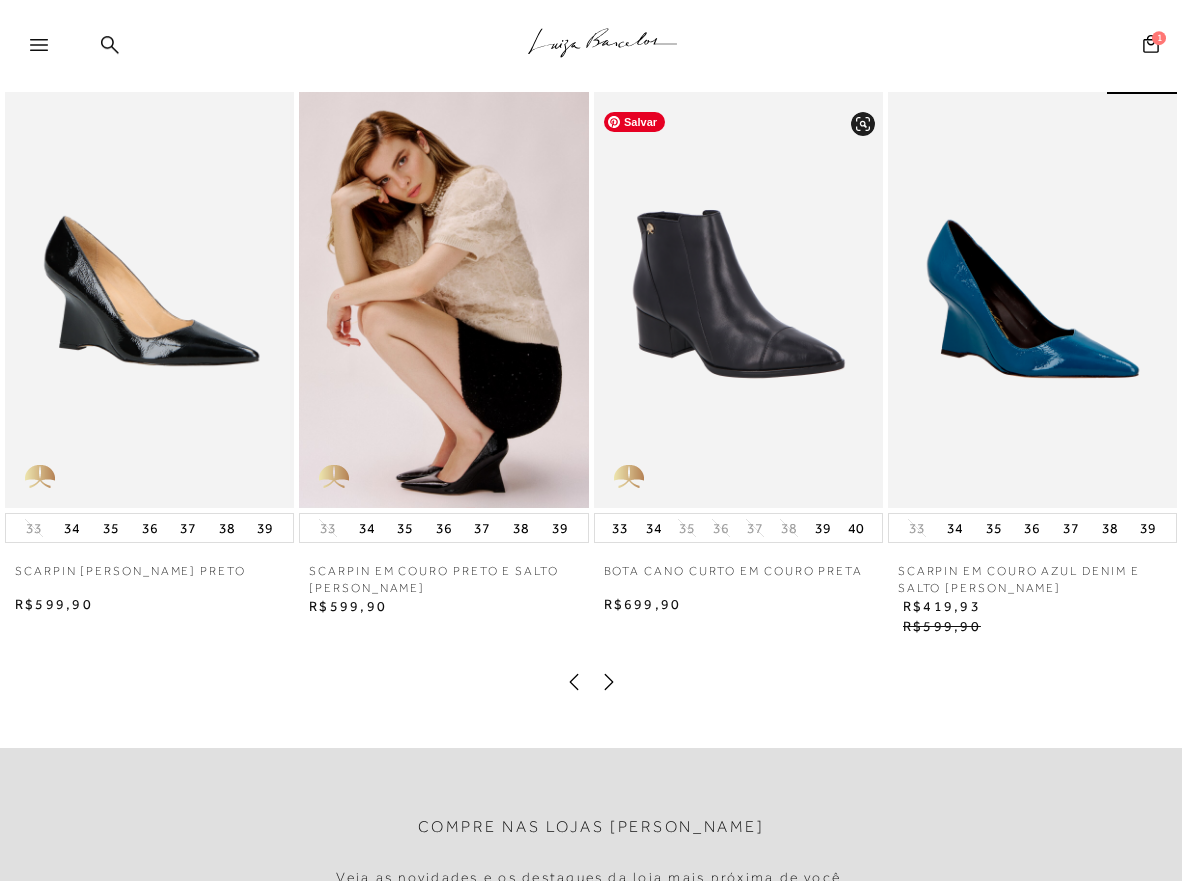 scroll, scrollTop: 1428, scrollLeft: 0, axis: vertical 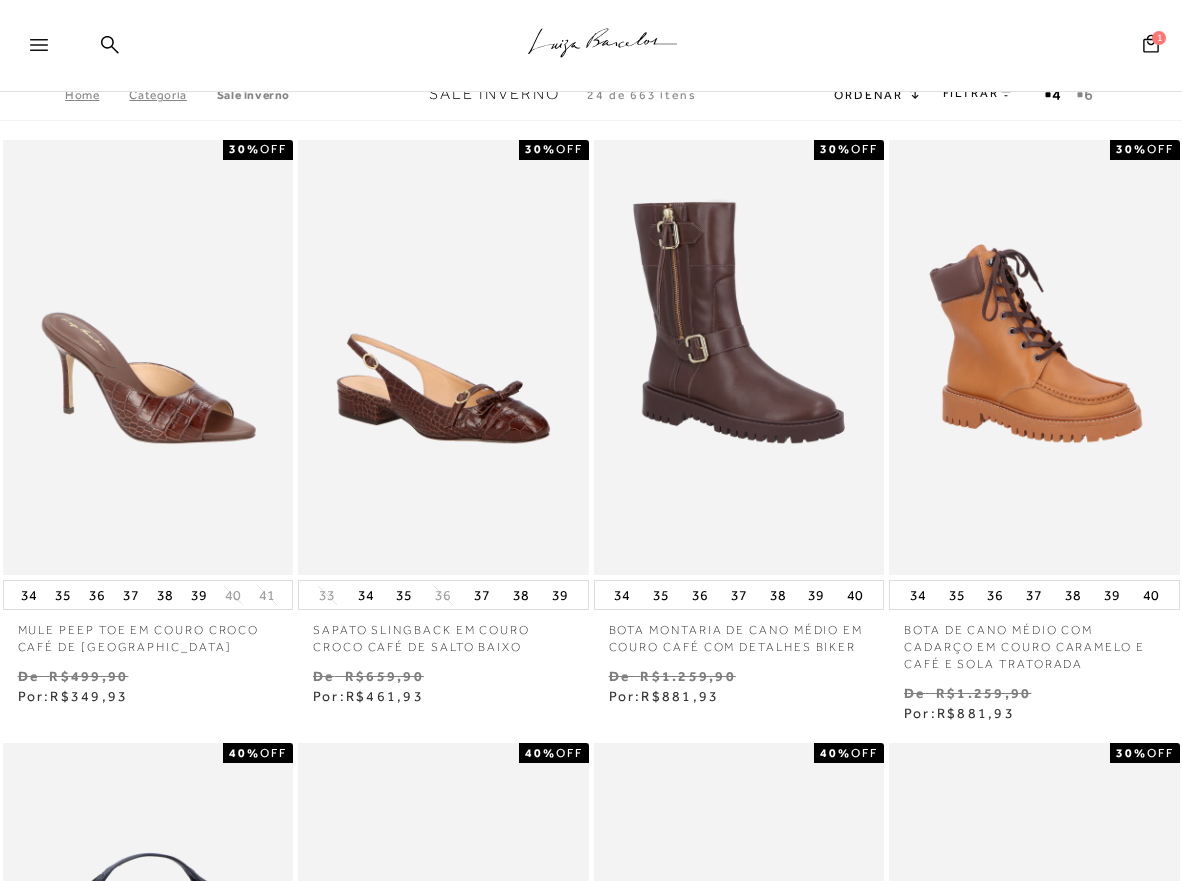 click on "FILTRAR" at bounding box center [978, 93] 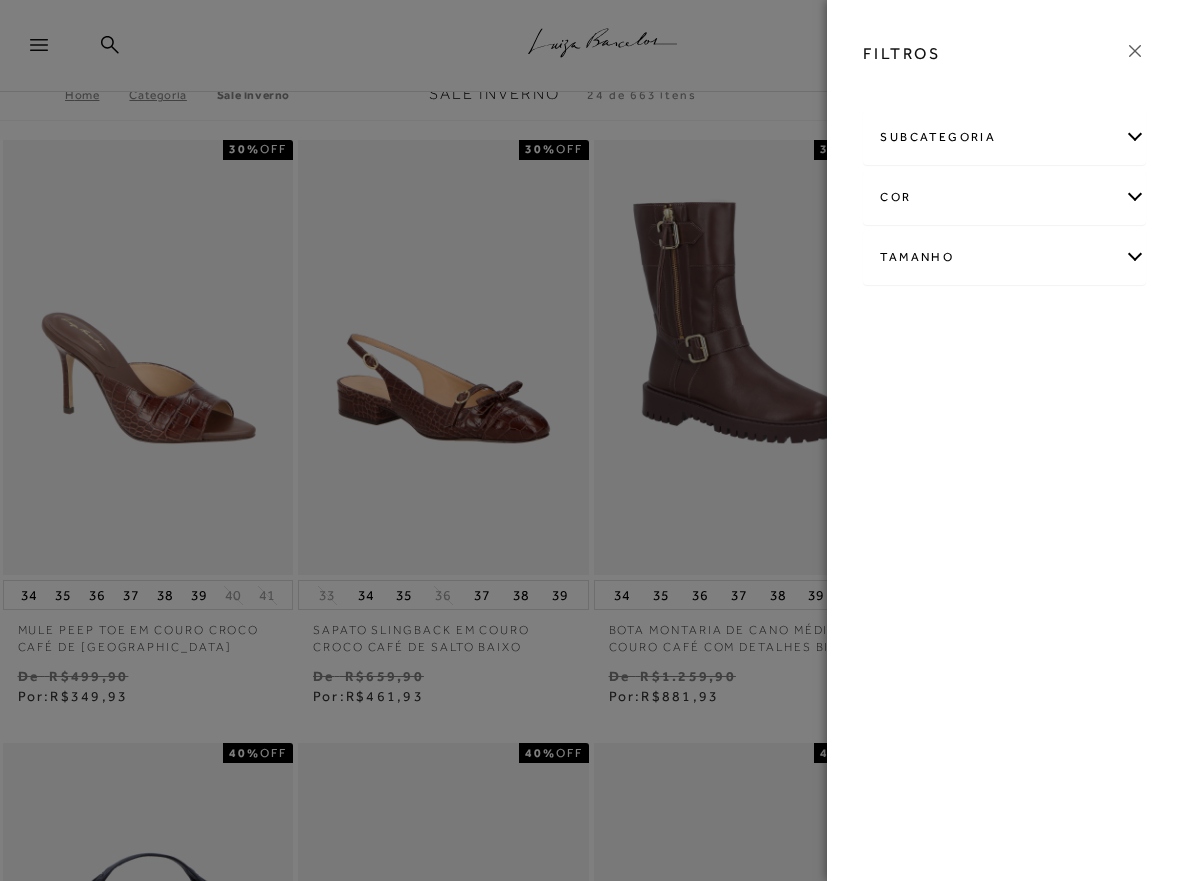 click on "Tamanho" at bounding box center (1004, 257) 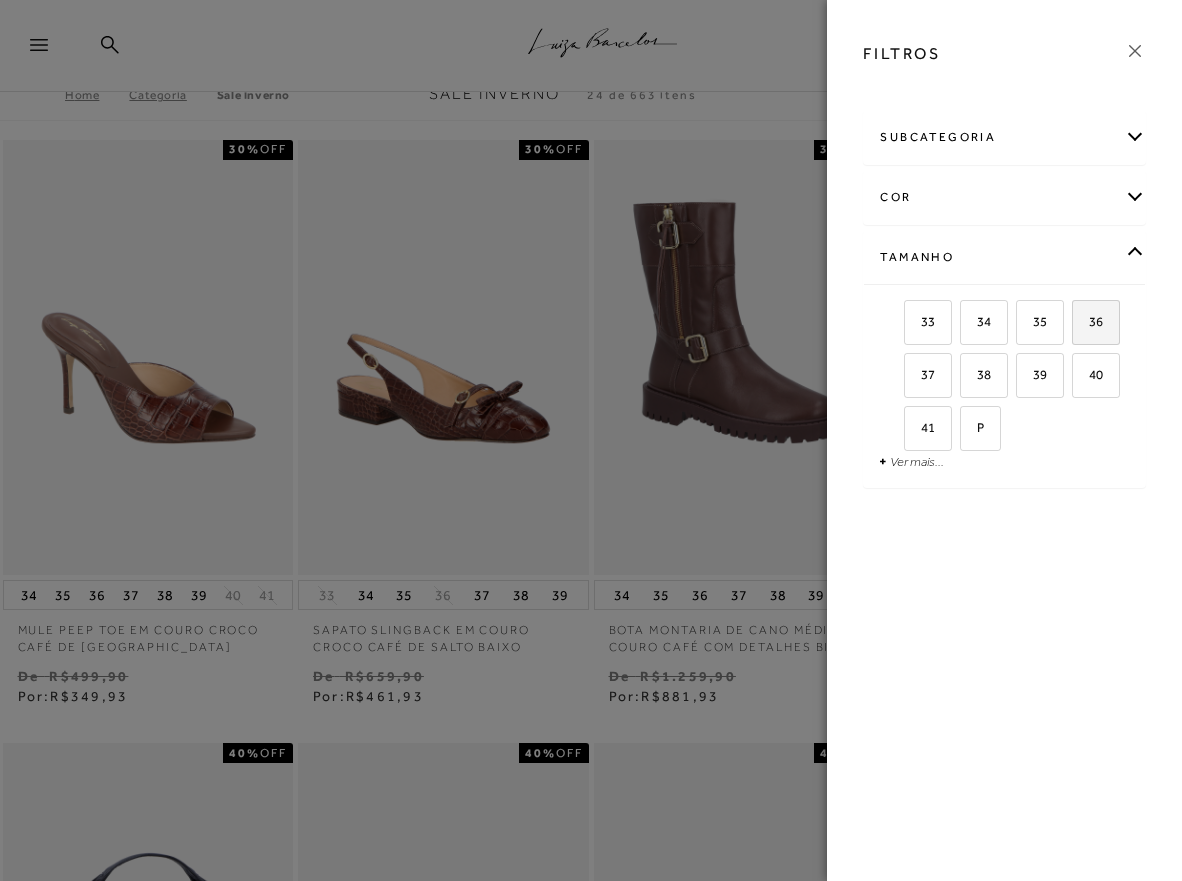 click on "36" at bounding box center [1096, 322] 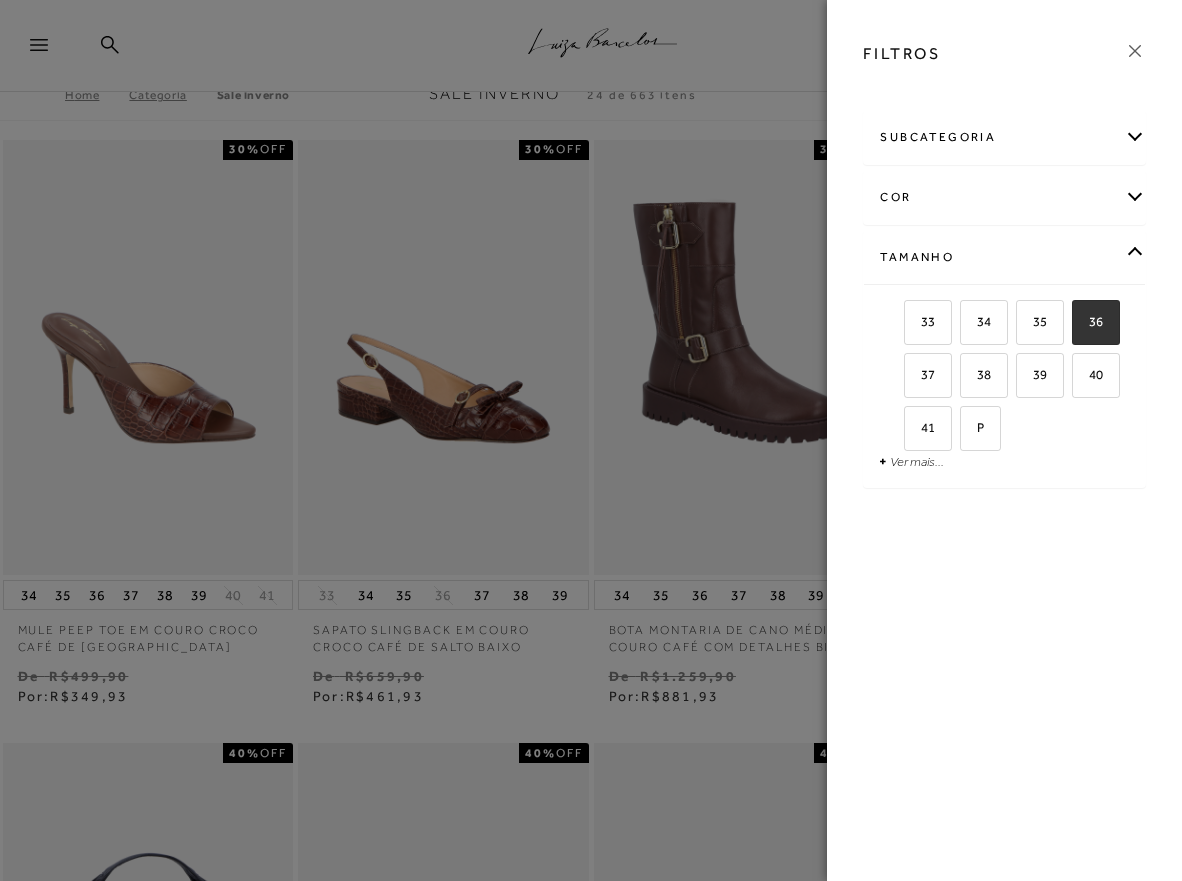checkbox on "true" 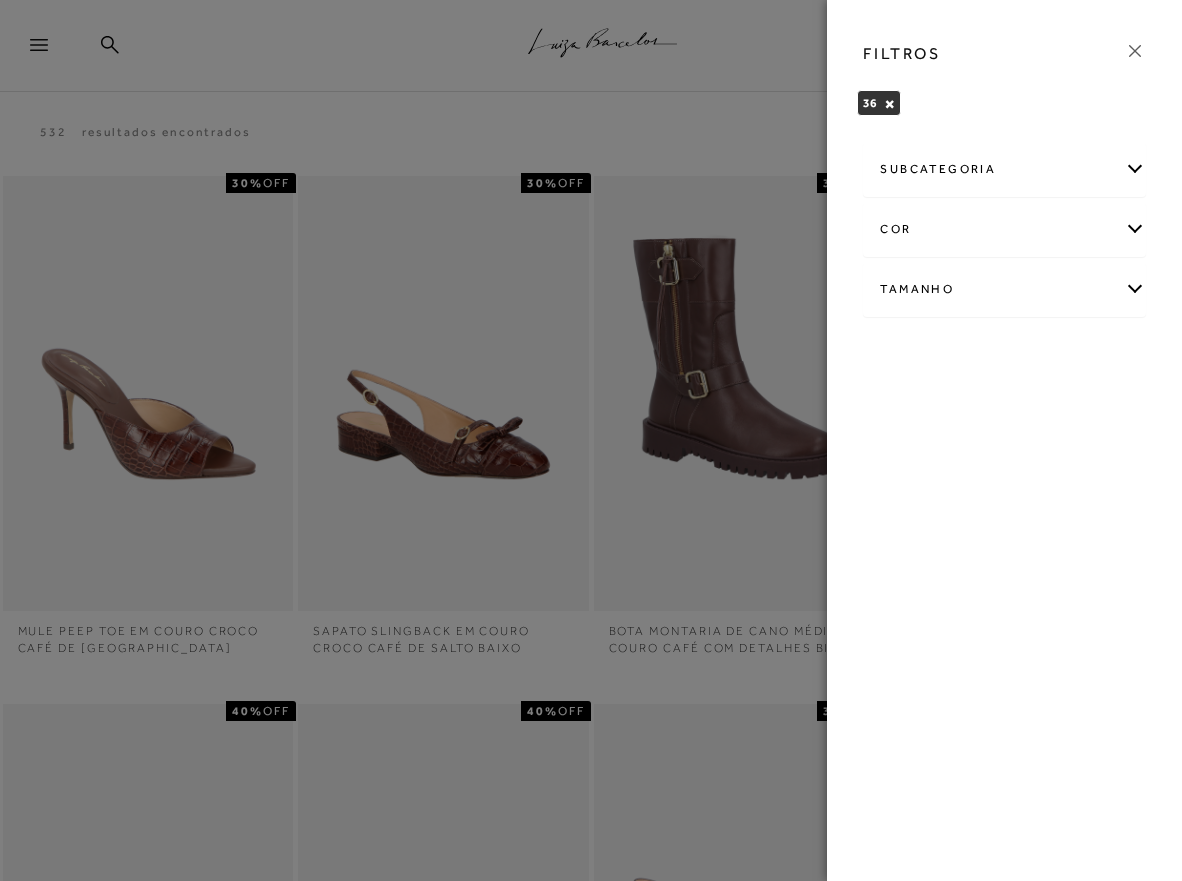 click 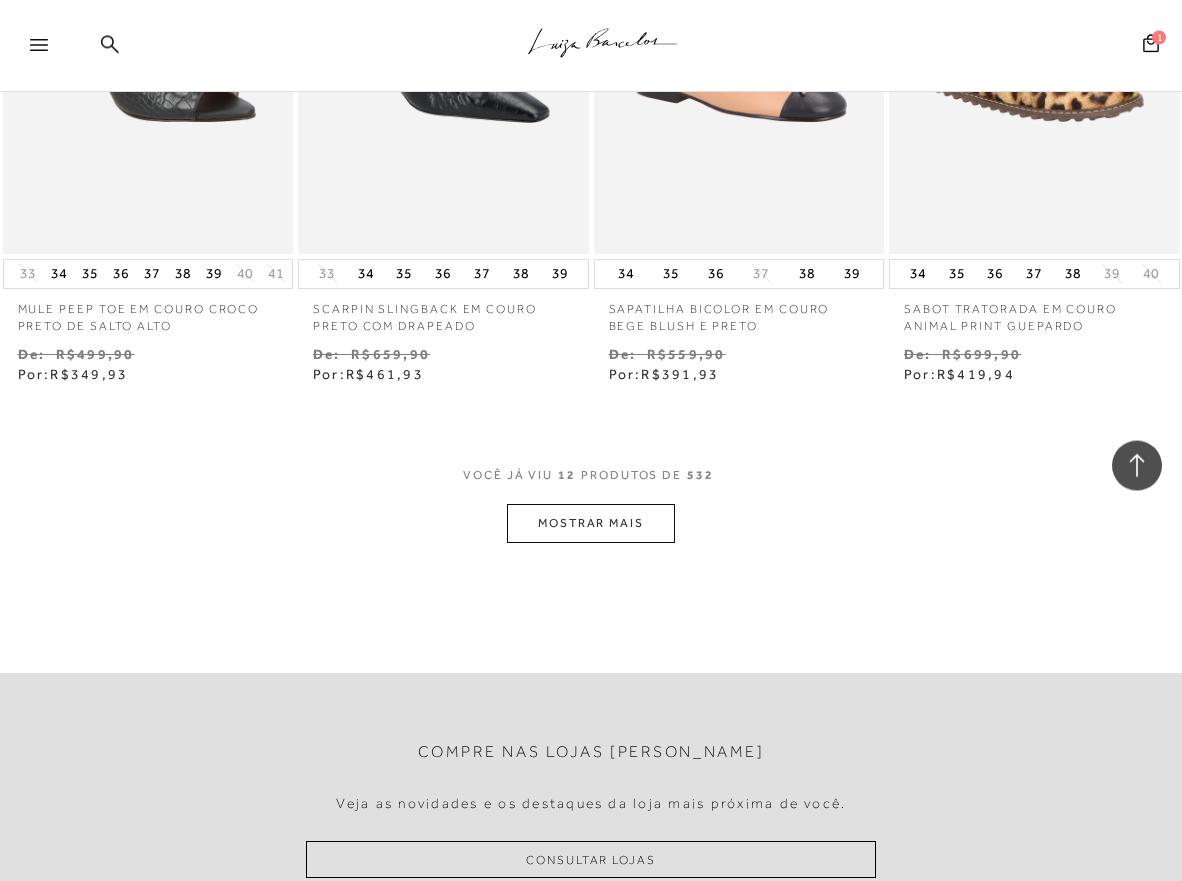 scroll, scrollTop: 1734, scrollLeft: 0, axis: vertical 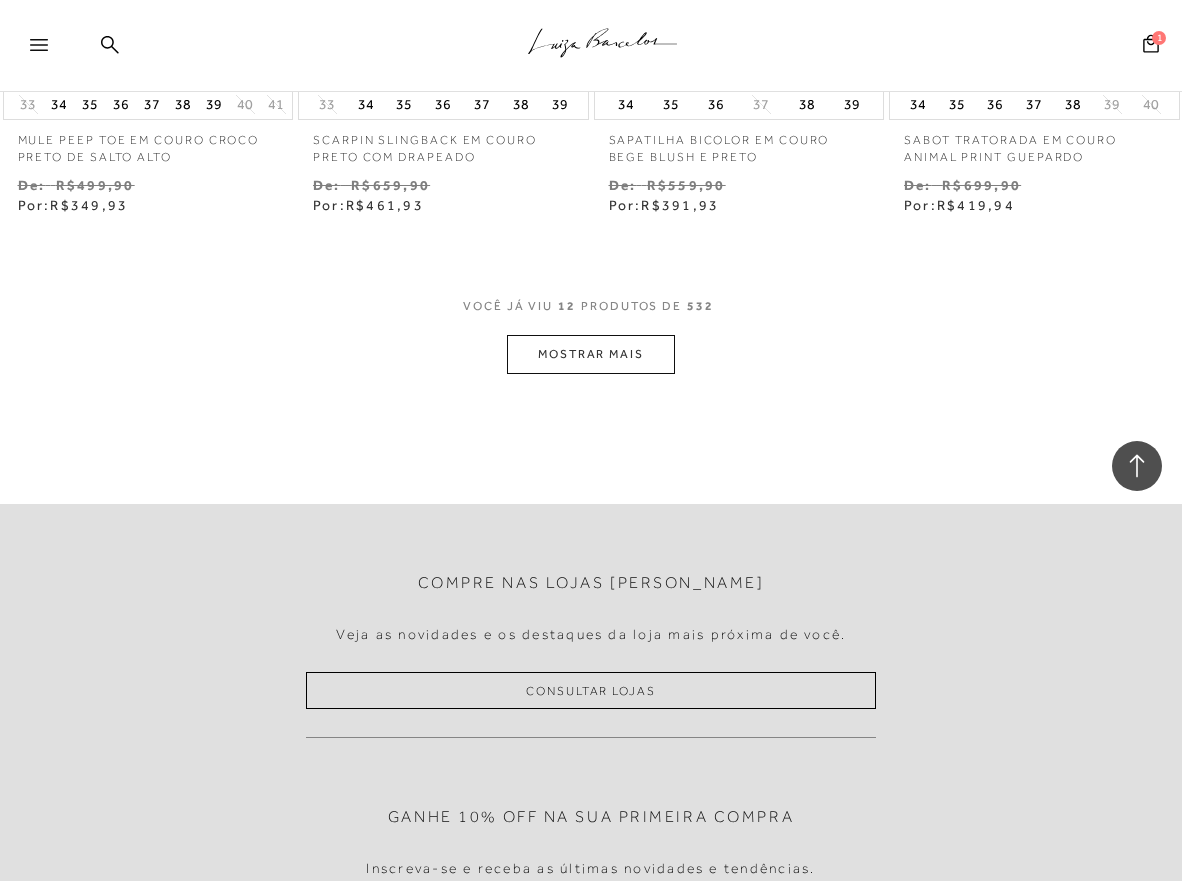 click on "MOSTRAR MAIS" at bounding box center (591, 354) 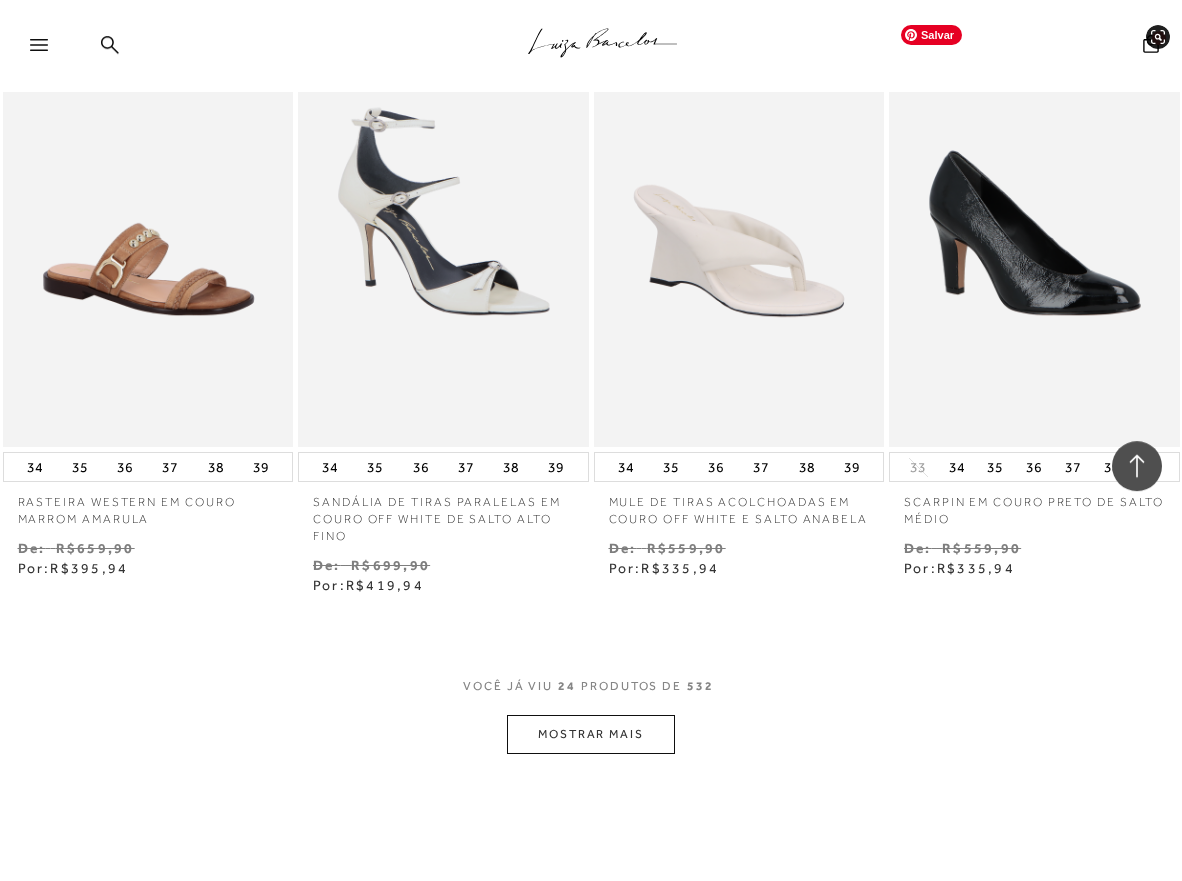 scroll, scrollTop: 3264, scrollLeft: 0, axis: vertical 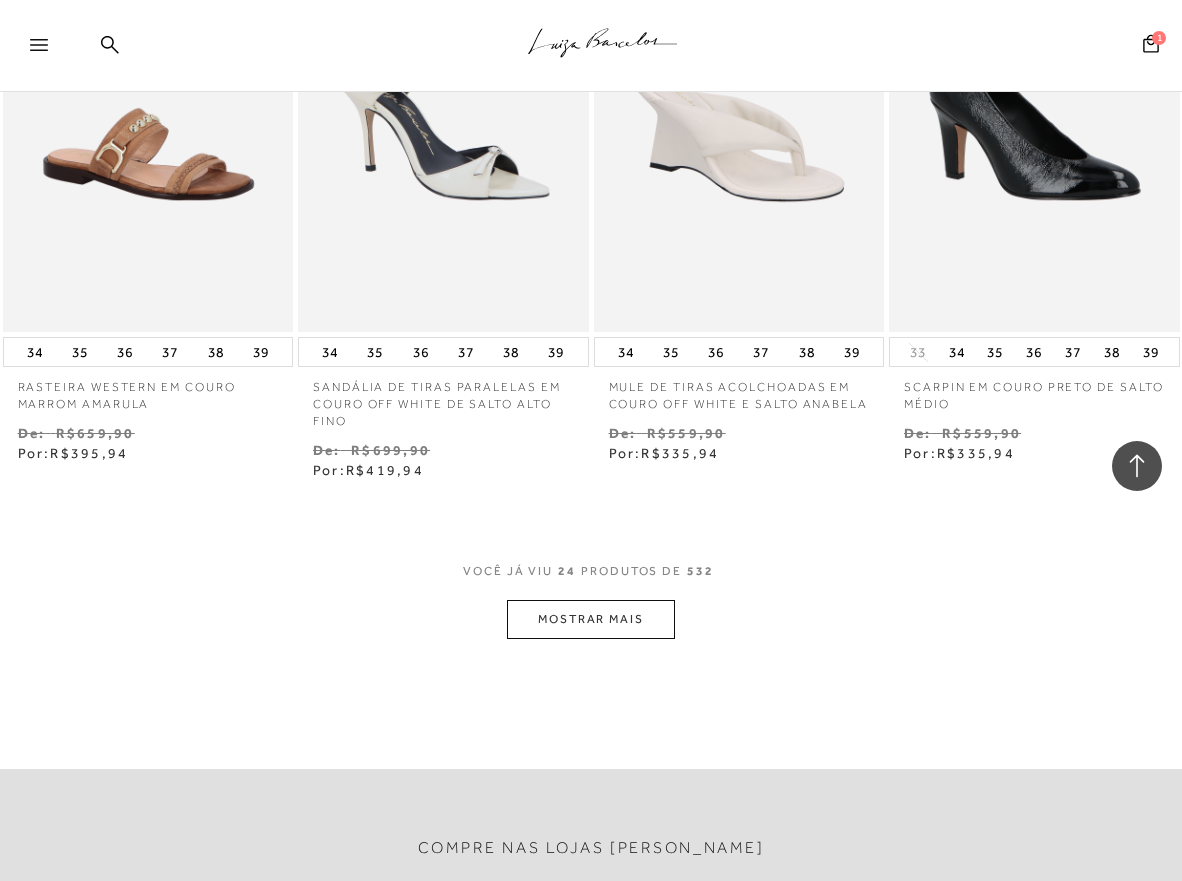 click on "MOSTRAR MAIS" at bounding box center (591, 619) 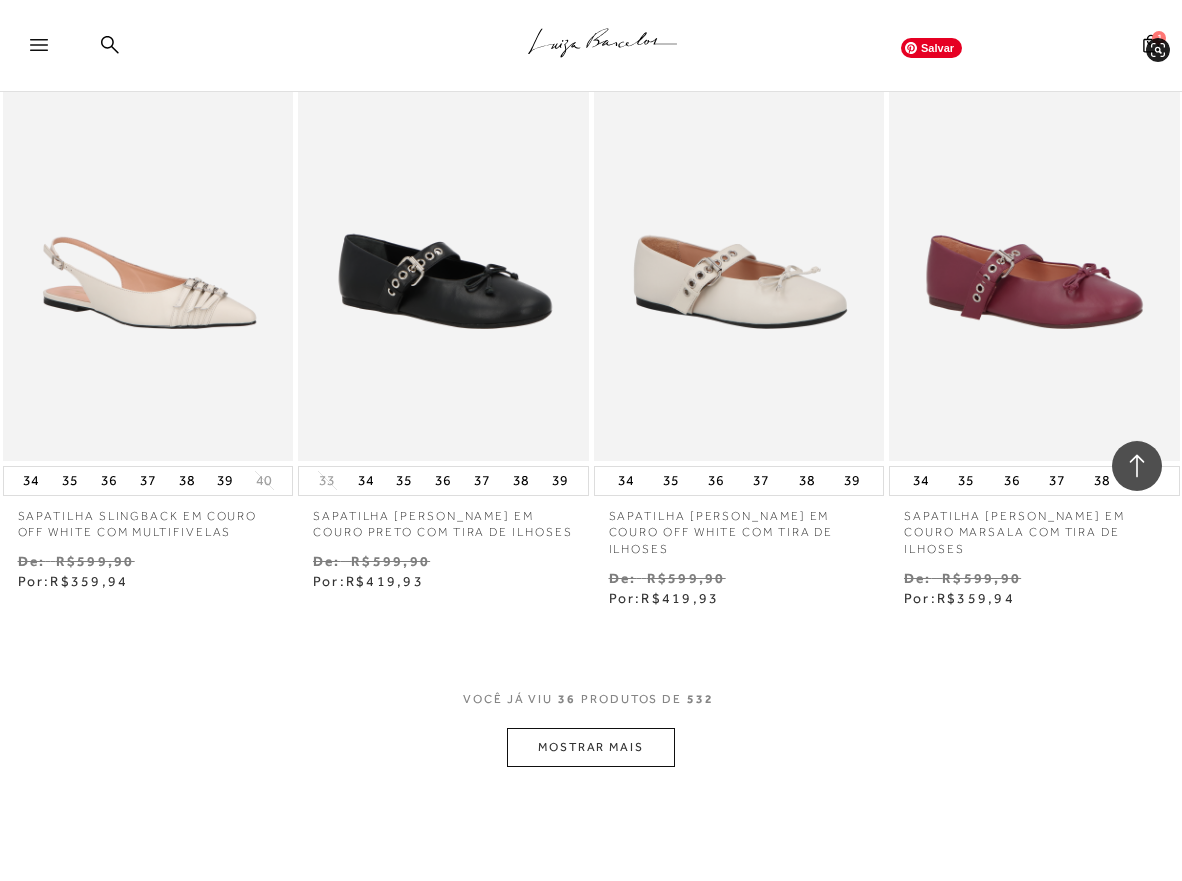 scroll, scrollTop: 5100, scrollLeft: 0, axis: vertical 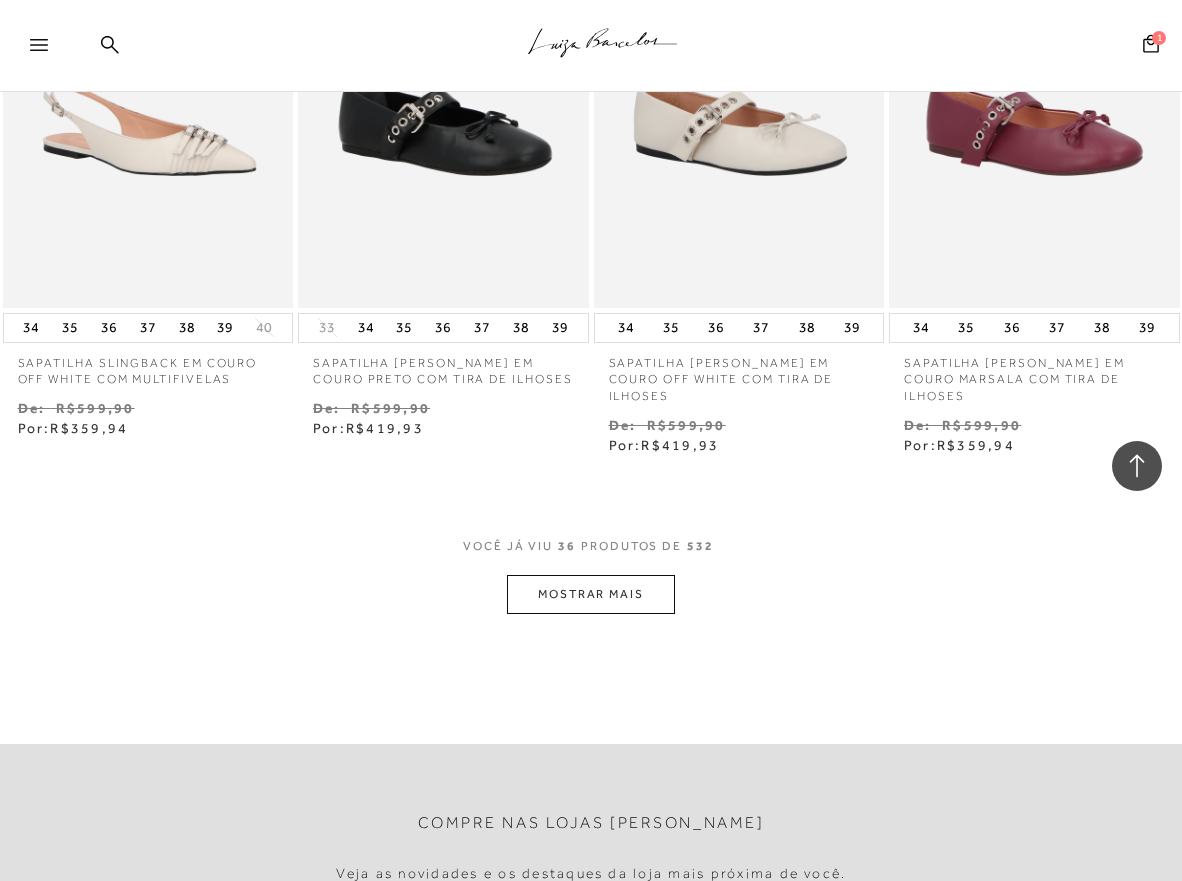 click on "MOSTRAR MAIS" at bounding box center [591, 594] 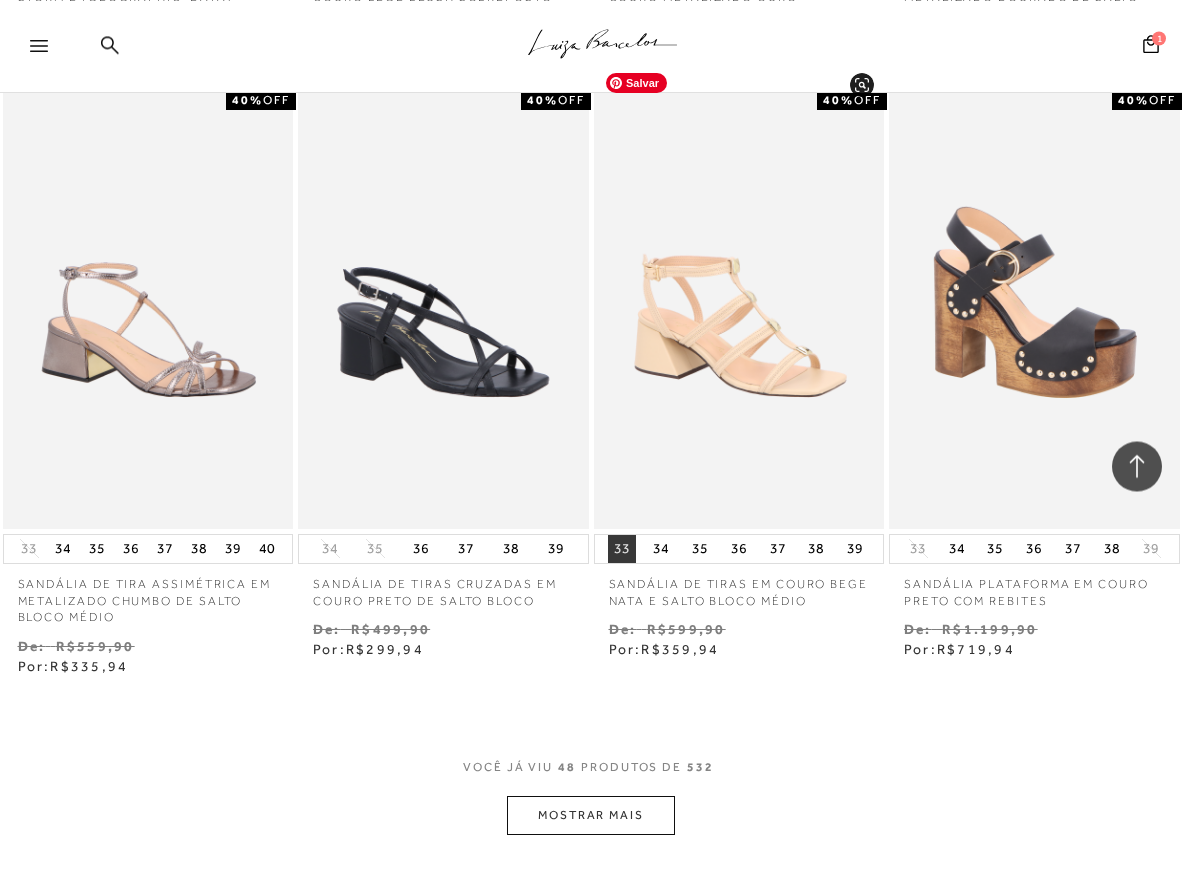 scroll, scrollTop: 6732, scrollLeft: 0, axis: vertical 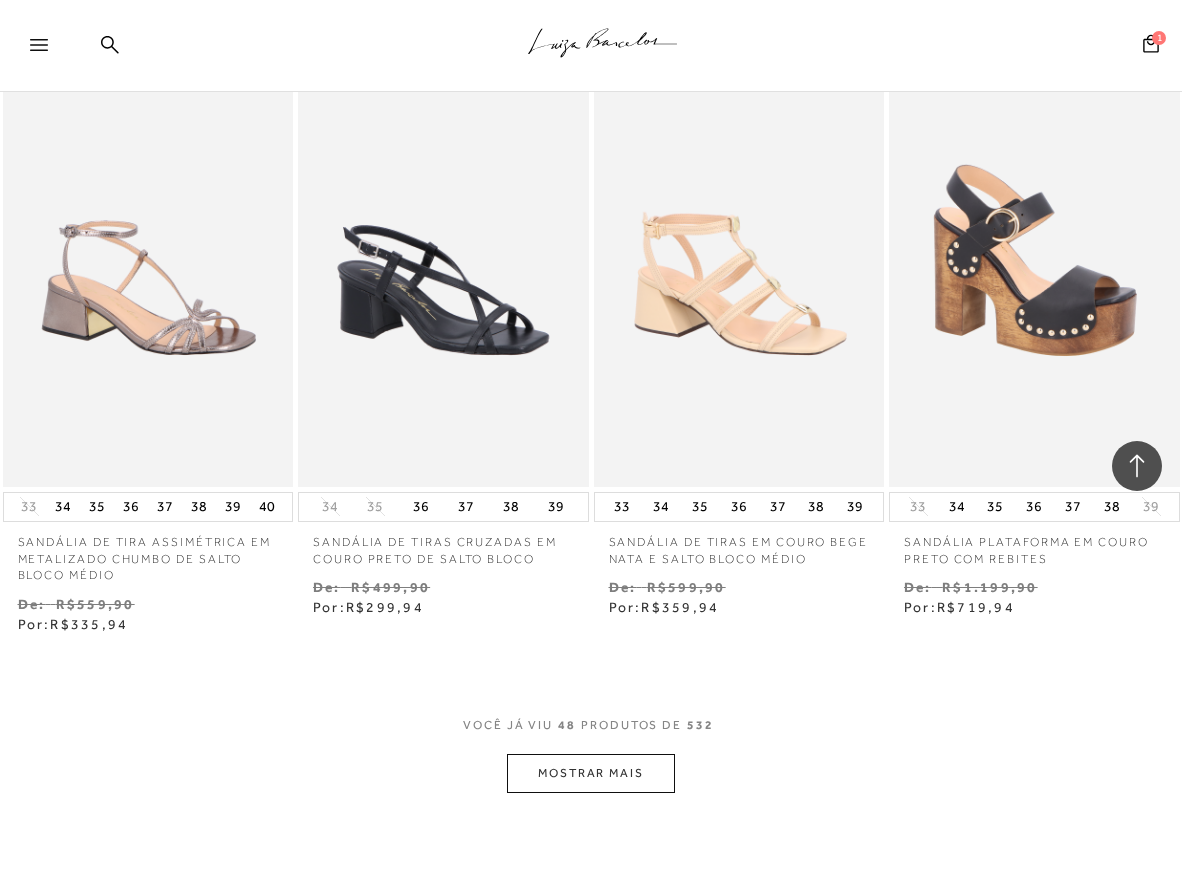 click on "MOSTRAR MAIS" at bounding box center [591, 773] 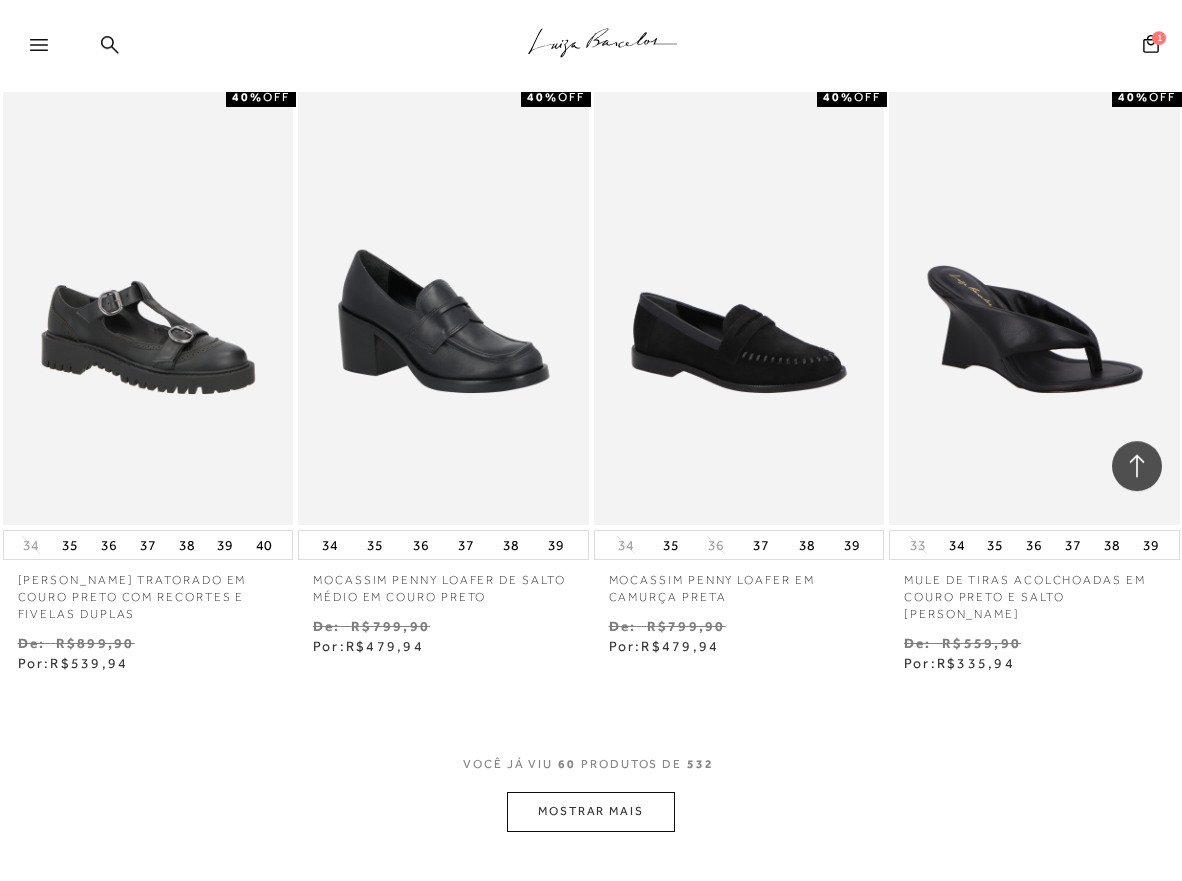 scroll, scrollTop: 8670, scrollLeft: 0, axis: vertical 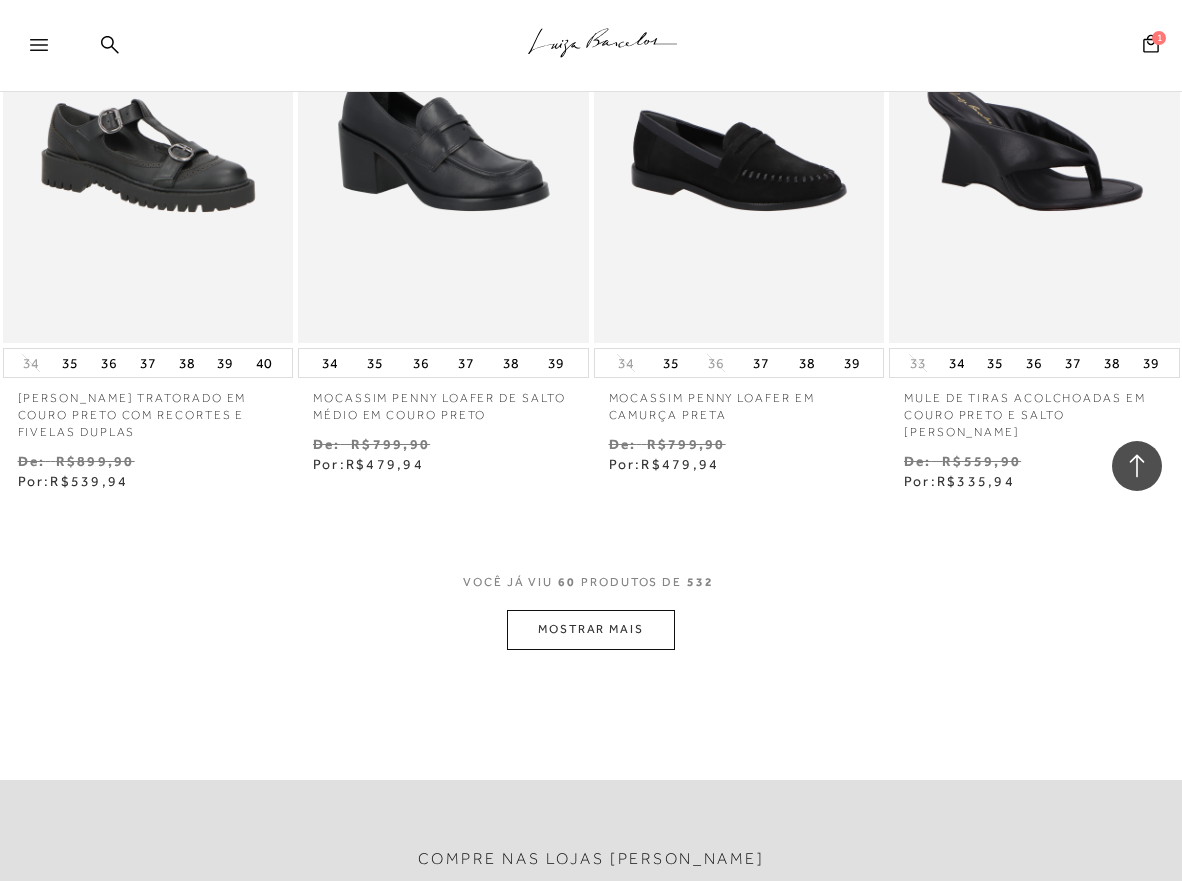 click on "MOSTRAR MAIS" at bounding box center [591, 629] 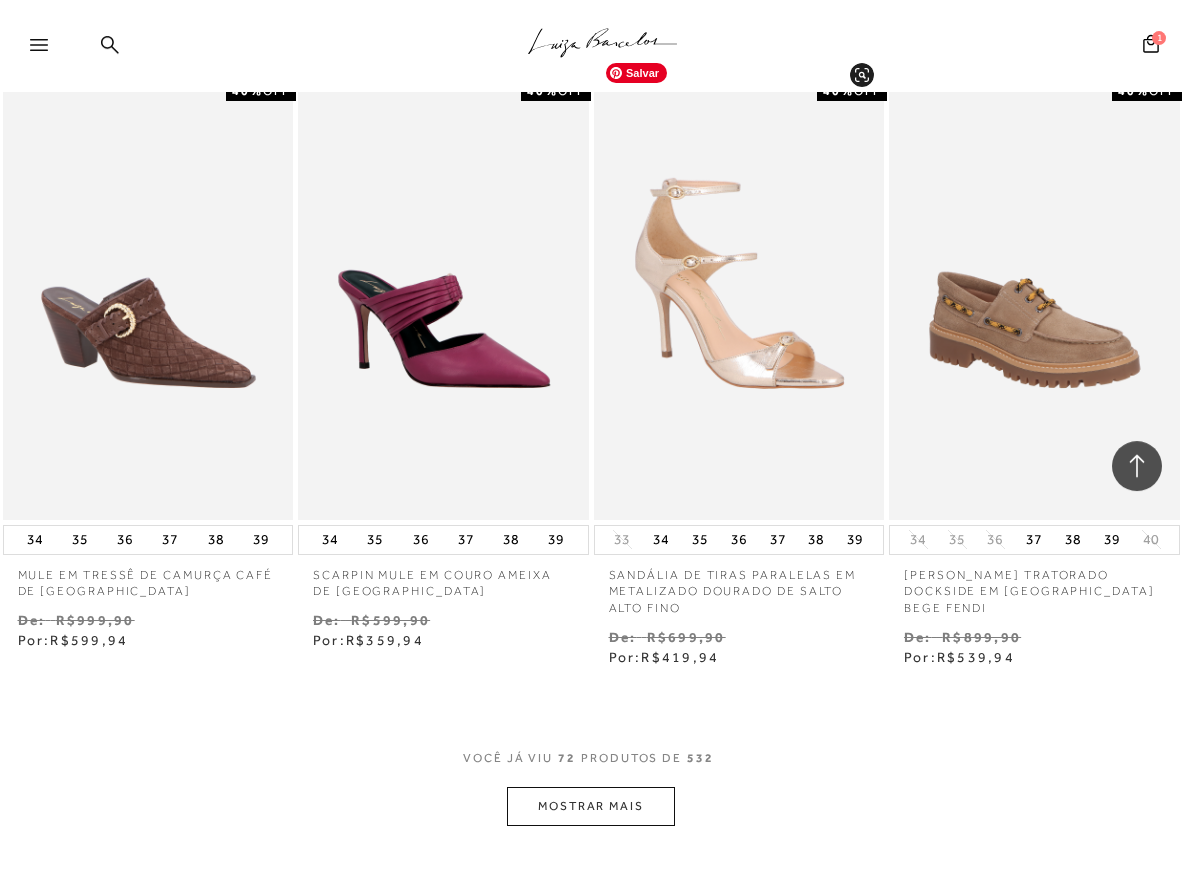 scroll, scrollTop: 10506, scrollLeft: 0, axis: vertical 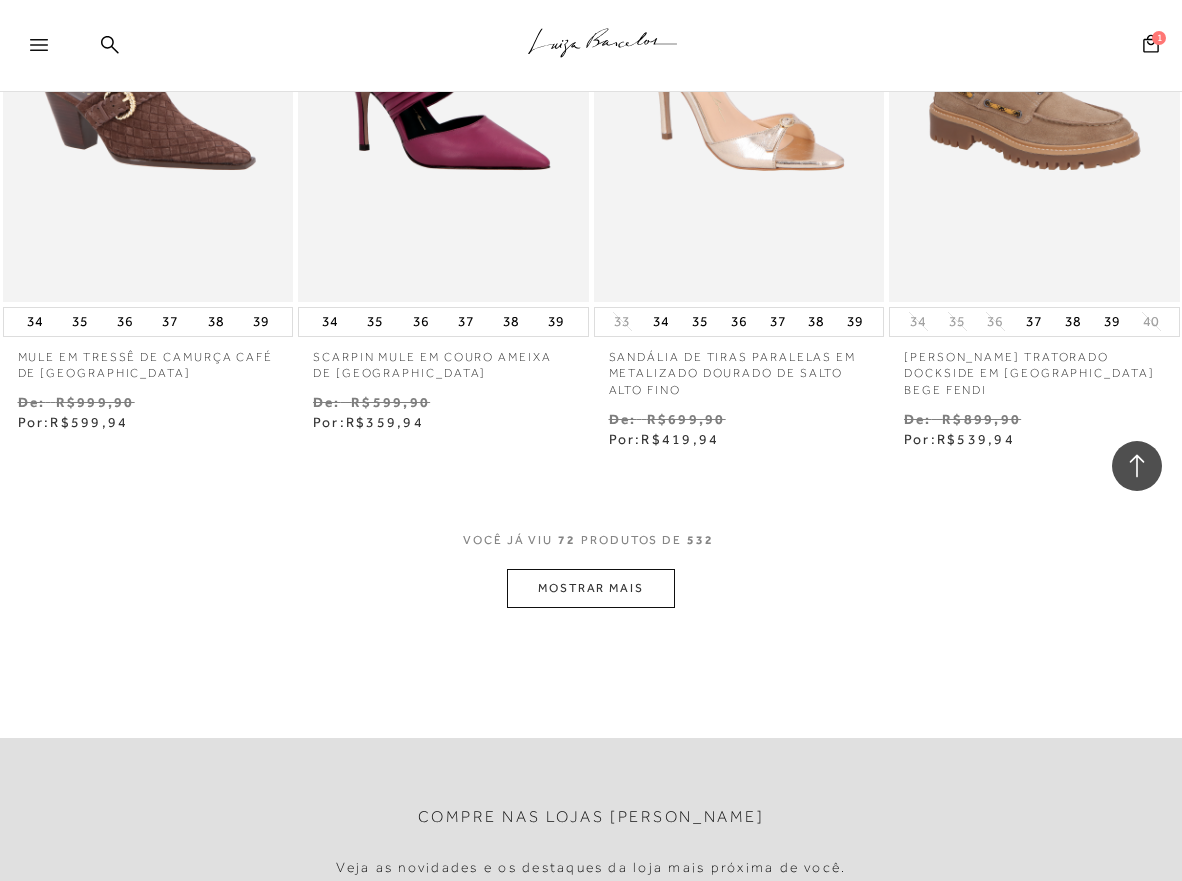 click on "MOSTRAR MAIS" at bounding box center [591, 588] 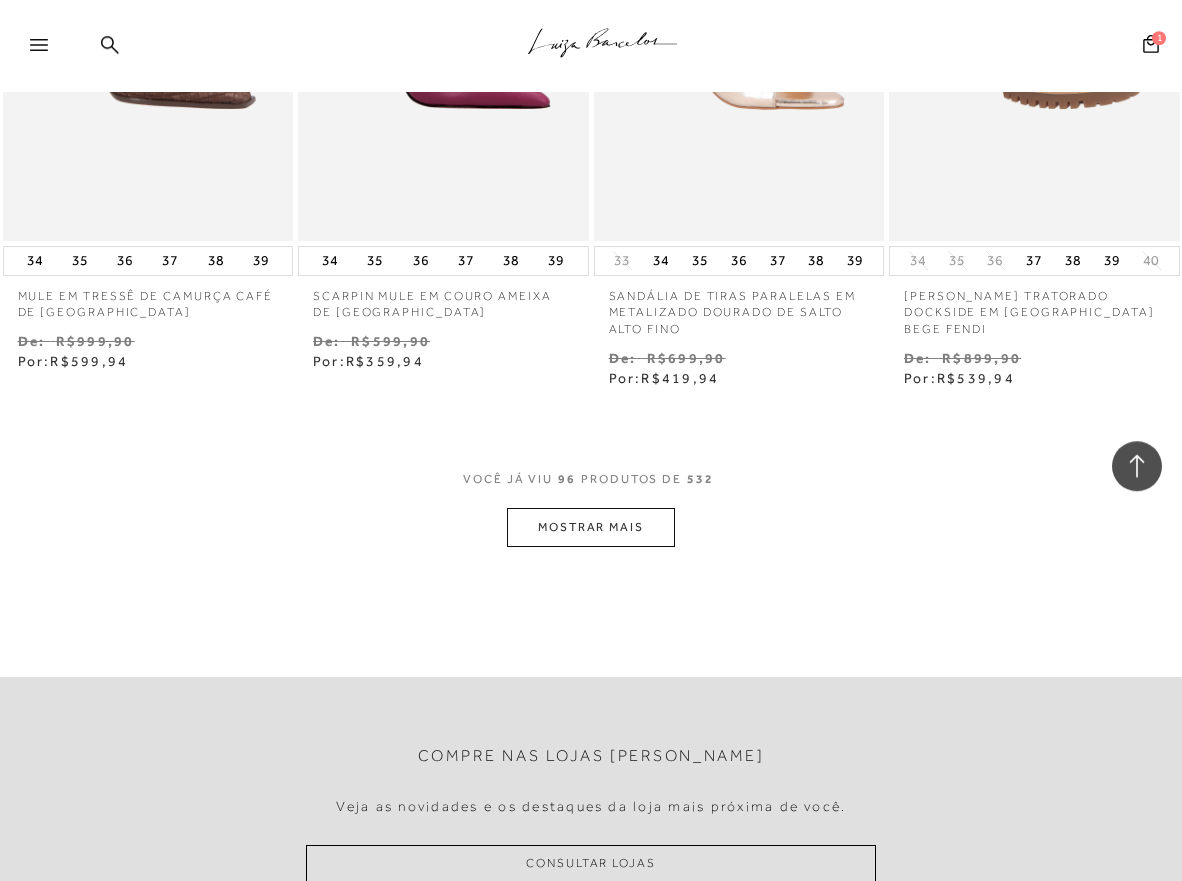 scroll, scrollTop: 10608, scrollLeft: 0, axis: vertical 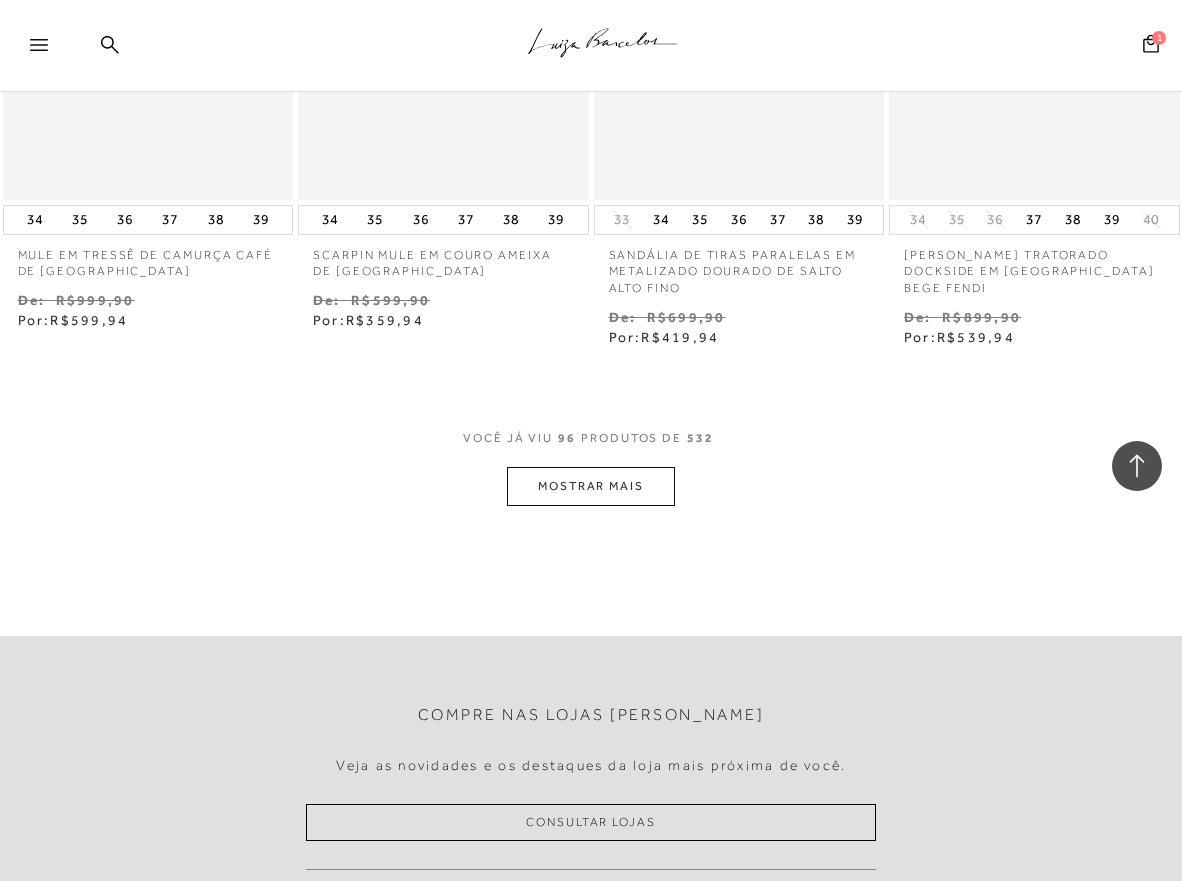 click on "MOSTRAR MAIS" at bounding box center (591, 486) 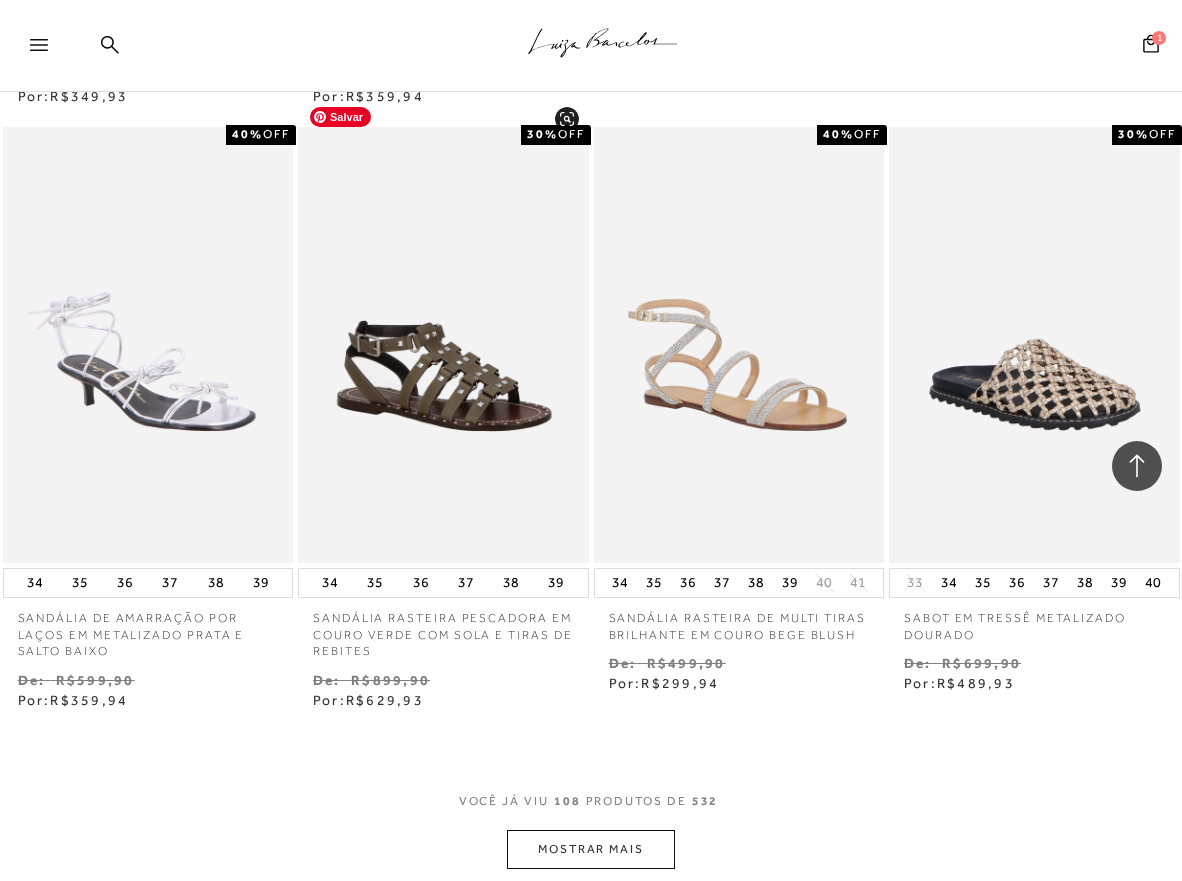scroll, scrollTop: 12240, scrollLeft: 0, axis: vertical 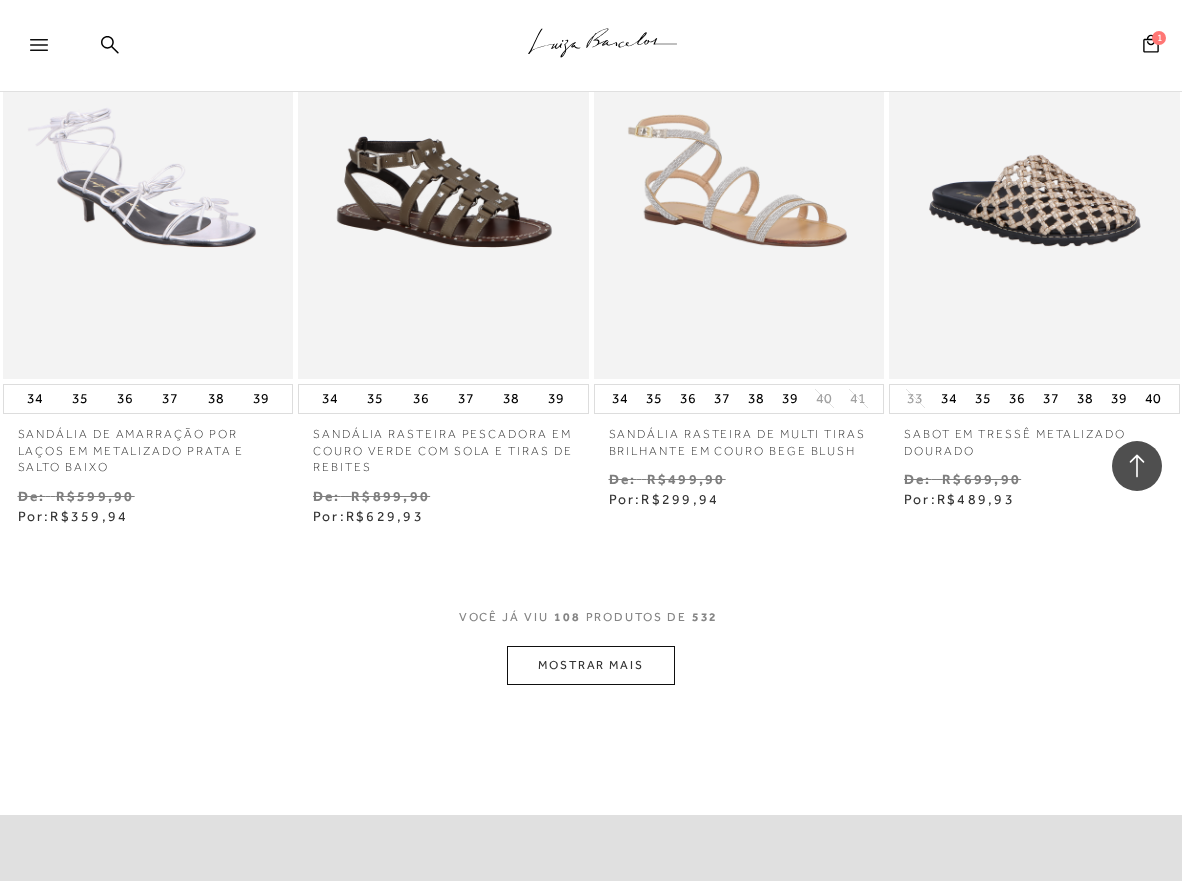 click on "MOSTRAR MAIS" at bounding box center (591, 665) 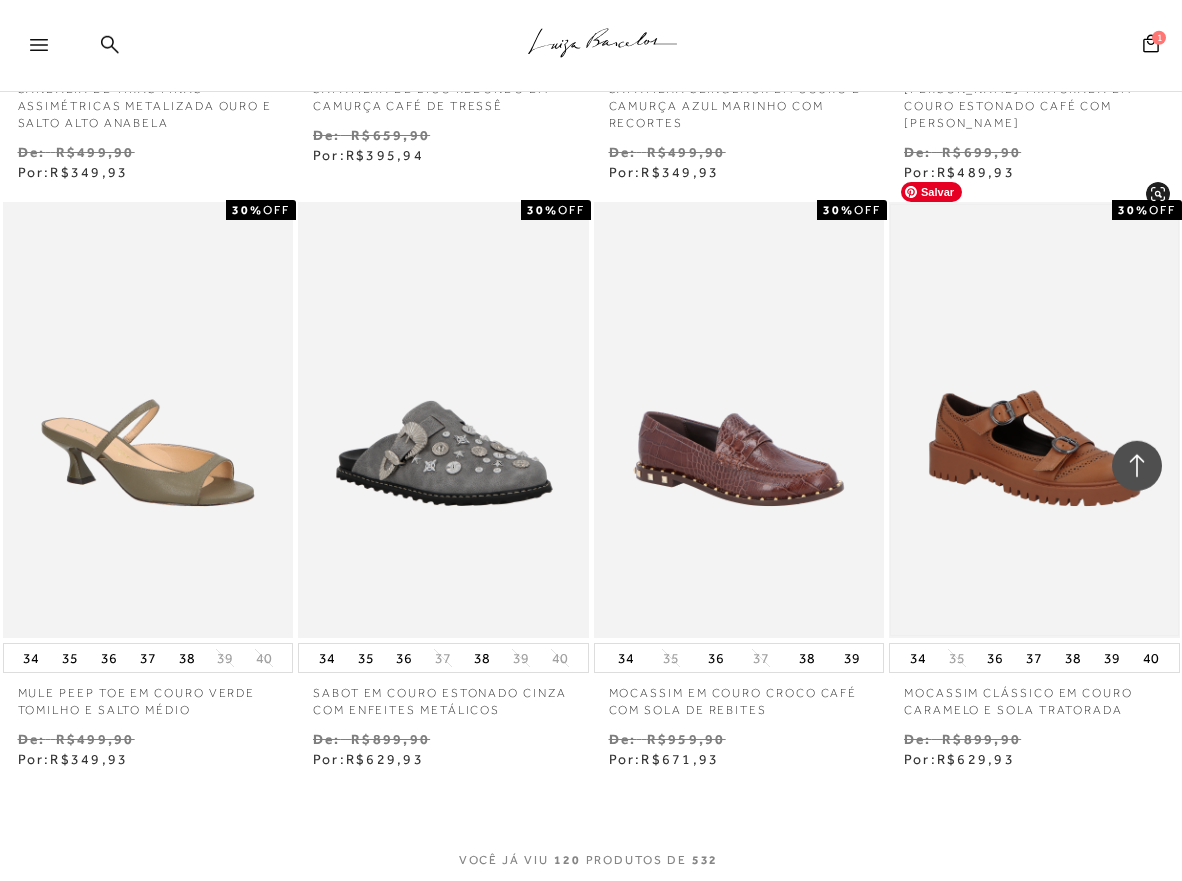 scroll, scrollTop: 13872, scrollLeft: 0, axis: vertical 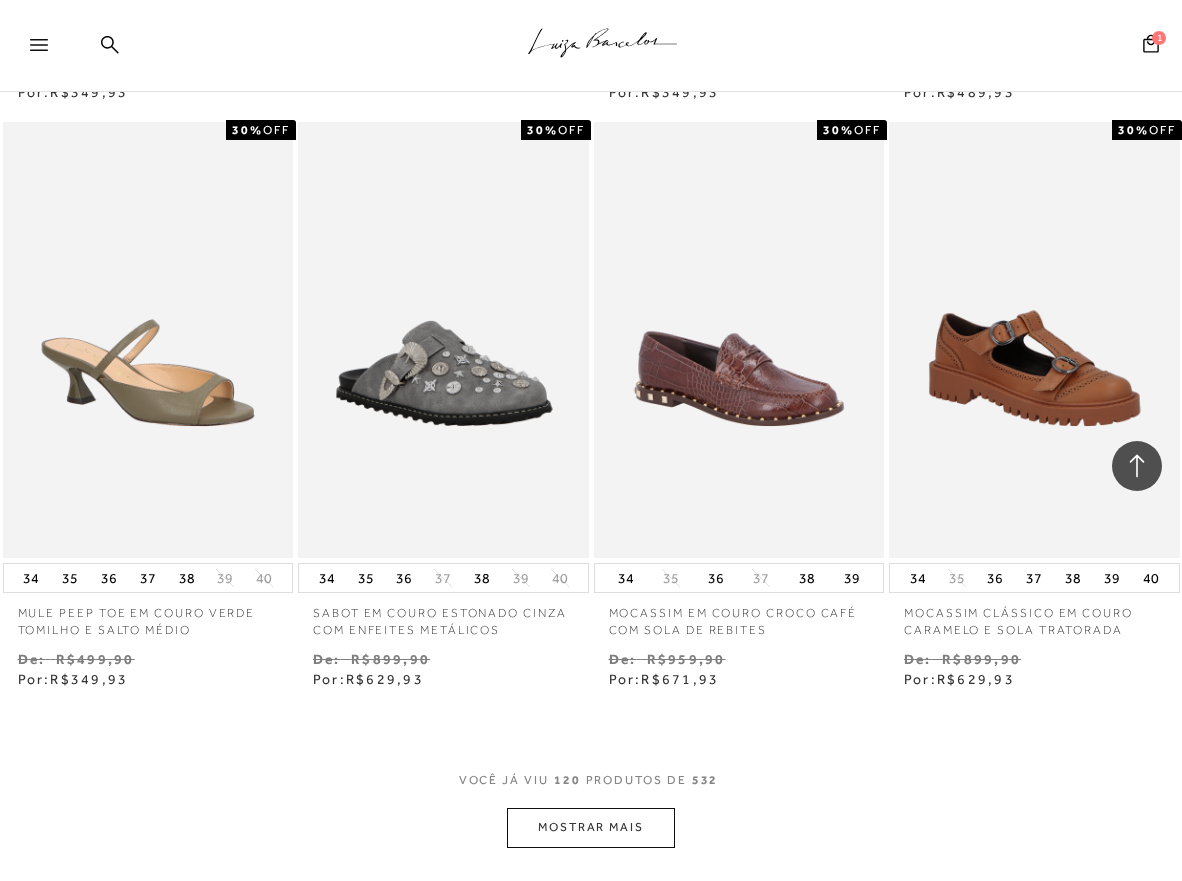 click on "MOSTRAR MAIS" at bounding box center (591, 827) 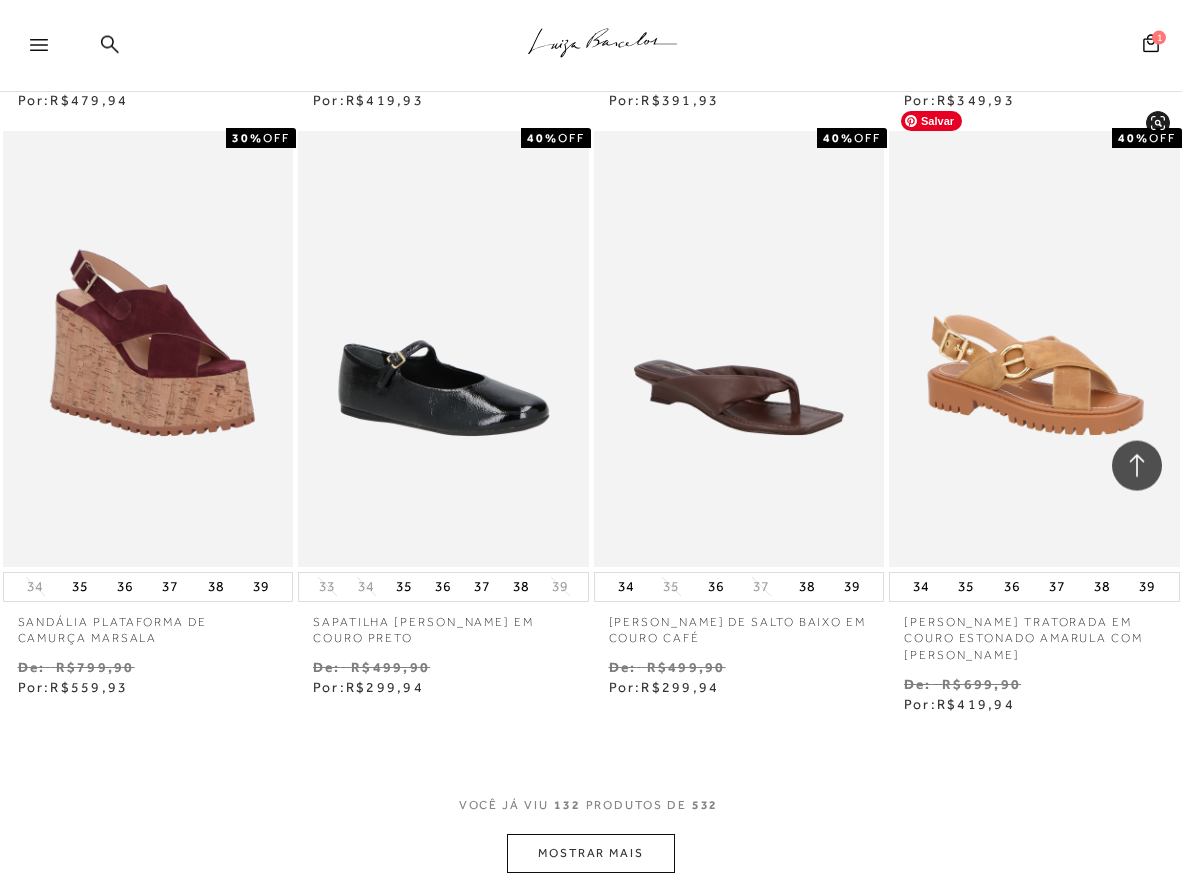 scroll, scrollTop: 15810, scrollLeft: 0, axis: vertical 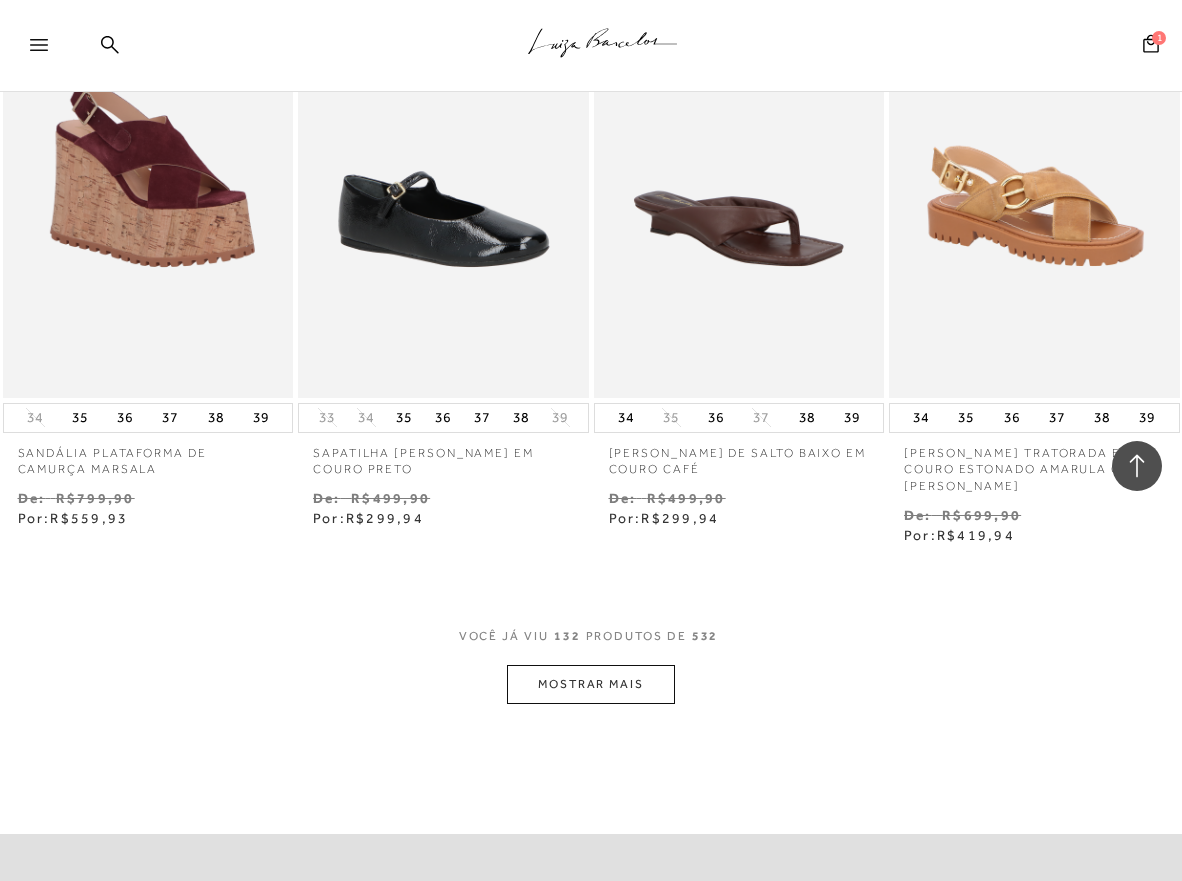 click on "MOSTRAR MAIS" at bounding box center (591, 684) 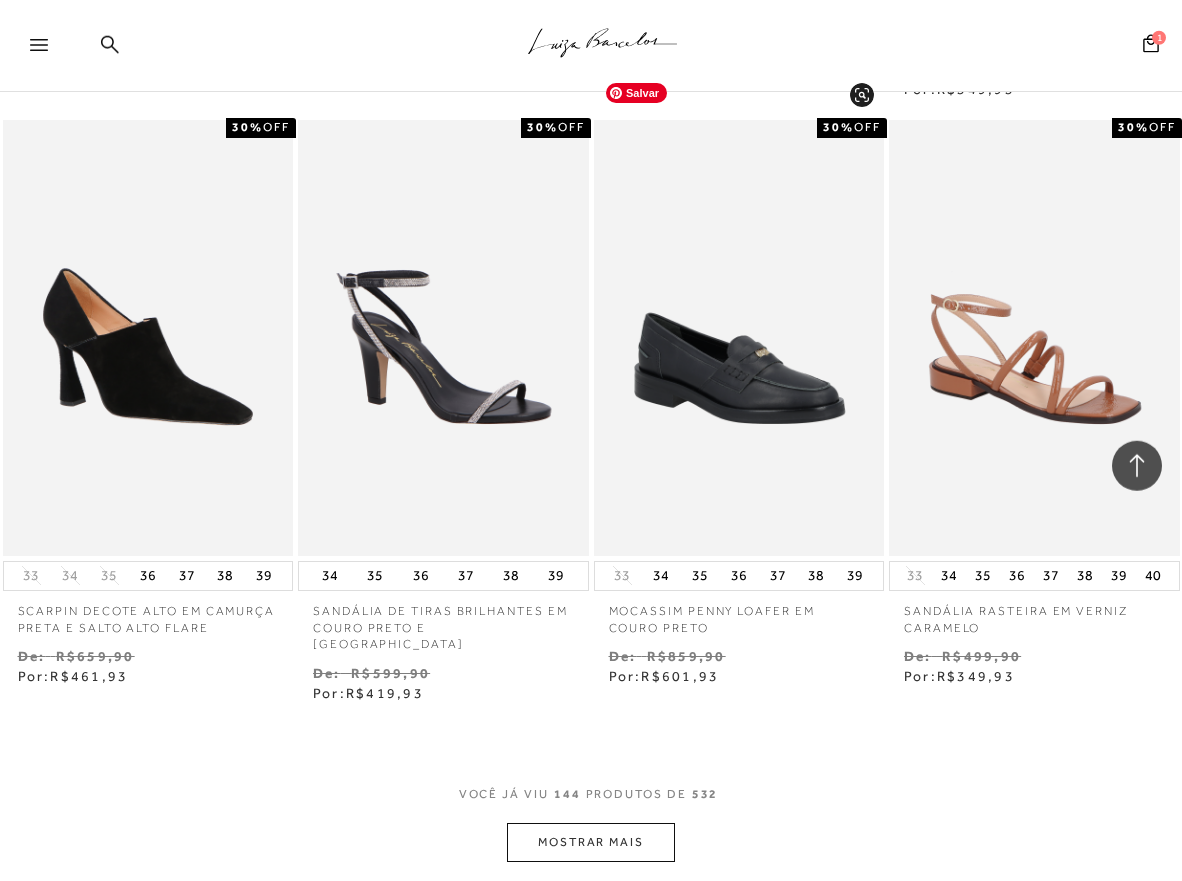 scroll, scrollTop: 17544, scrollLeft: 0, axis: vertical 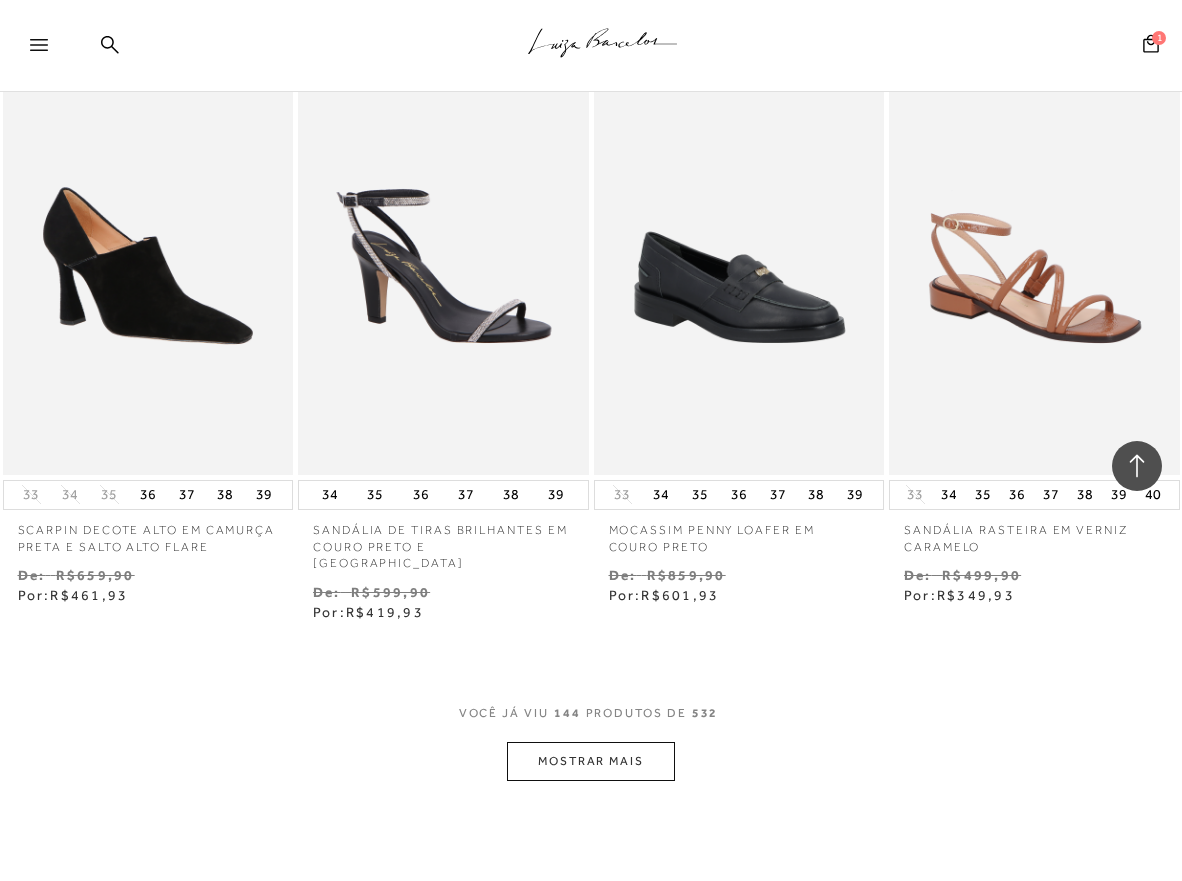click on "MOSTRAR MAIS" at bounding box center (591, 761) 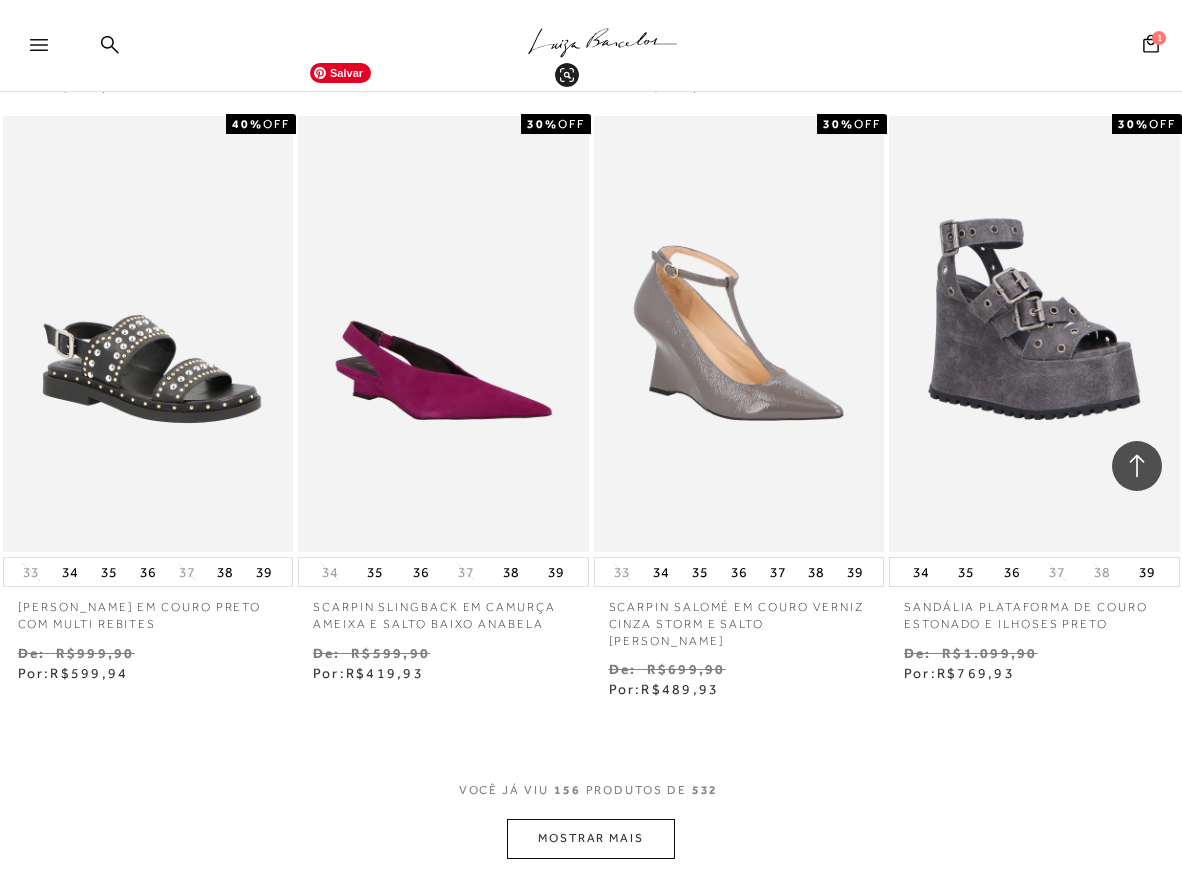 scroll, scrollTop: 19584, scrollLeft: 0, axis: vertical 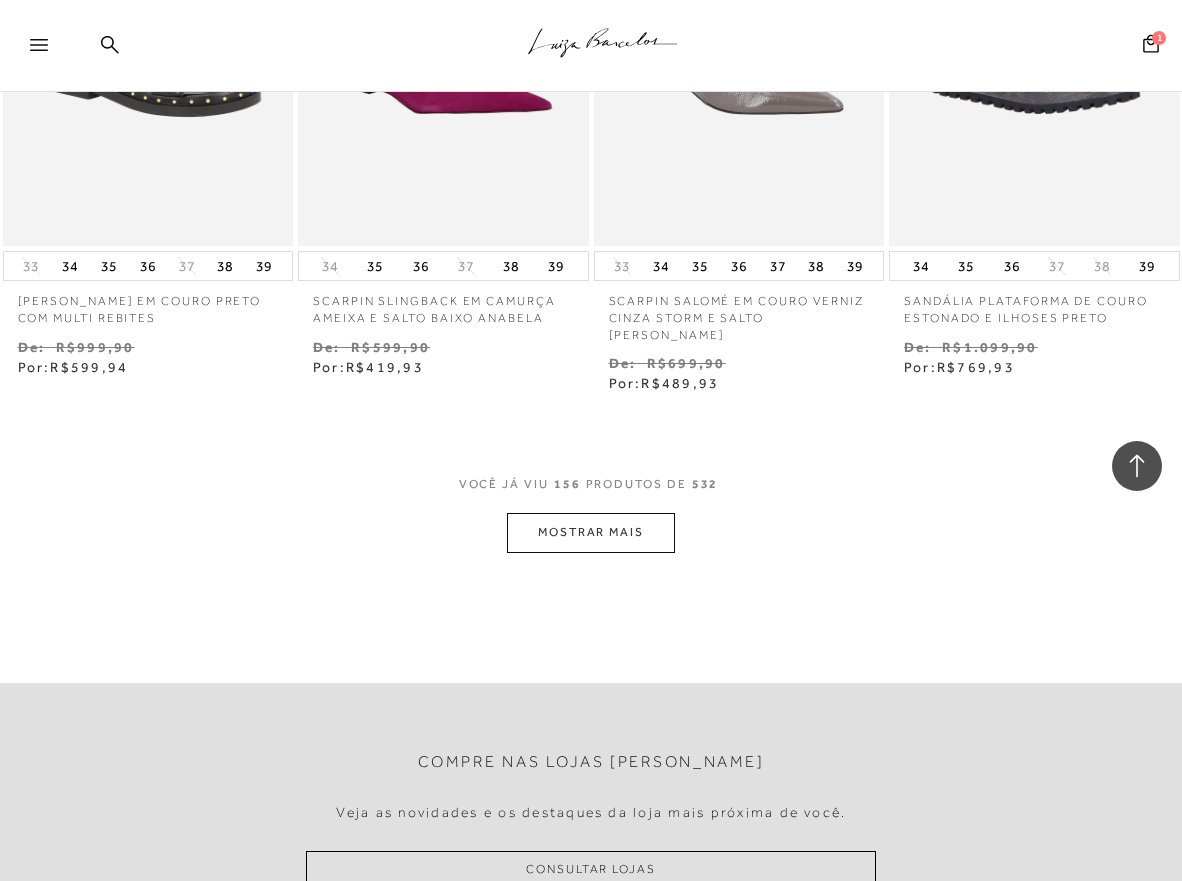 click on "MOSTRAR MAIS" at bounding box center [591, 532] 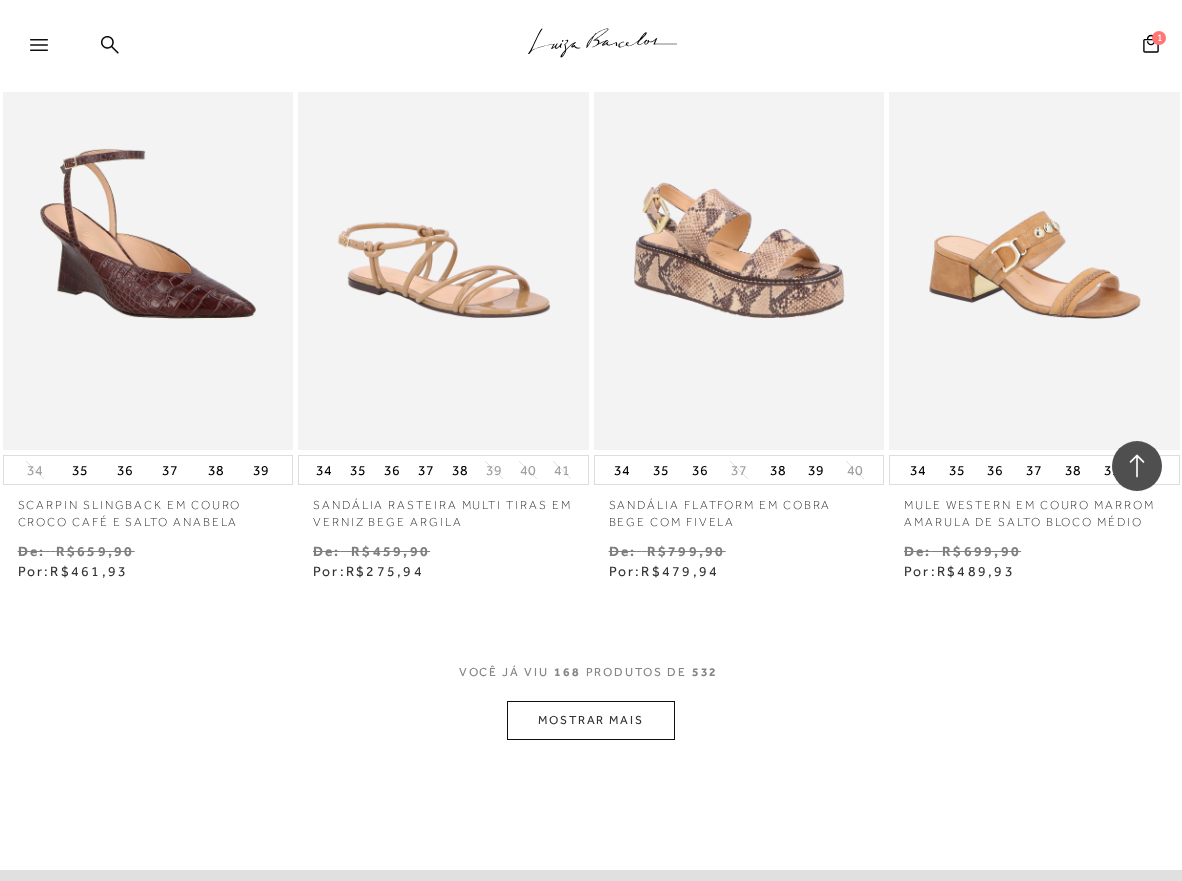 scroll, scrollTop: 21216, scrollLeft: 0, axis: vertical 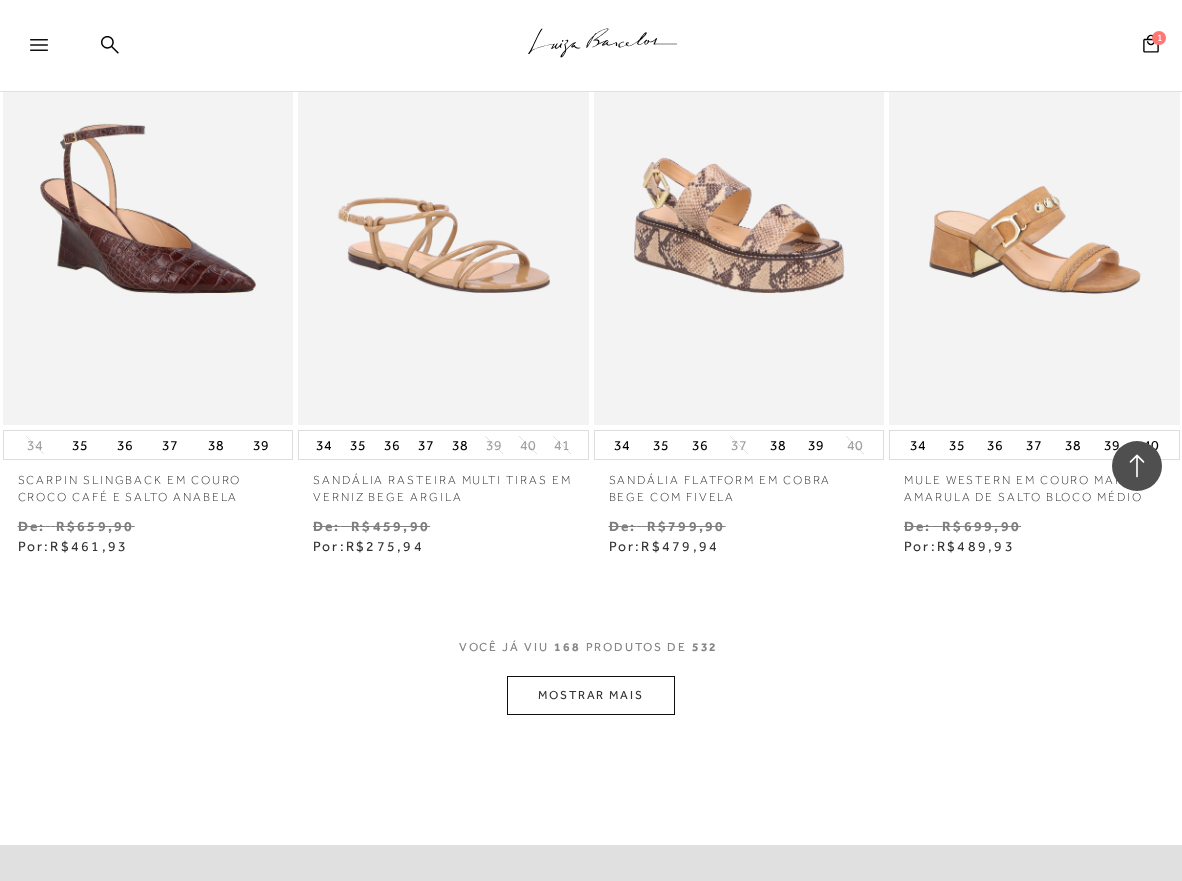 click on "MOSTRAR MAIS" at bounding box center (591, 695) 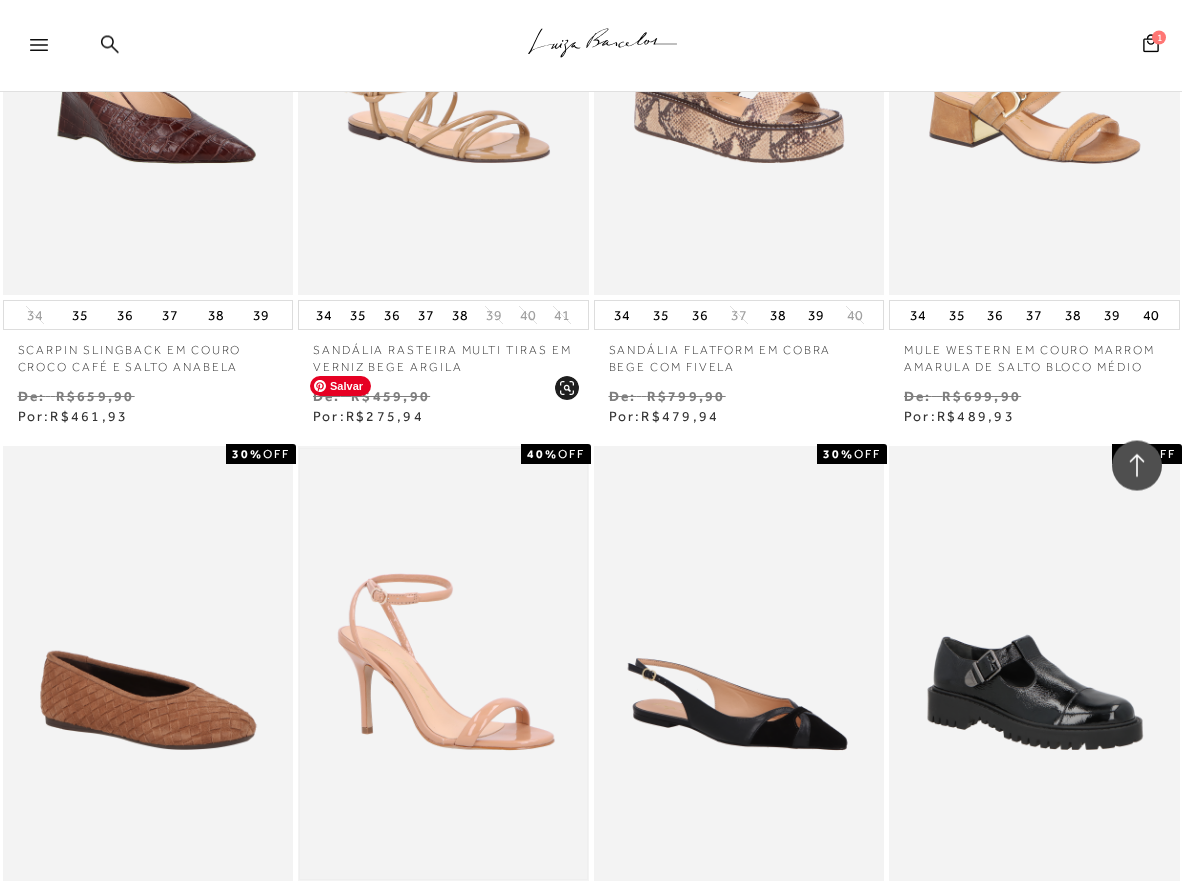 scroll, scrollTop: 21420, scrollLeft: 0, axis: vertical 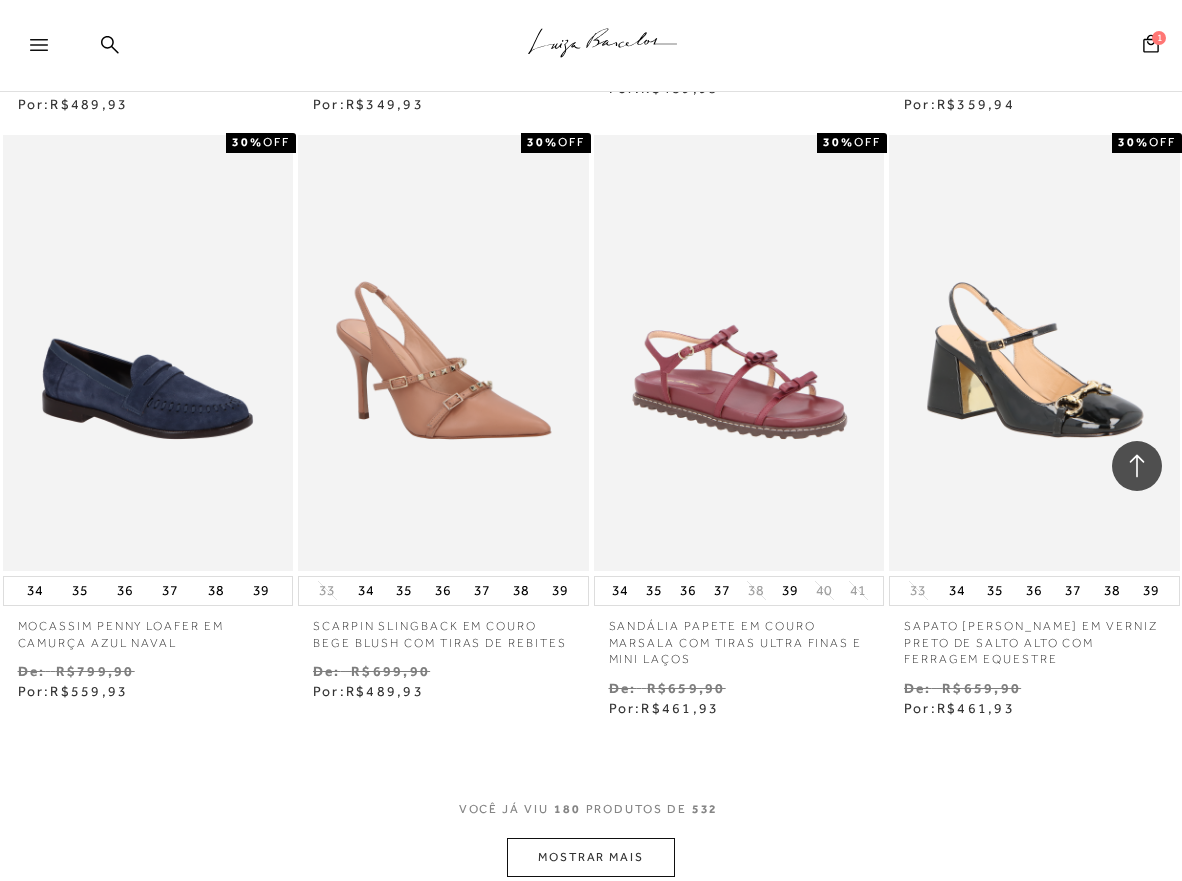 click on "MOSTRAR MAIS" at bounding box center [591, 857] 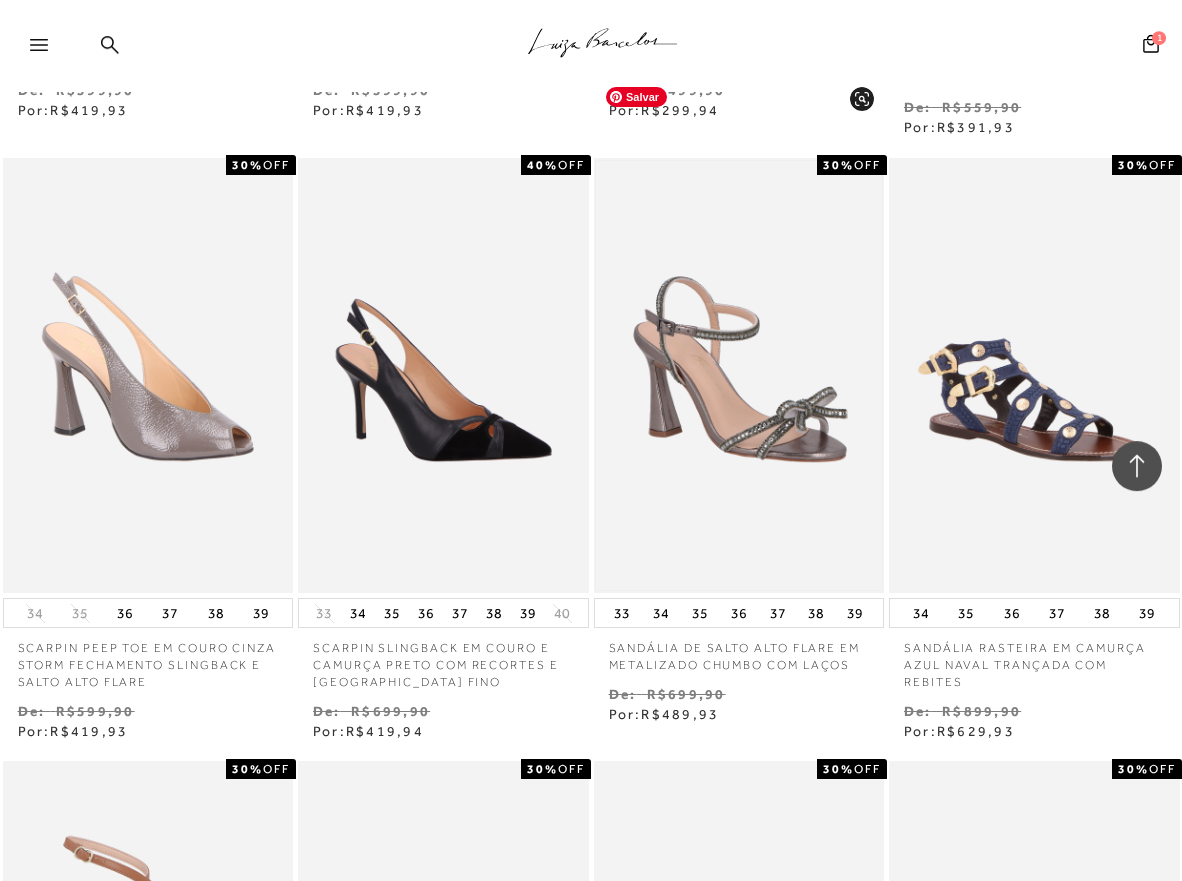 scroll, scrollTop: 24072, scrollLeft: 0, axis: vertical 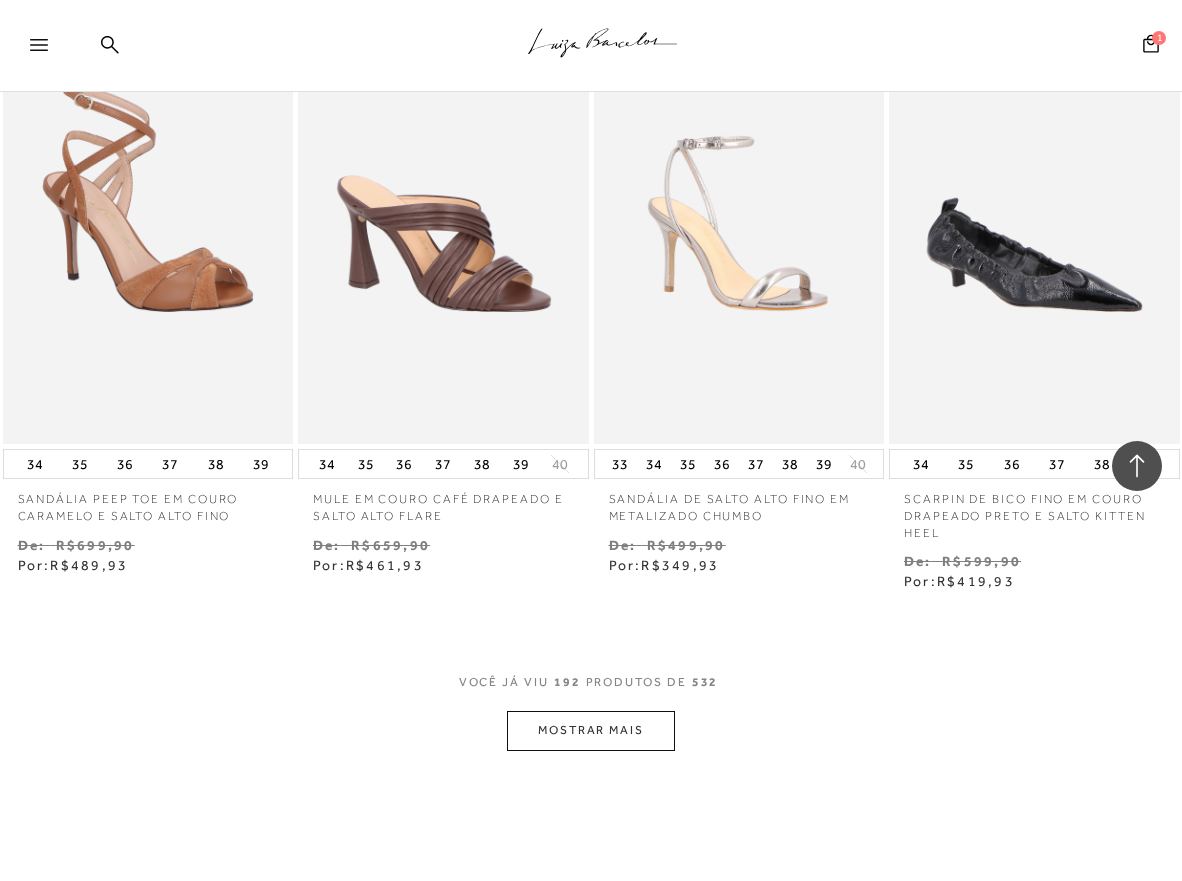 click on "MOSTRAR MAIS" at bounding box center (591, 730) 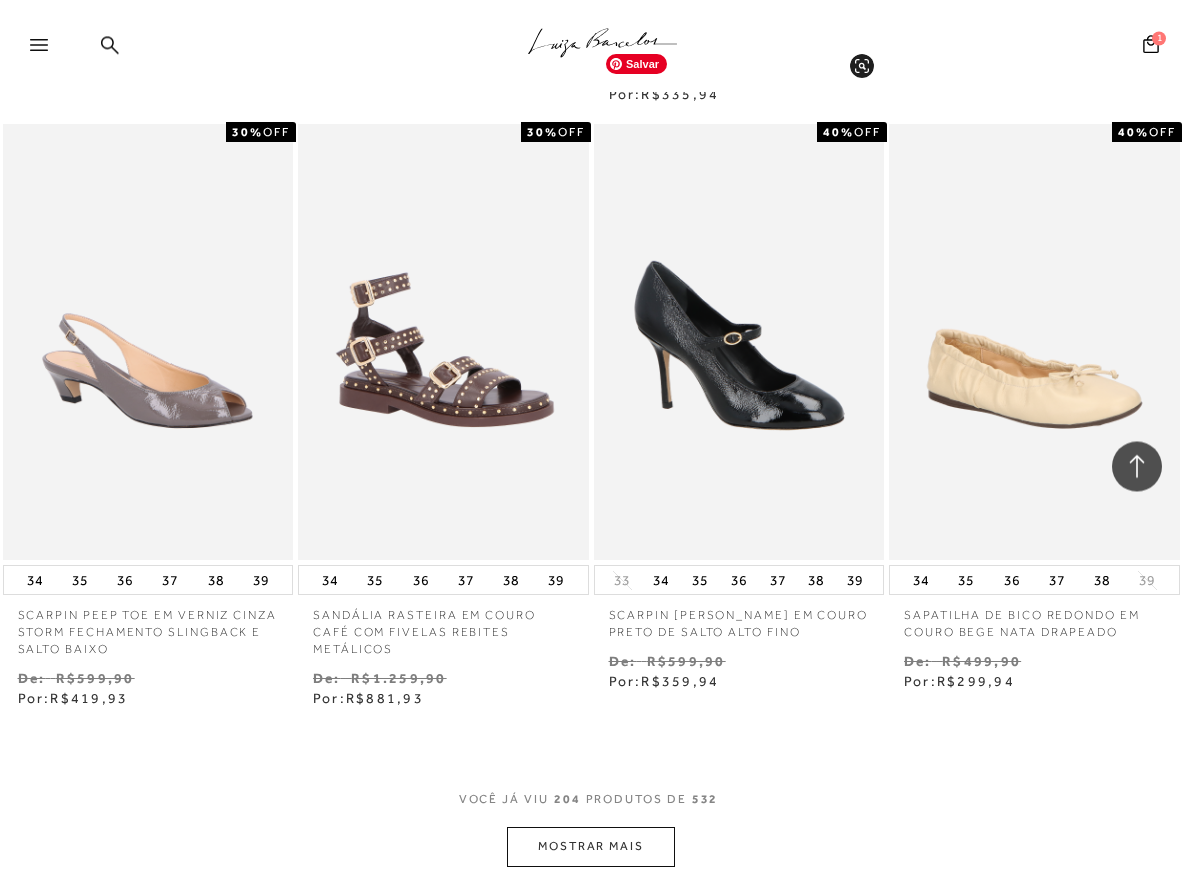 scroll, scrollTop: 26520, scrollLeft: 0, axis: vertical 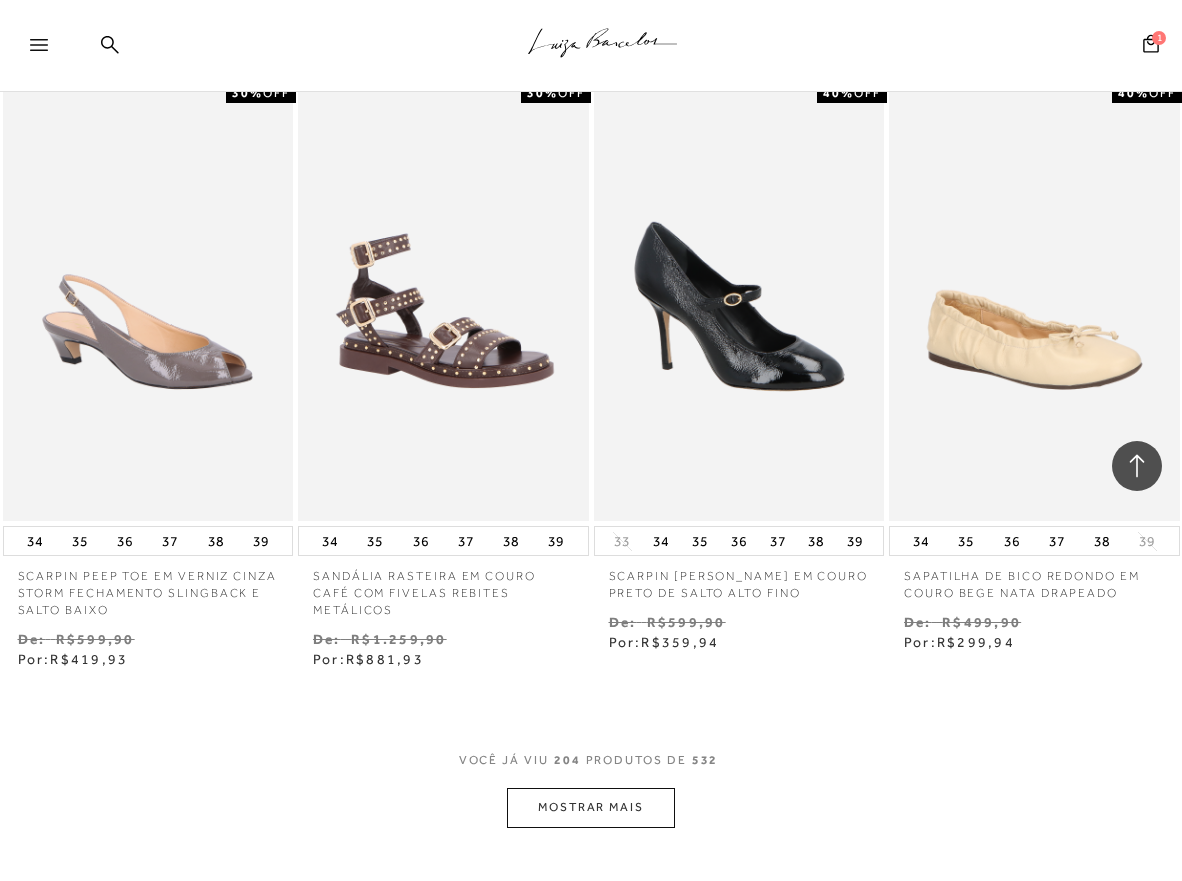 click on "MOSTRAR MAIS" at bounding box center [591, 807] 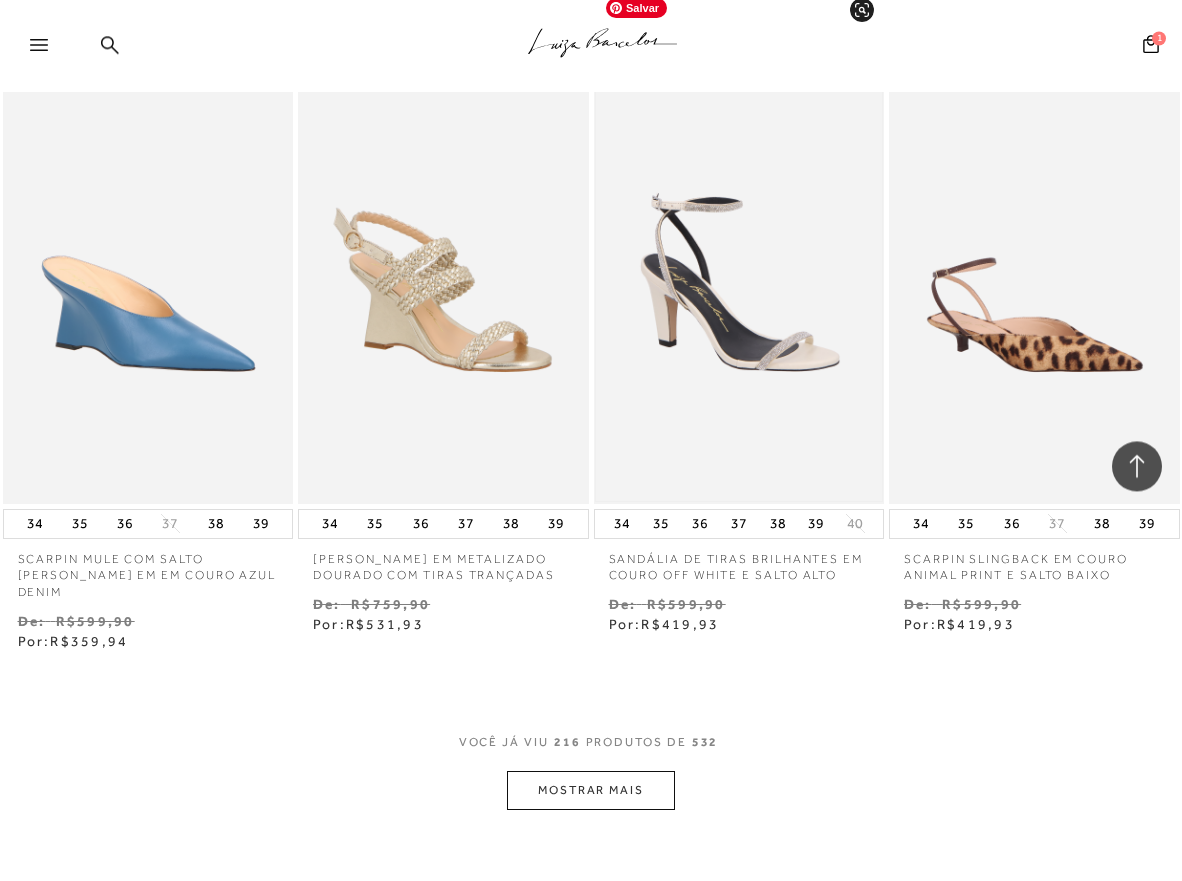 scroll, scrollTop: 28356, scrollLeft: 0, axis: vertical 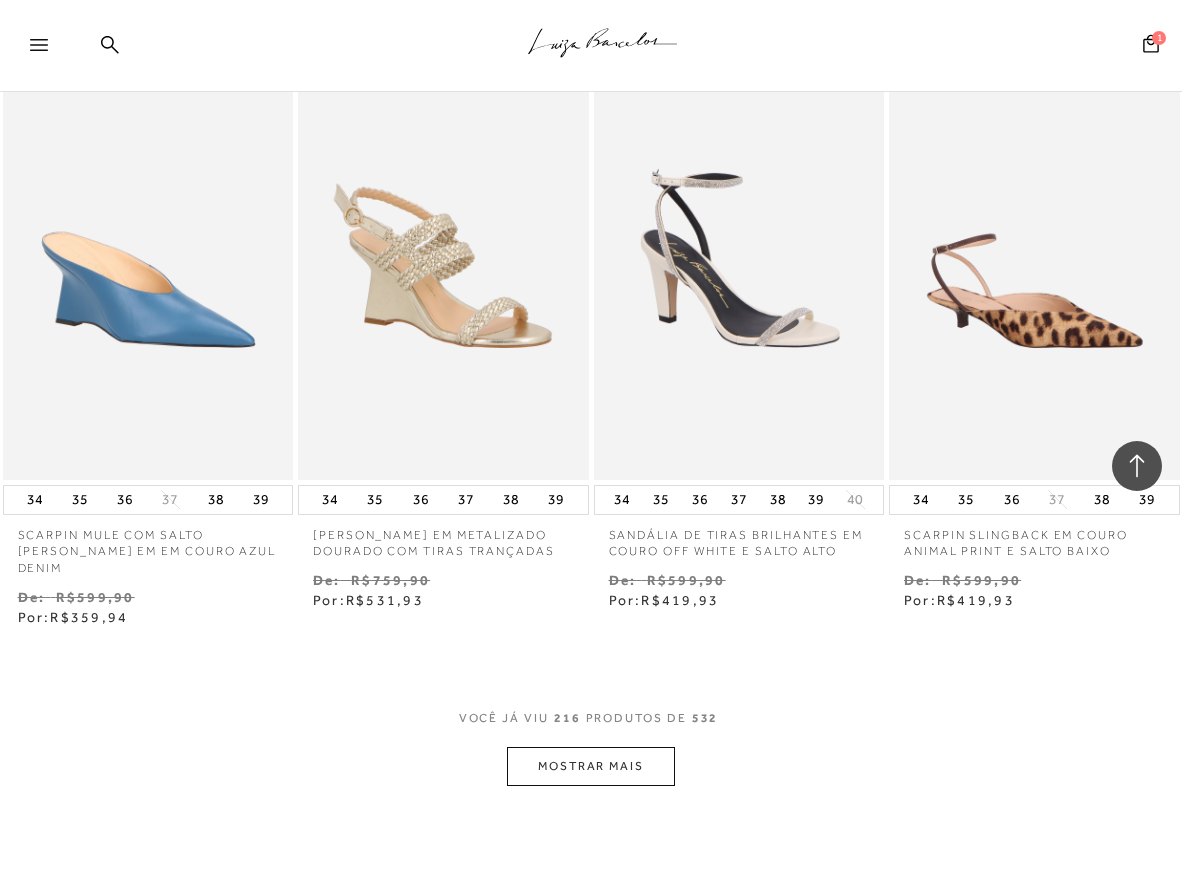 click on "MOSTRAR MAIS" at bounding box center [591, 766] 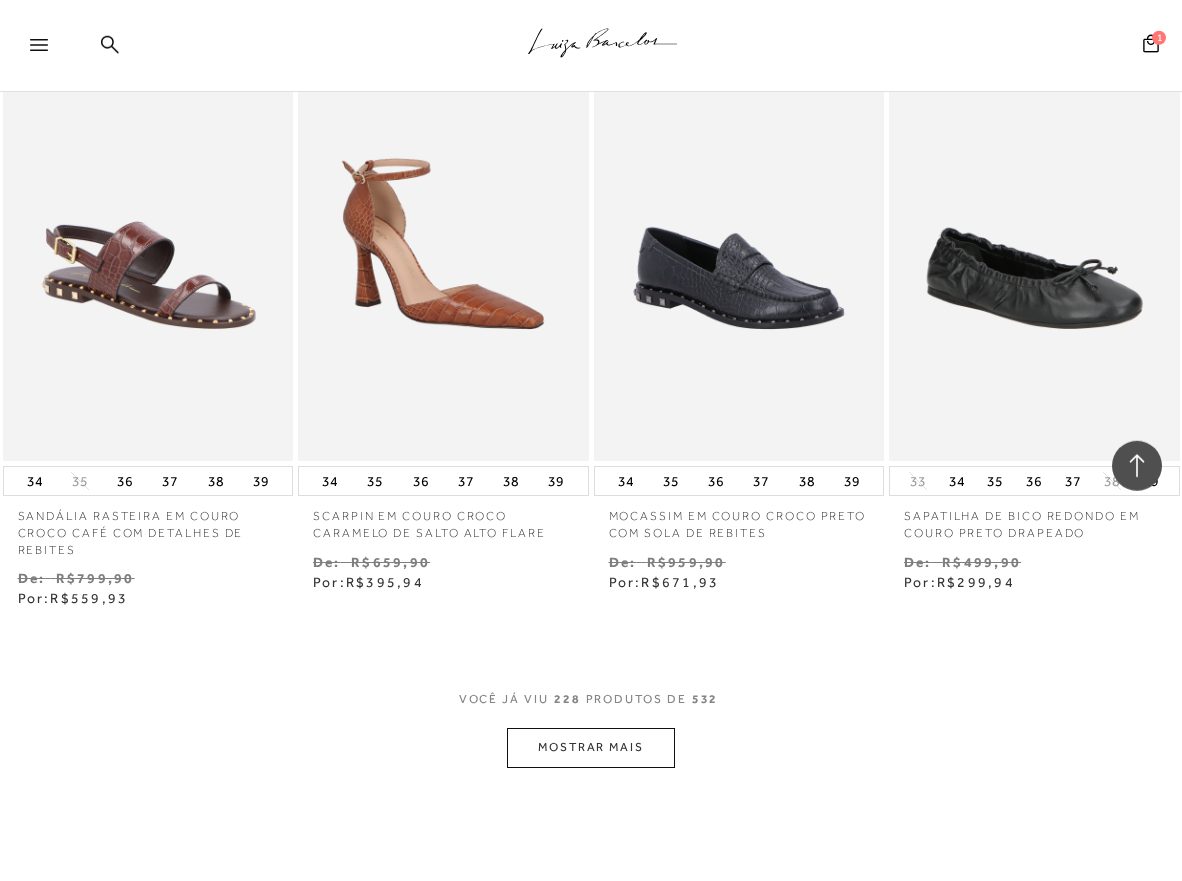 scroll, scrollTop: 30261, scrollLeft: 0, axis: vertical 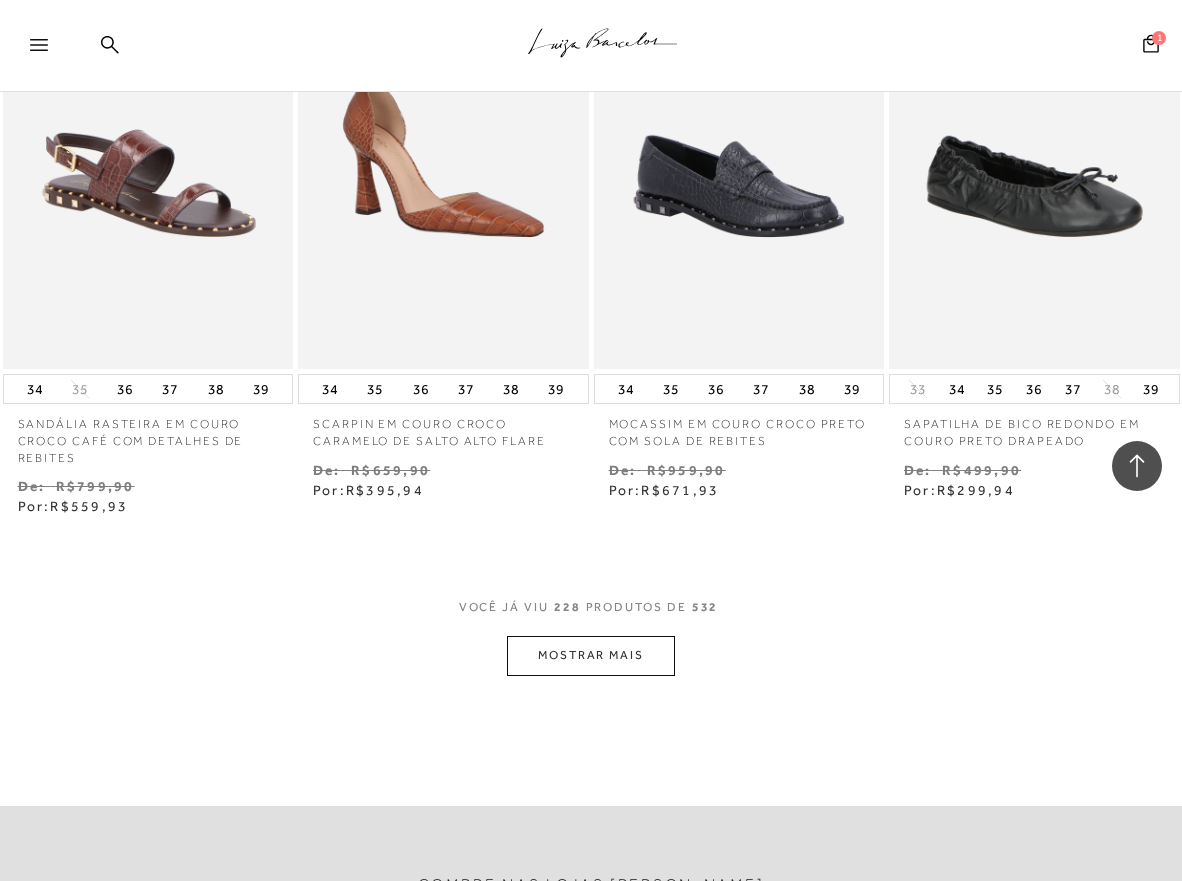 click on "MOSTRAR MAIS" at bounding box center [591, 655] 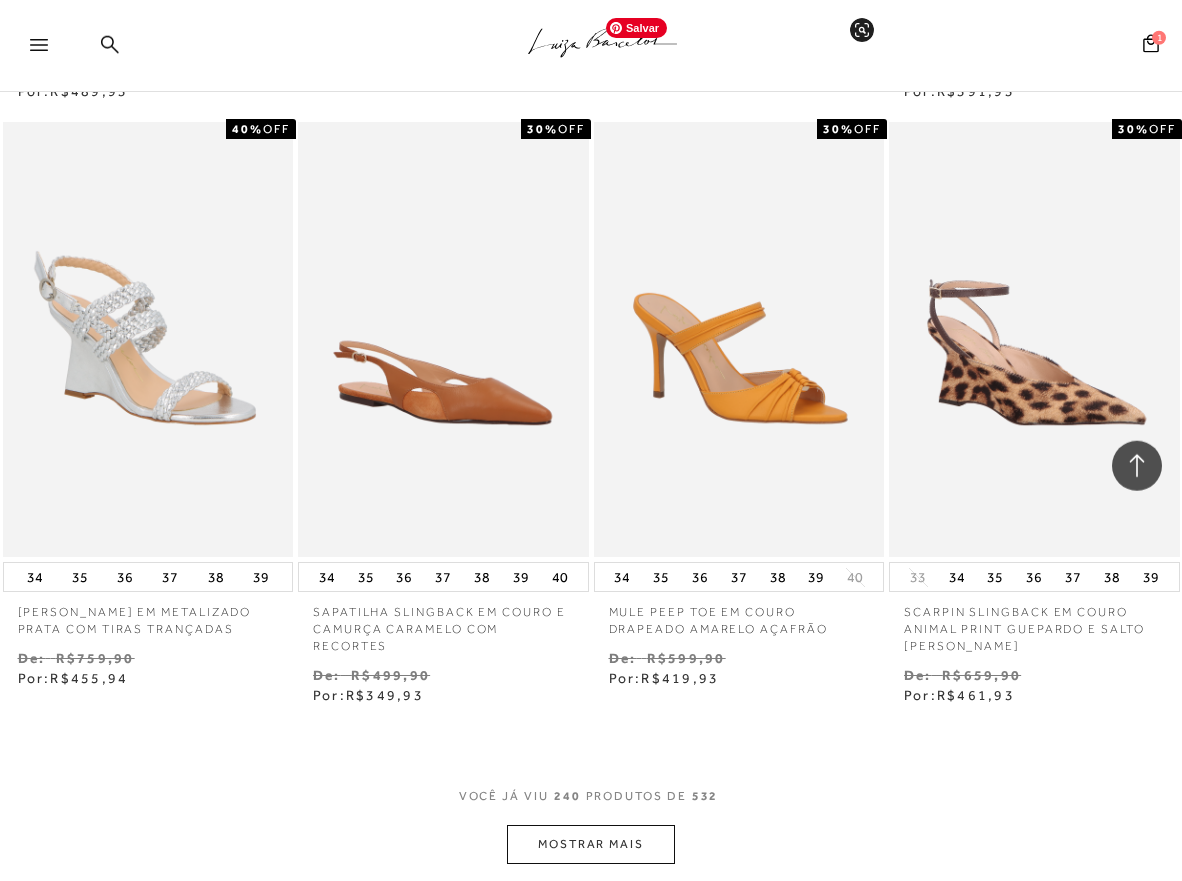 scroll, scrollTop: 31893, scrollLeft: 0, axis: vertical 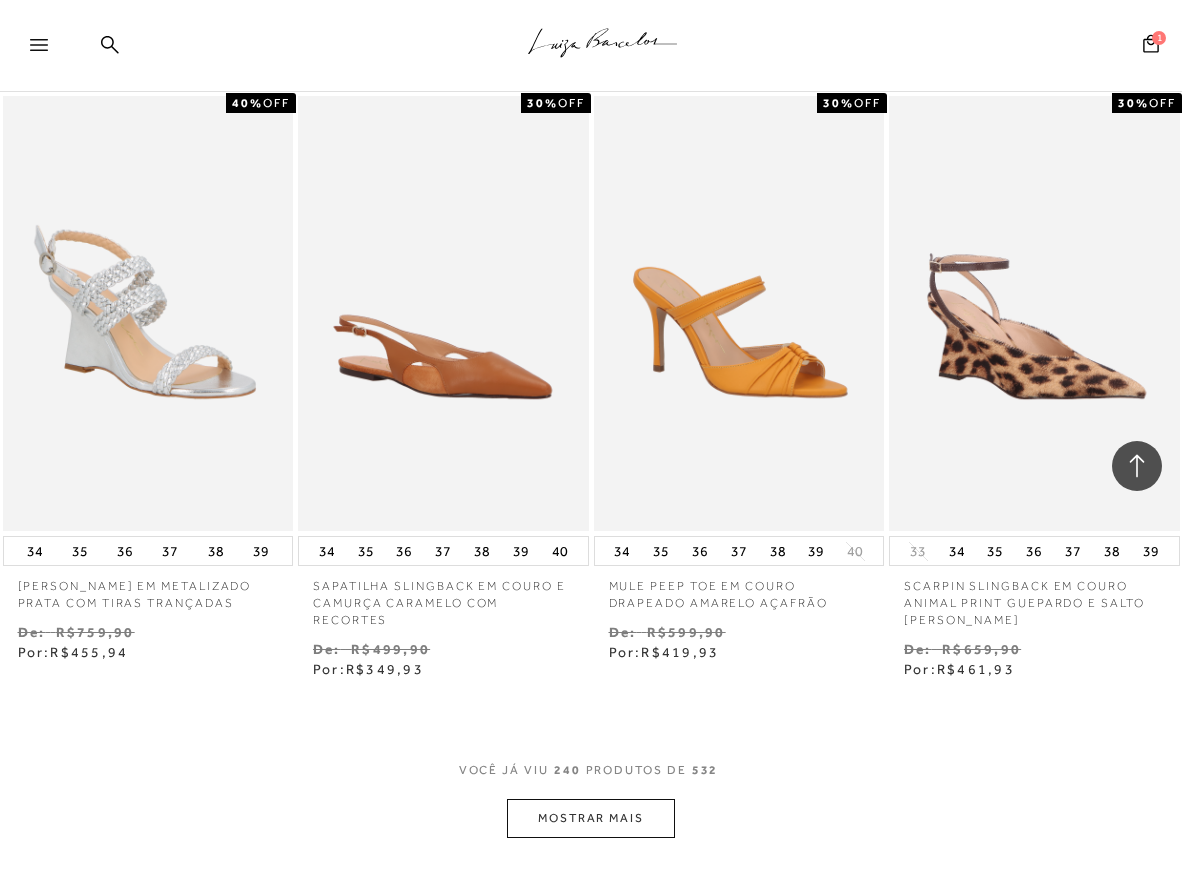 click on "MOSTRAR MAIS" at bounding box center (591, 818) 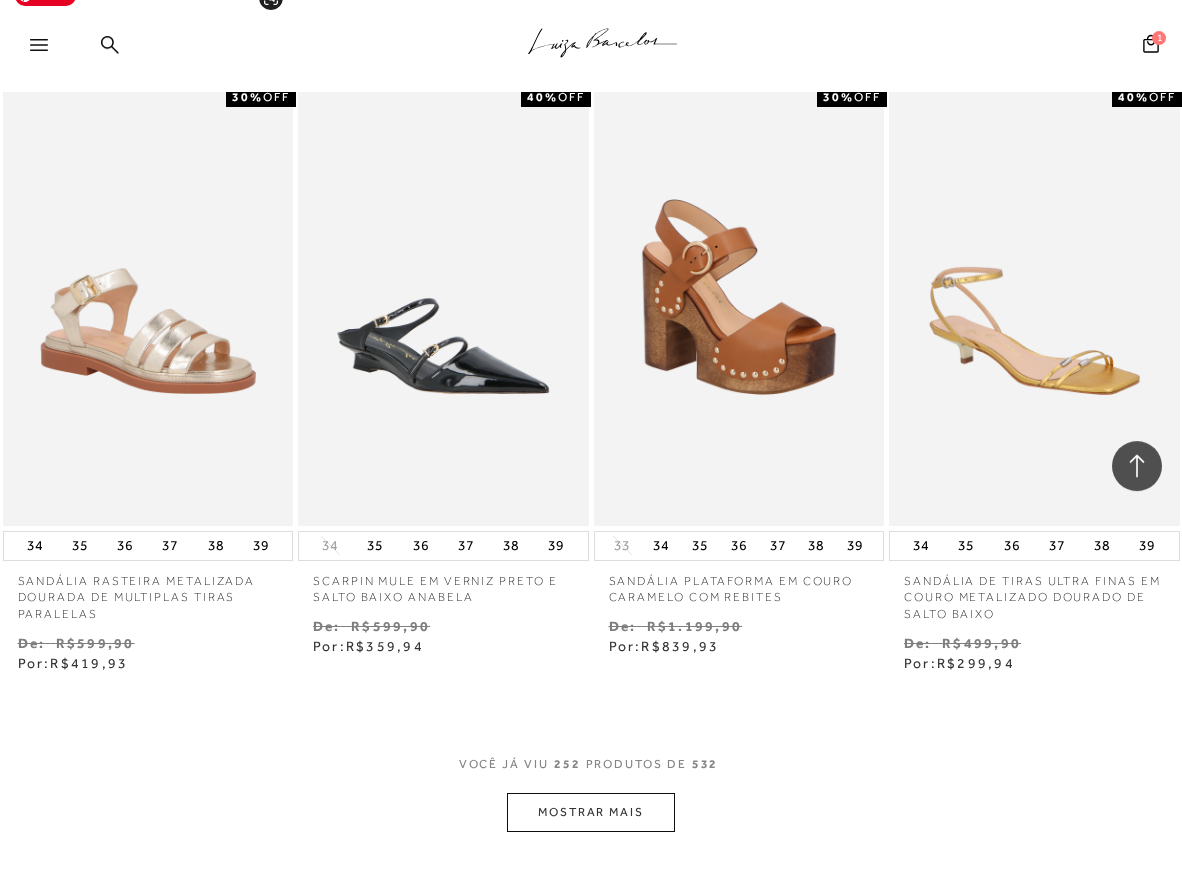 scroll, scrollTop: 33831, scrollLeft: 0, axis: vertical 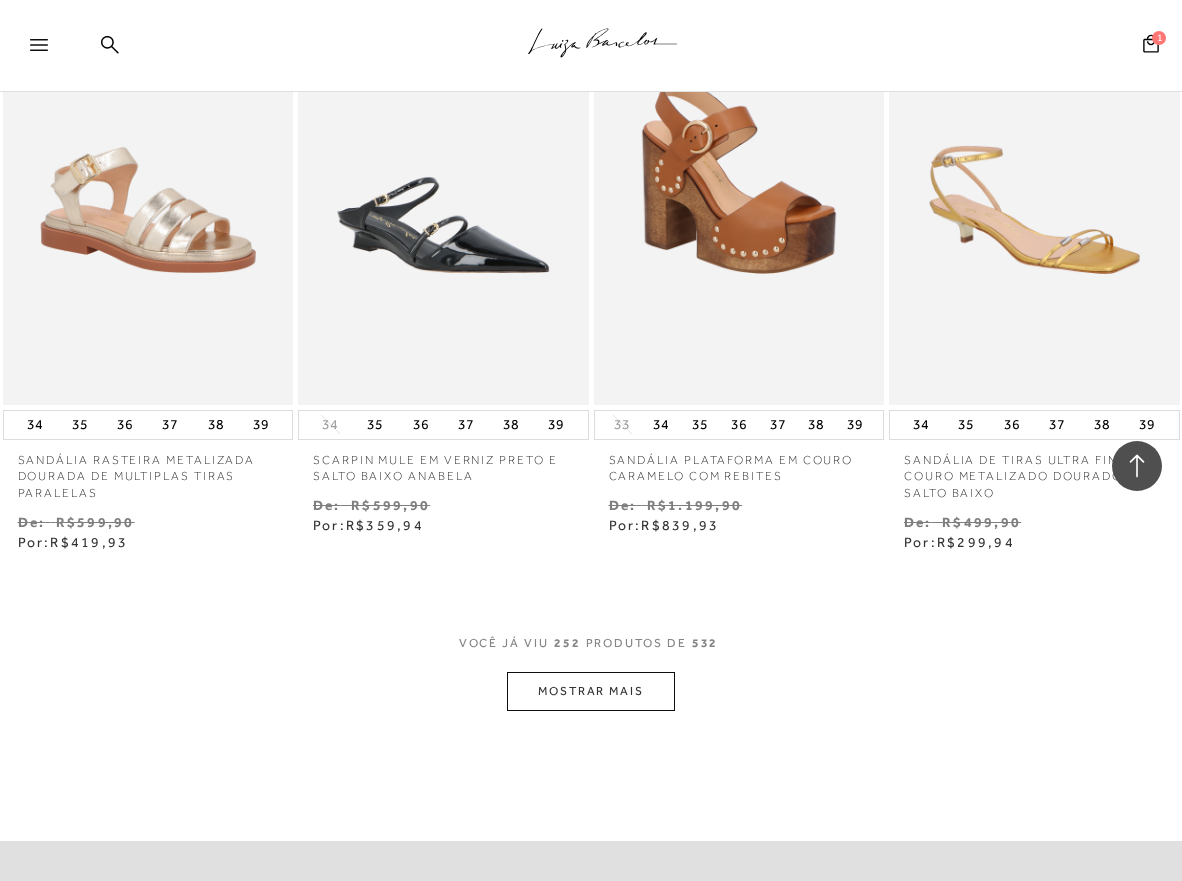 click on "MOSTRAR MAIS" at bounding box center (591, 691) 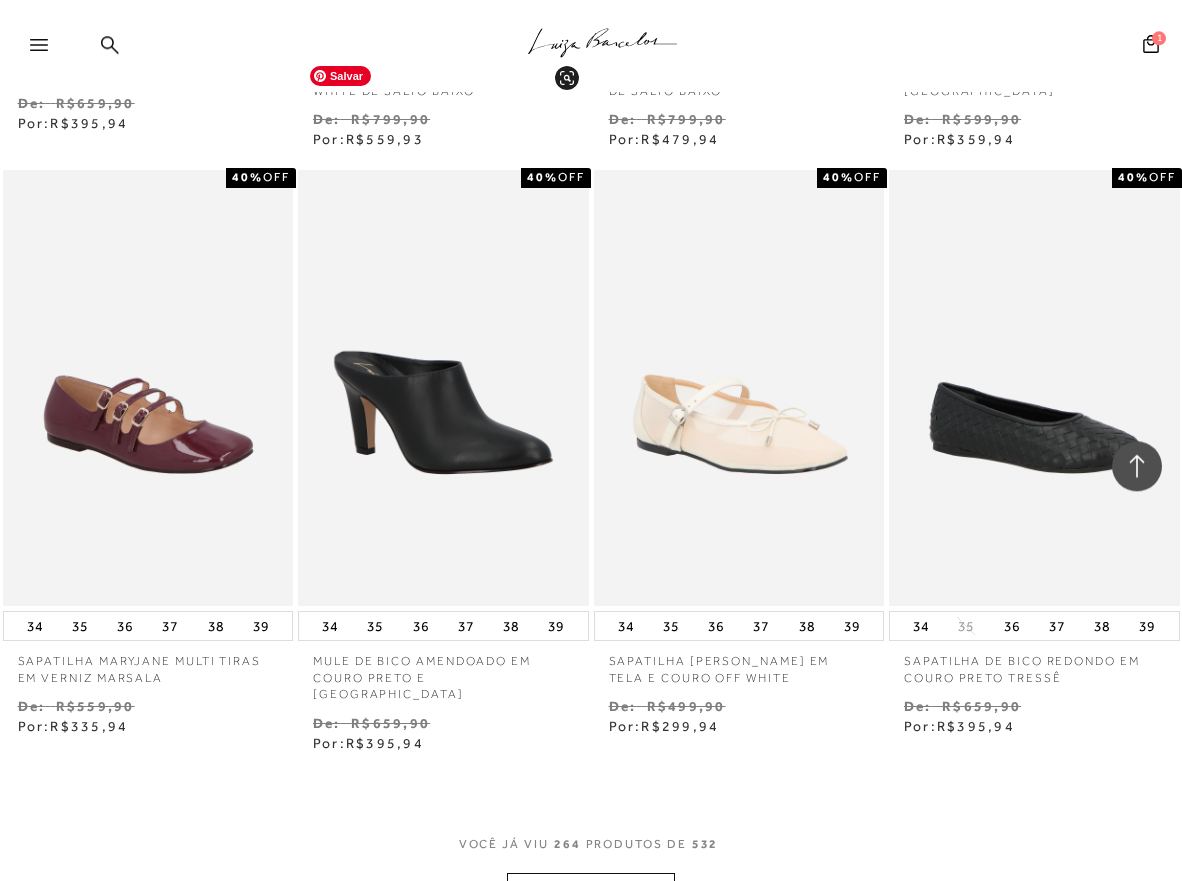 scroll, scrollTop: 35667, scrollLeft: 0, axis: vertical 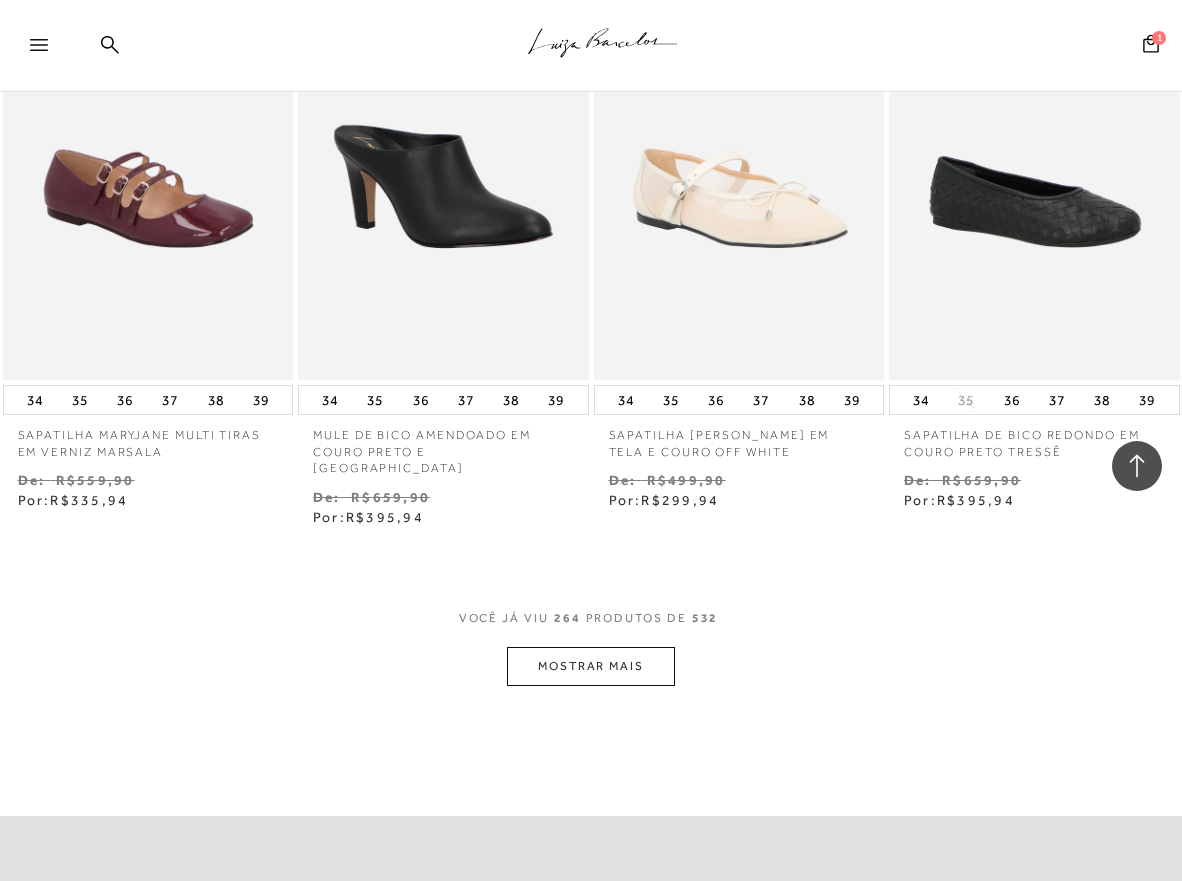 click on "MOSTRAR MAIS" at bounding box center (591, 666) 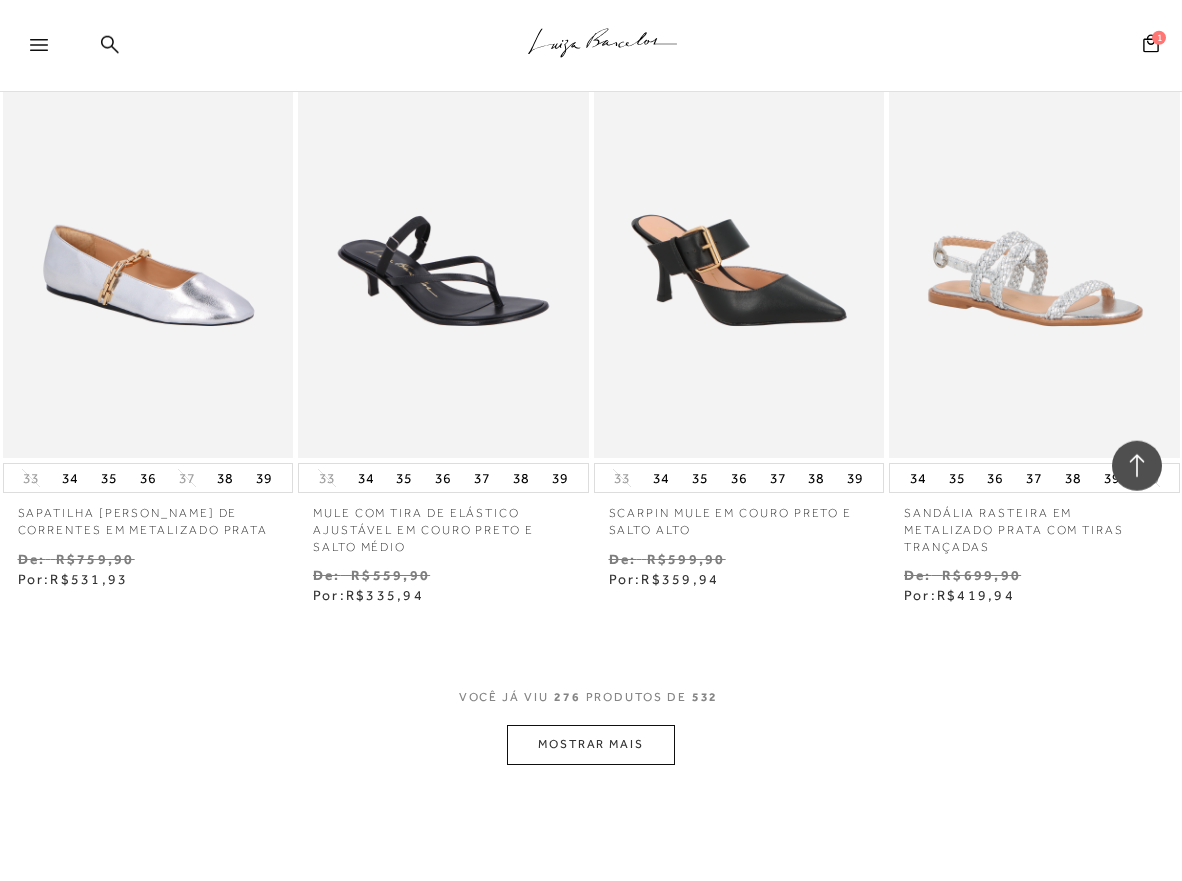 scroll, scrollTop: 37503, scrollLeft: 0, axis: vertical 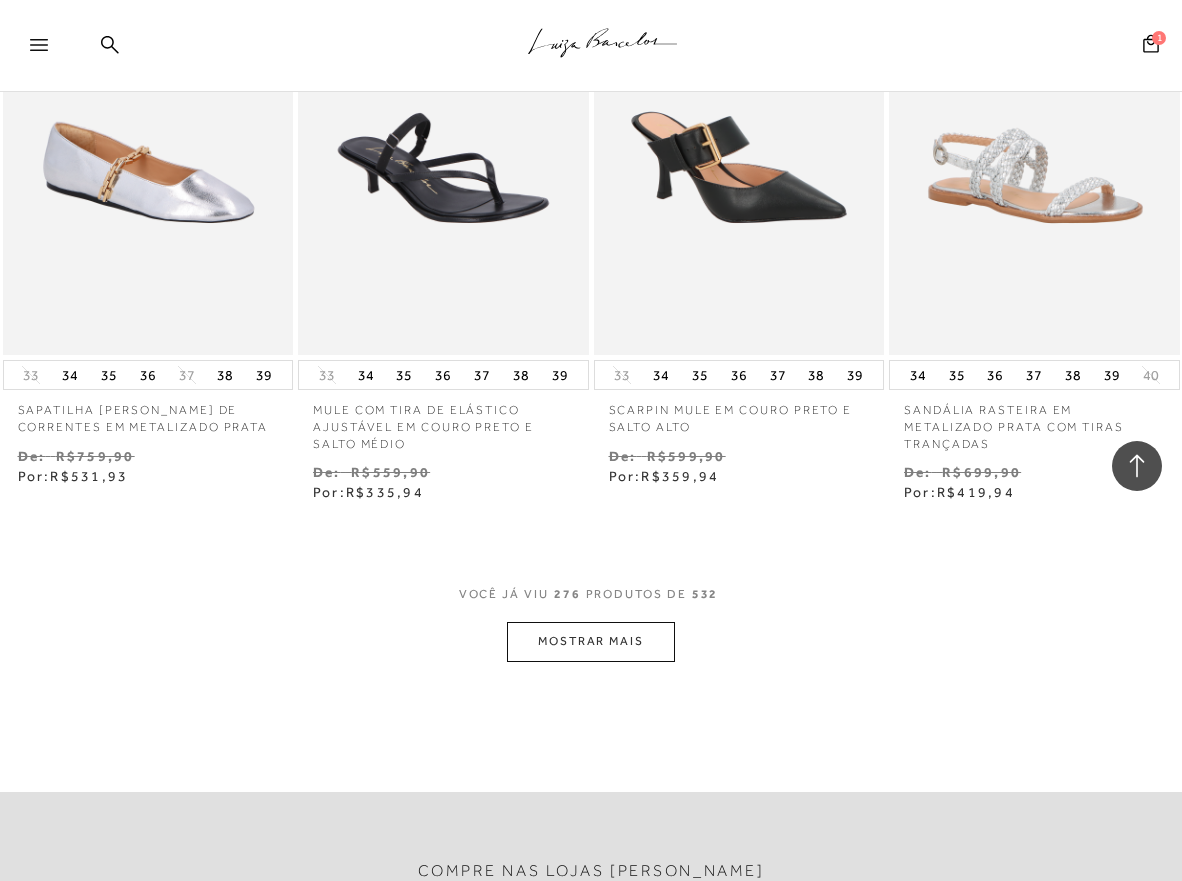 click on "MOSTRAR MAIS" at bounding box center [591, 641] 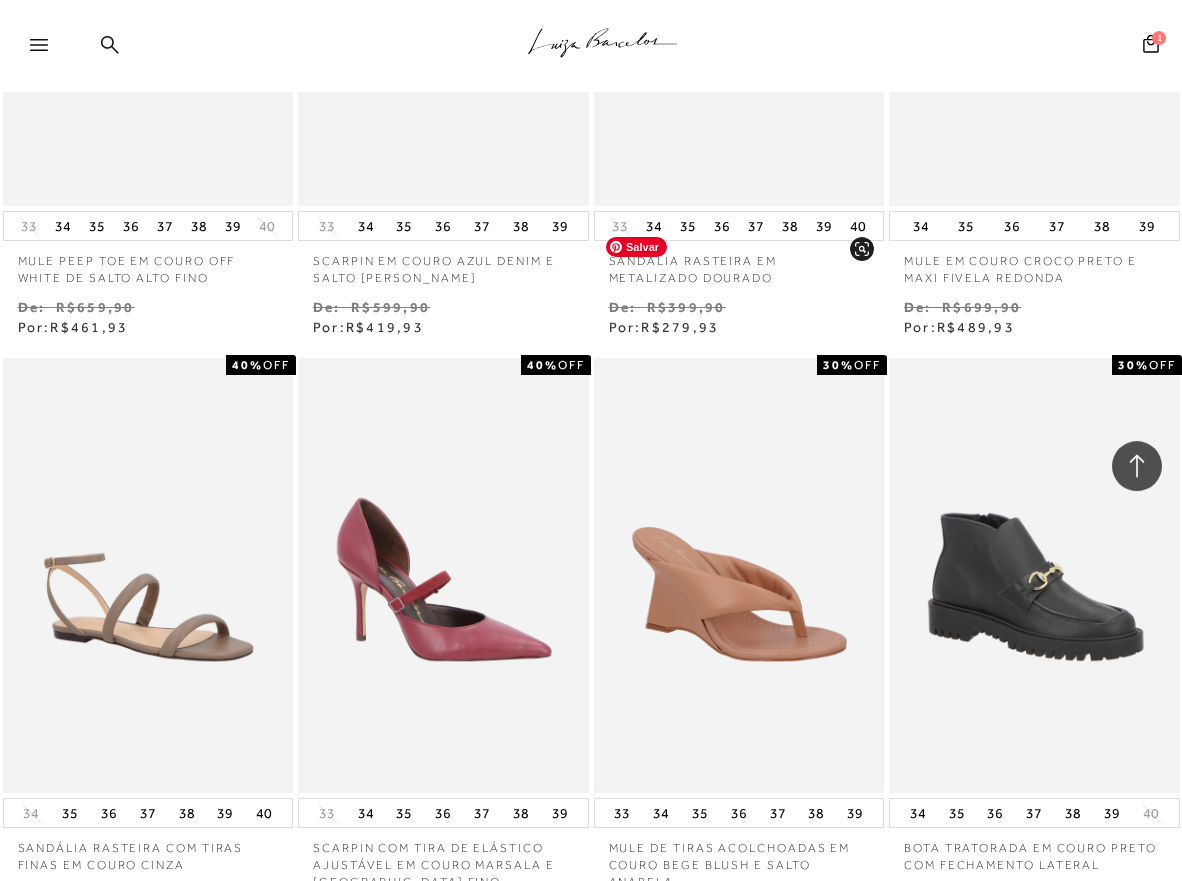 scroll, scrollTop: 39033, scrollLeft: 0, axis: vertical 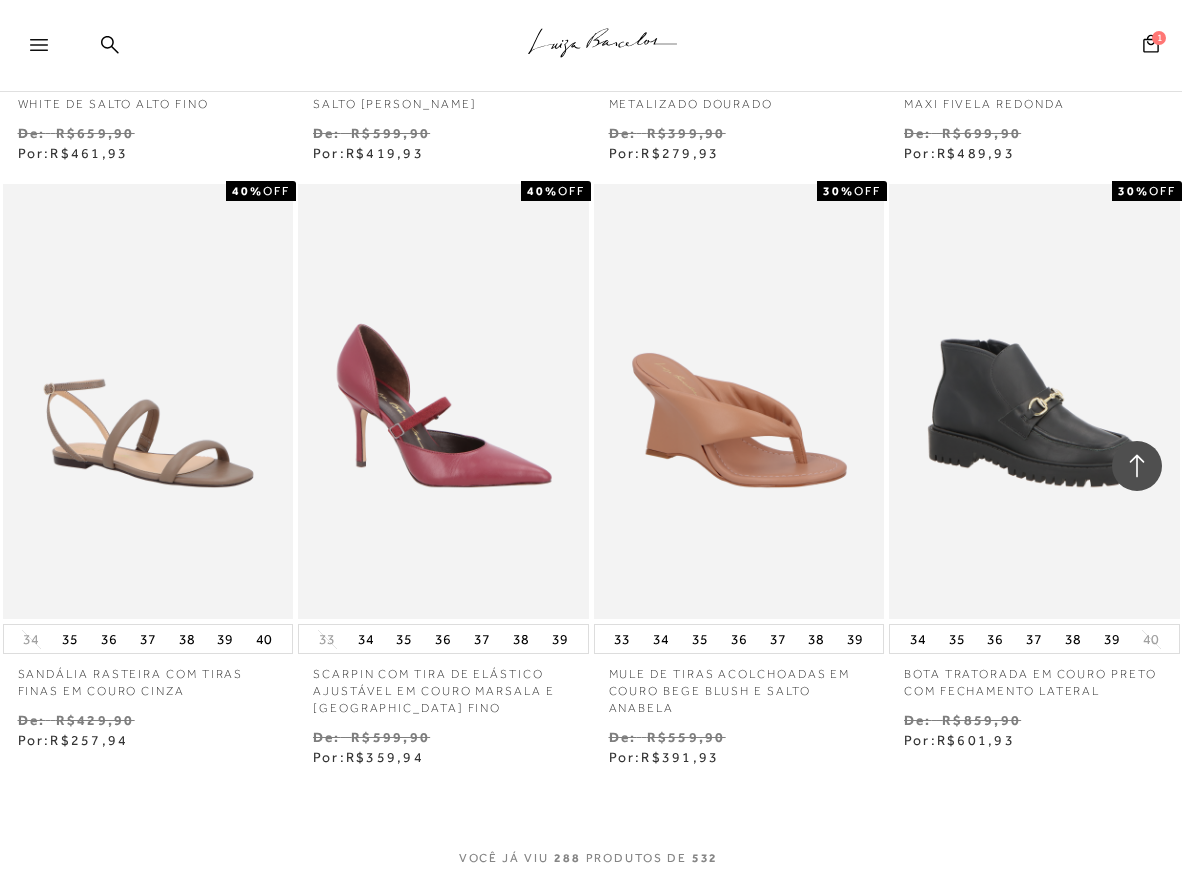 click on "MOSTRAR MAIS" at bounding box center [591, 906] 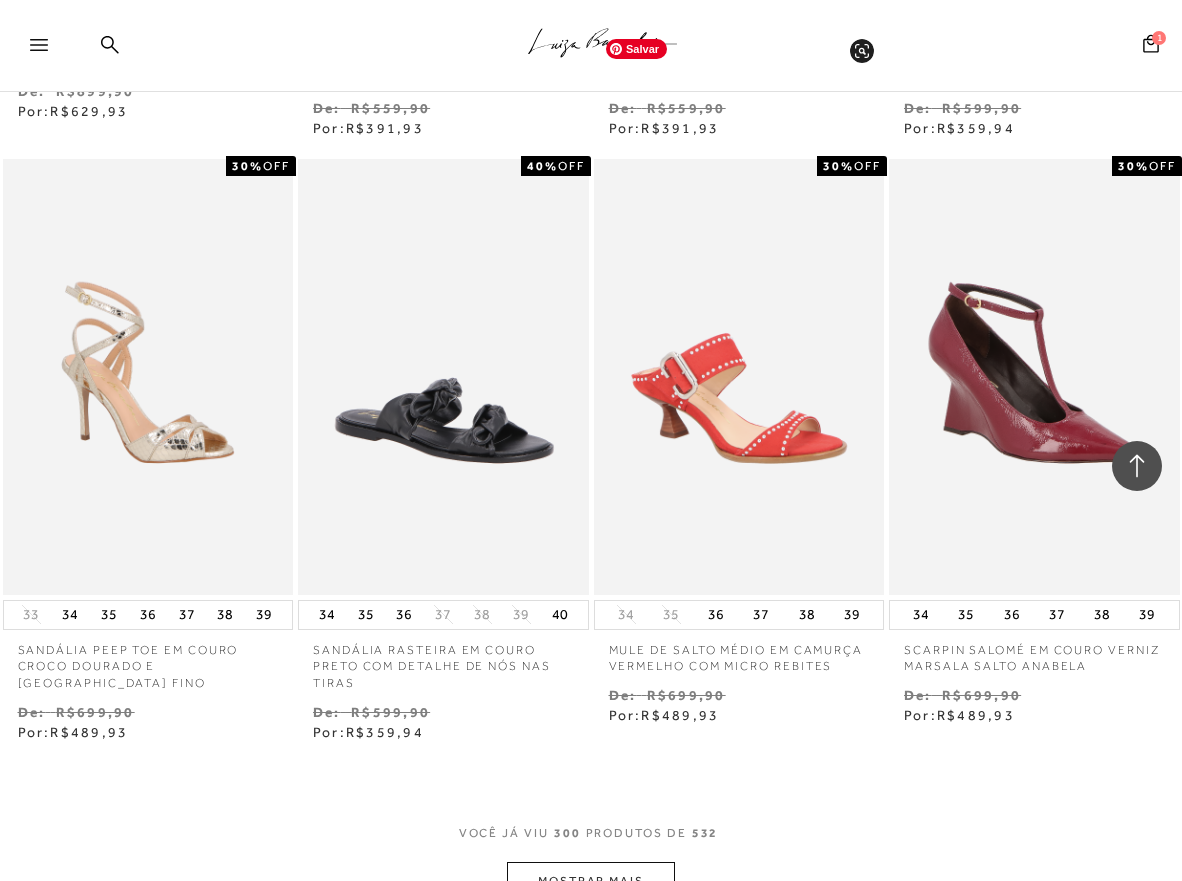 scroll, scrollTop: 41175, scrollLeft: 0, axis: vertical 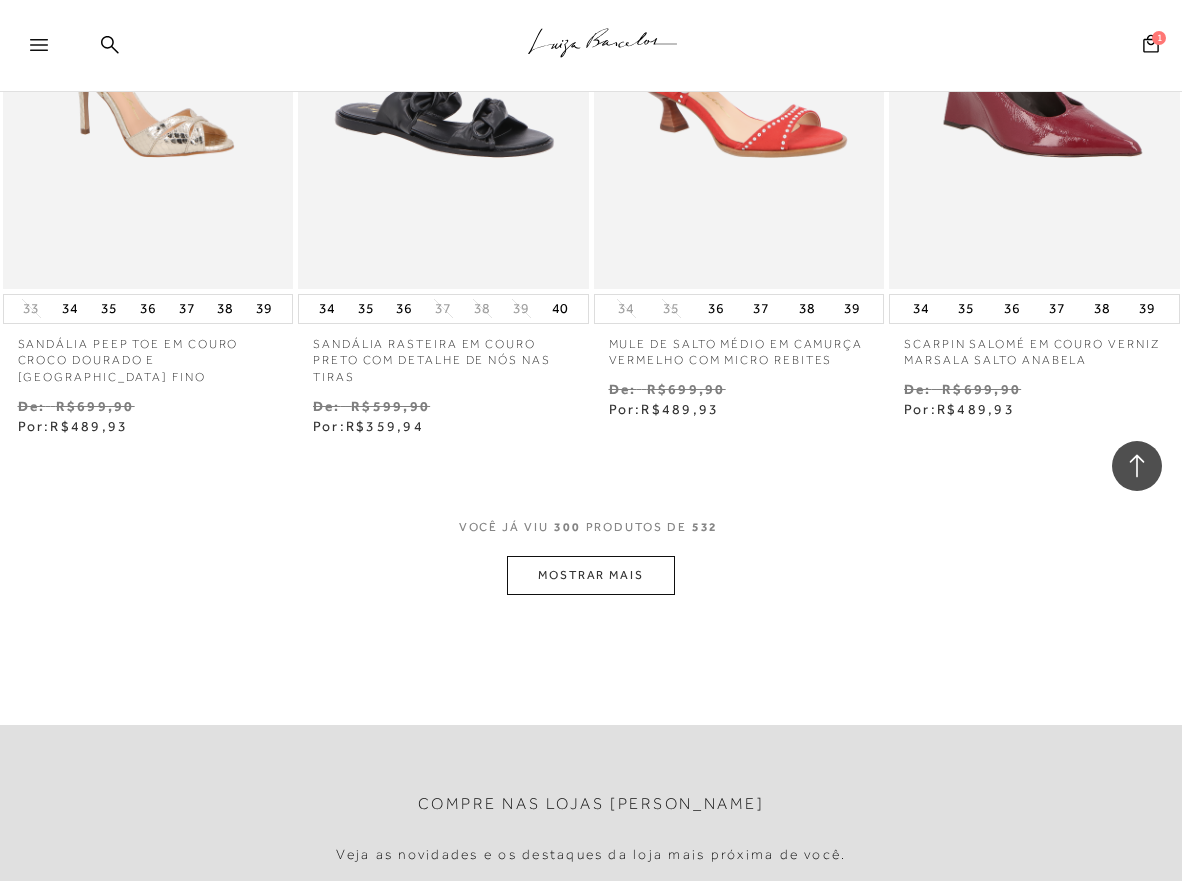 click on "MOSTRAR MAIS" at bounding box center [591, 575] 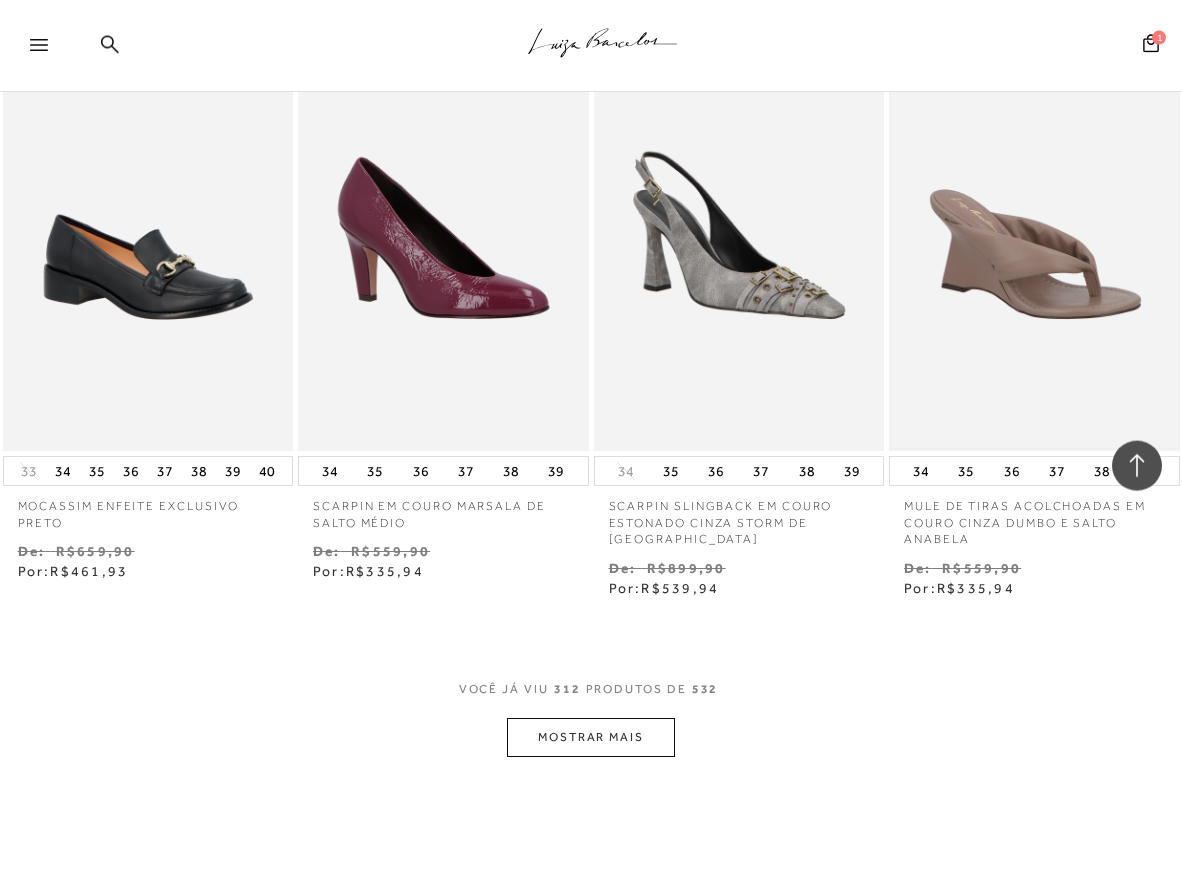 scroll, scrollTop: 42807, scrollLeft: 0, axis: vertical 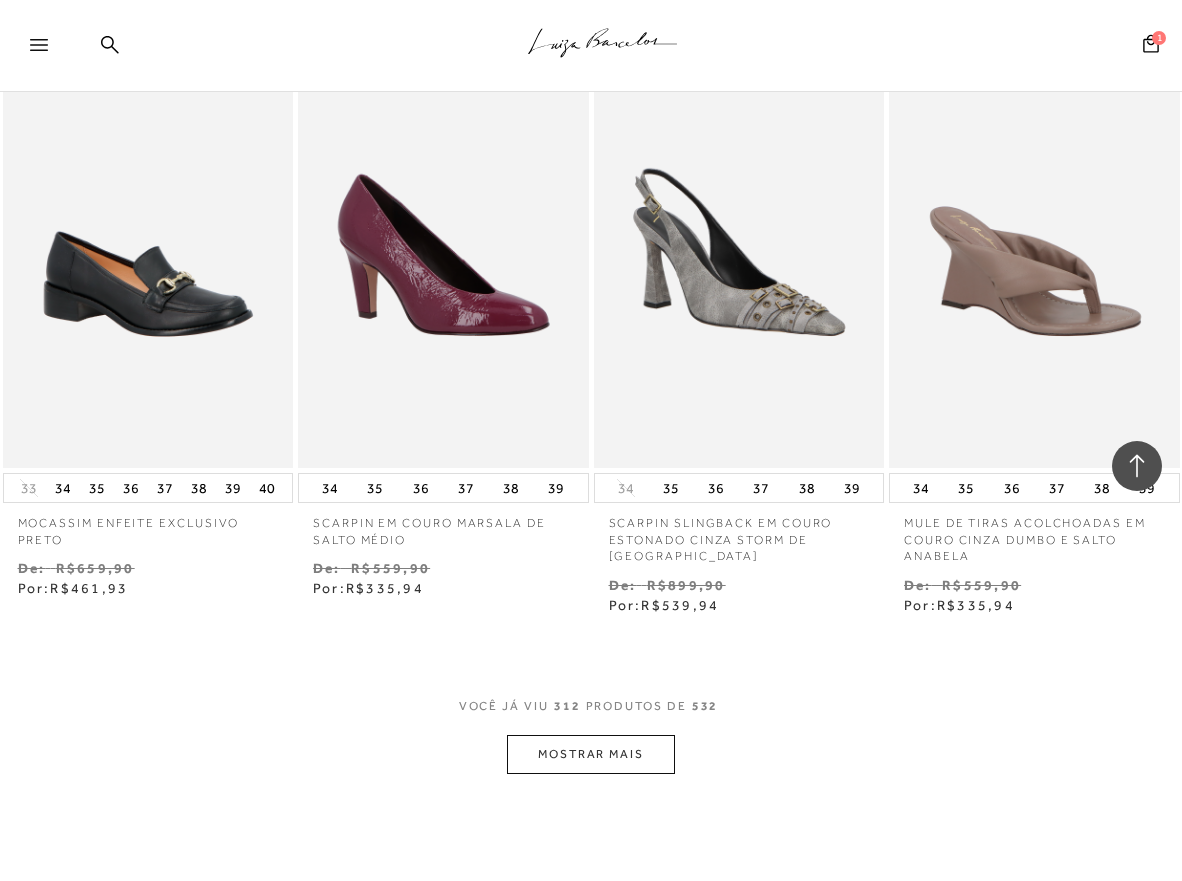 click on "MOSTRAR MAIS" at bounding box center [591, 754] 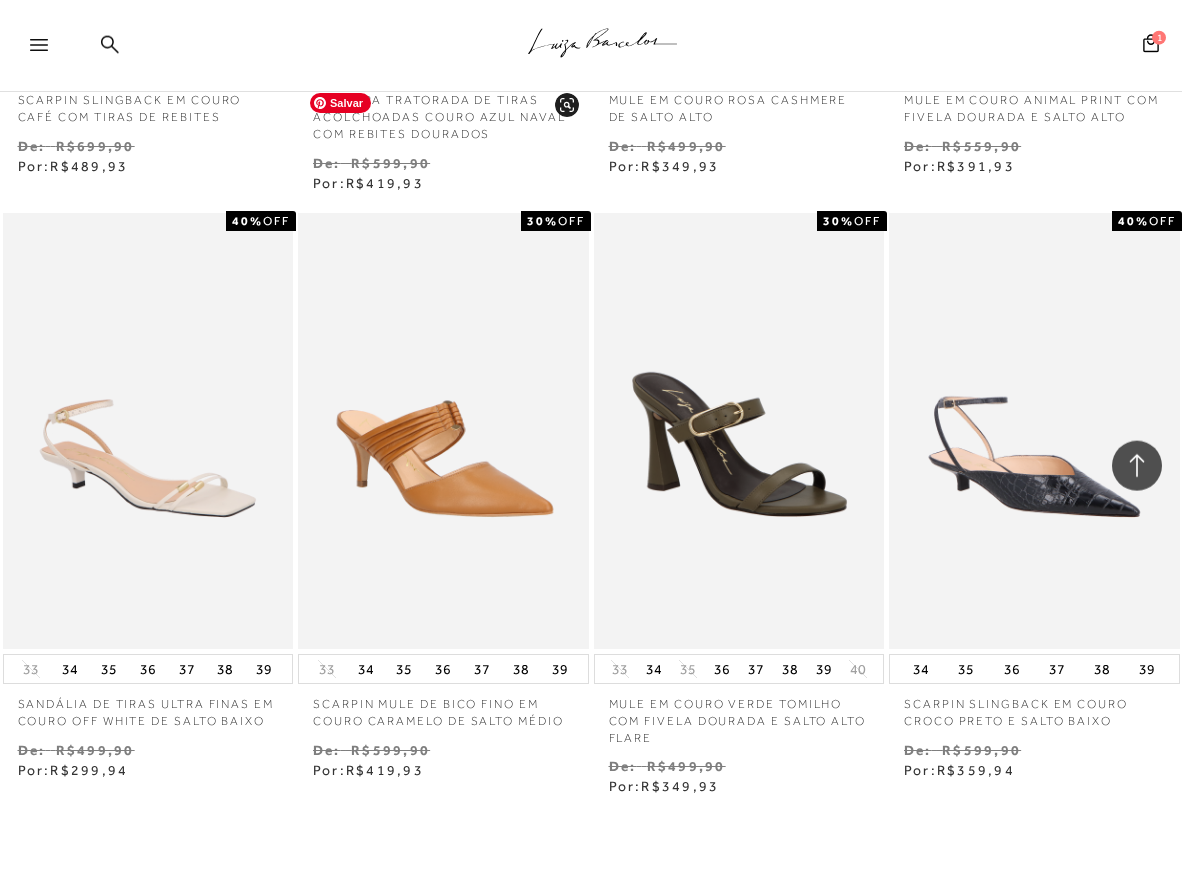 scroll, scrollTop: 44541, scrollLeft: 0, axis: vertical 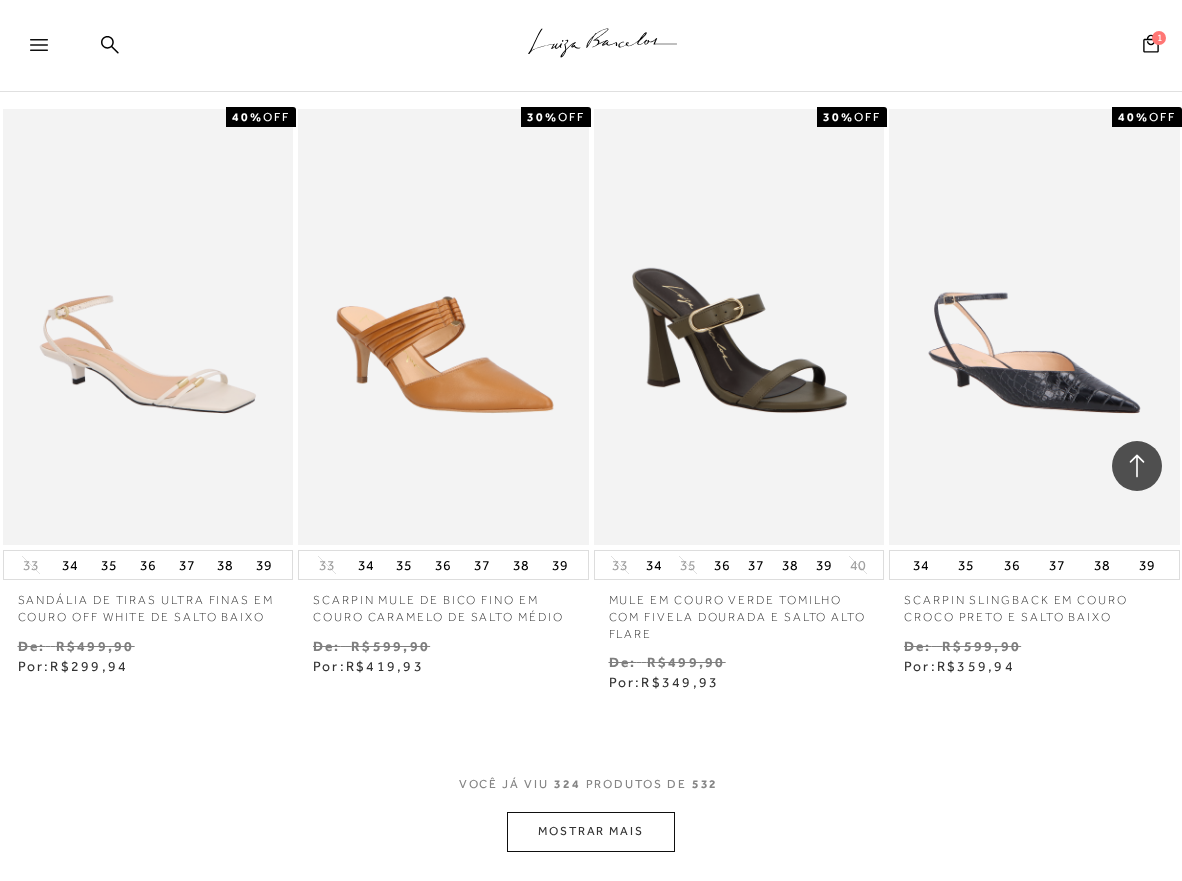 click on "MOSTRAR MAIS" at bounding box center [591, 831] 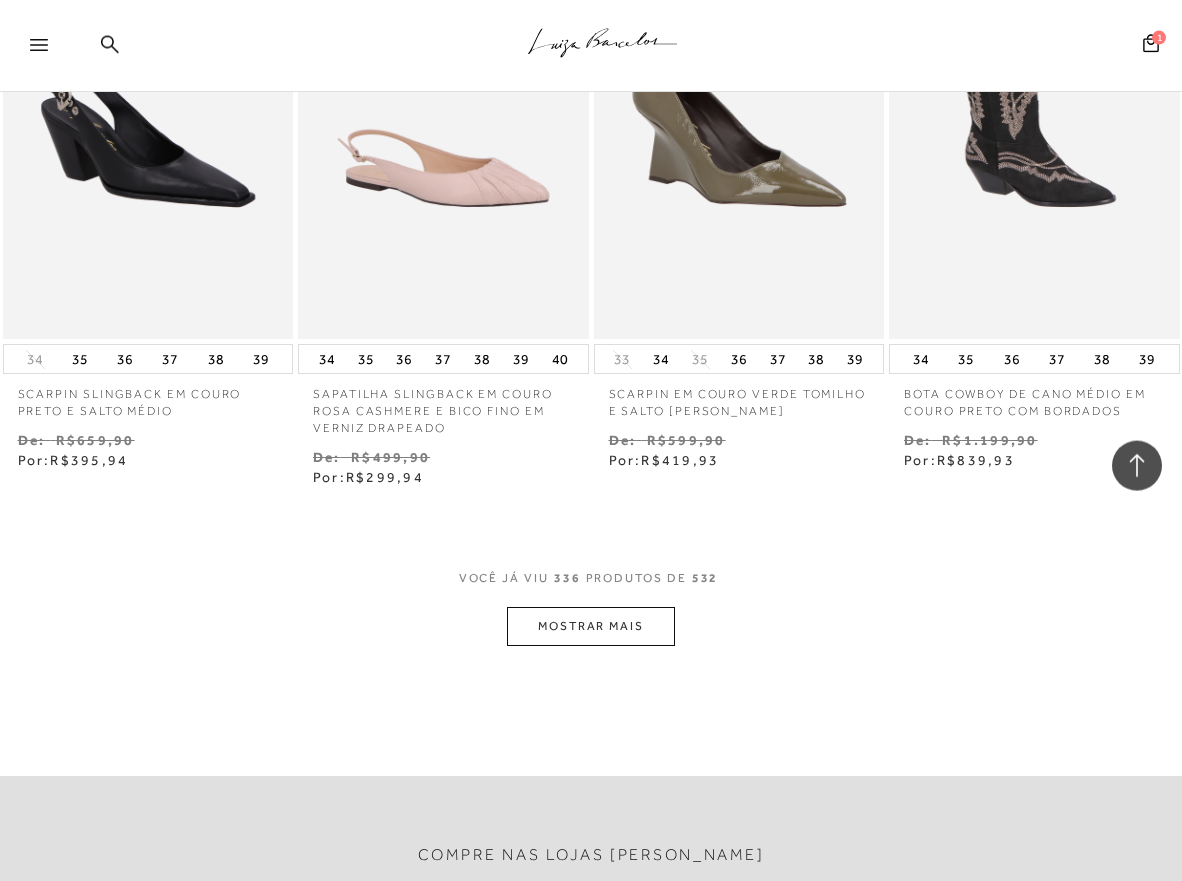 scroll, scrollTop: 46581, scrollLeft: 0, axis: vertical 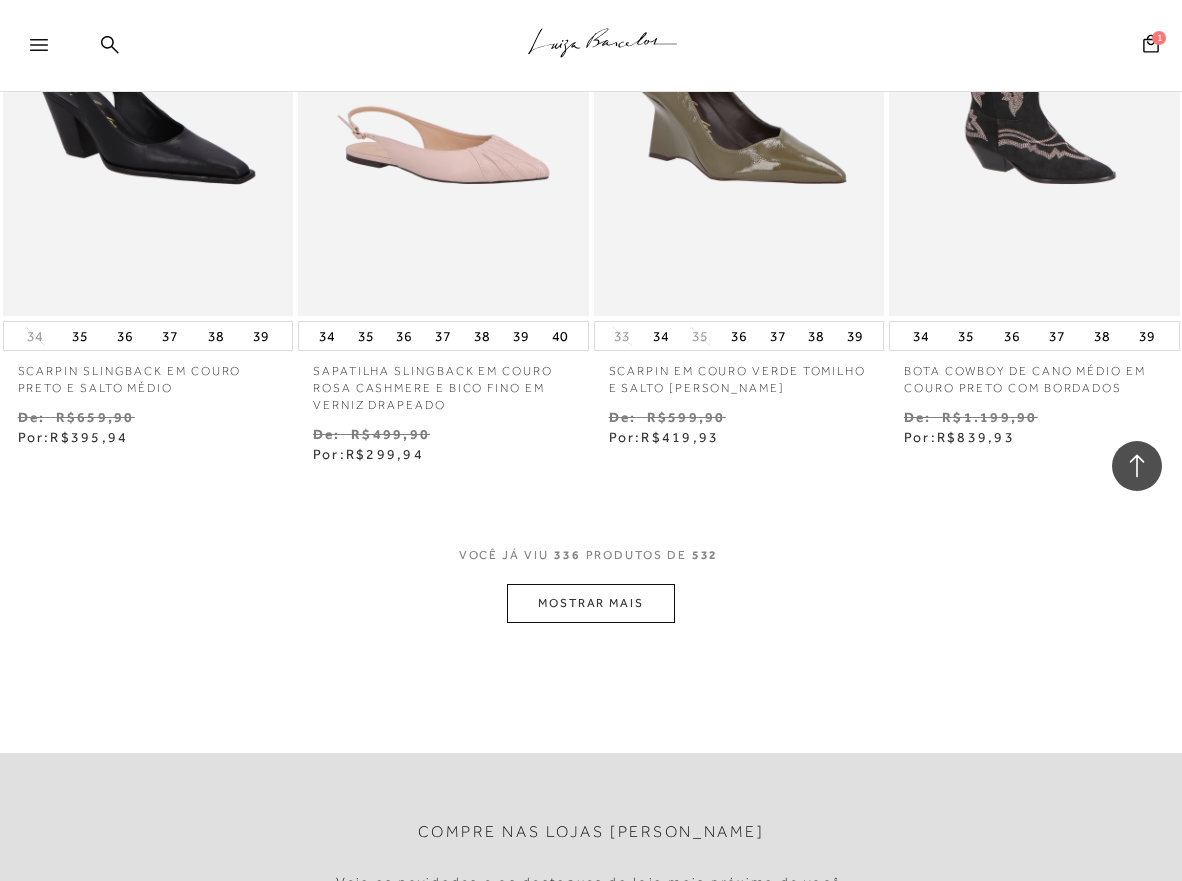 click on "MOSTRAR MAIS" at bounding box center [591, 603] 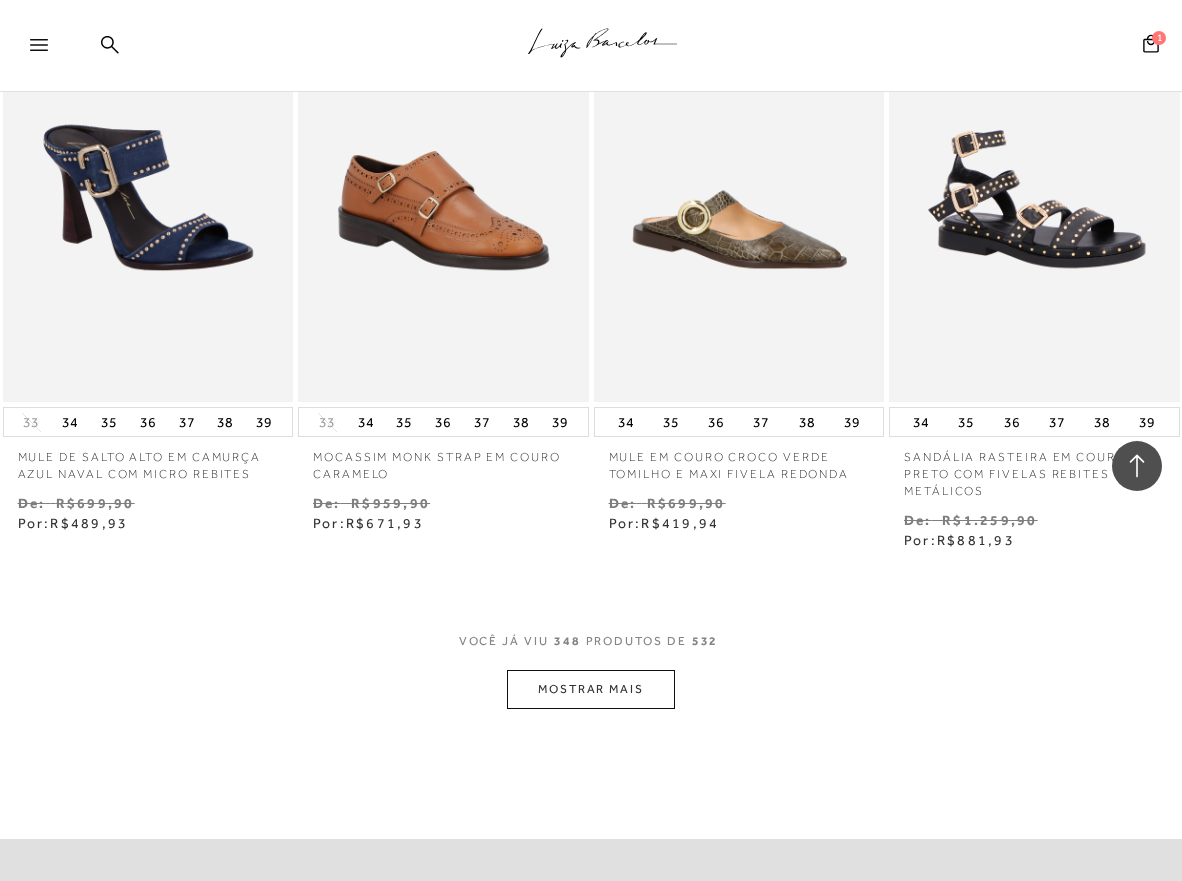 scroll, scrollTop: 48315, scrollLeft: 0, axis: vertical 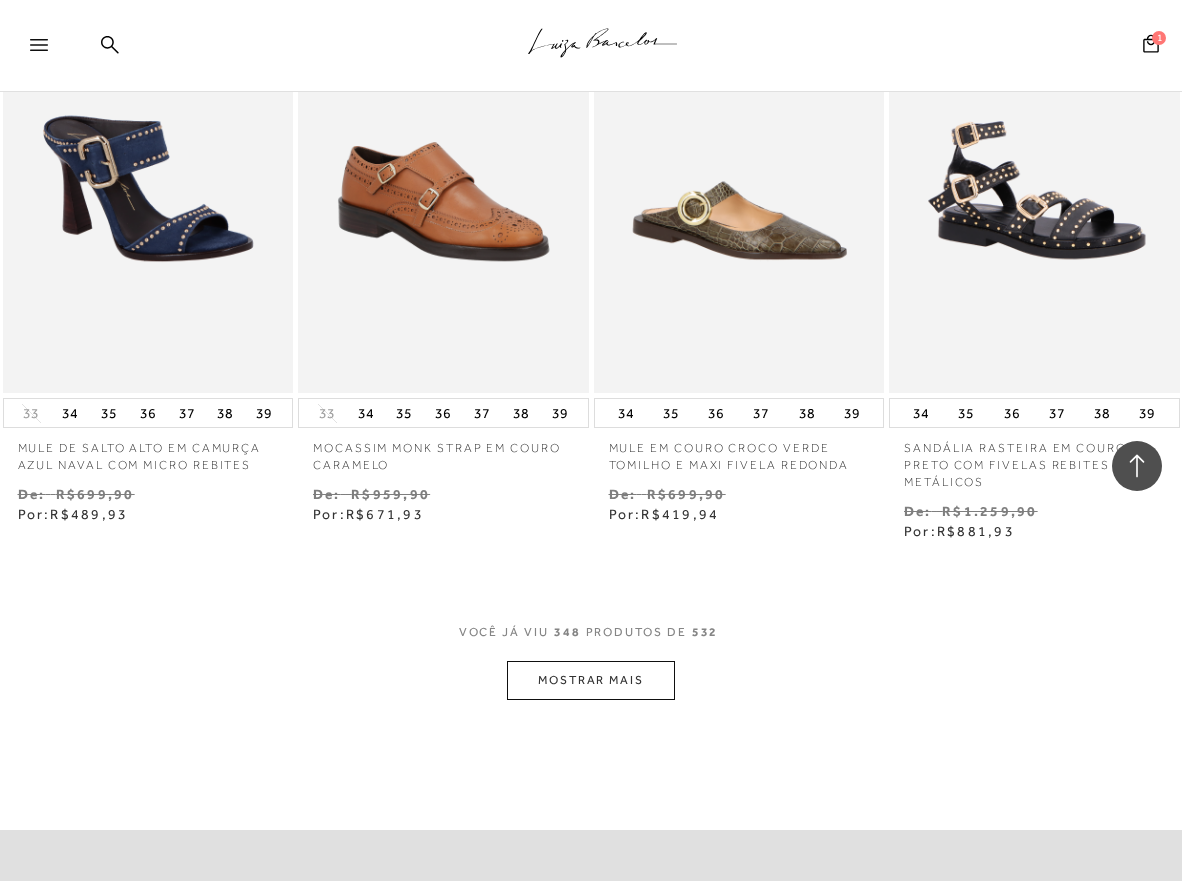 click on "MOSTRAR MAIS" at bounding box center (591, 680) 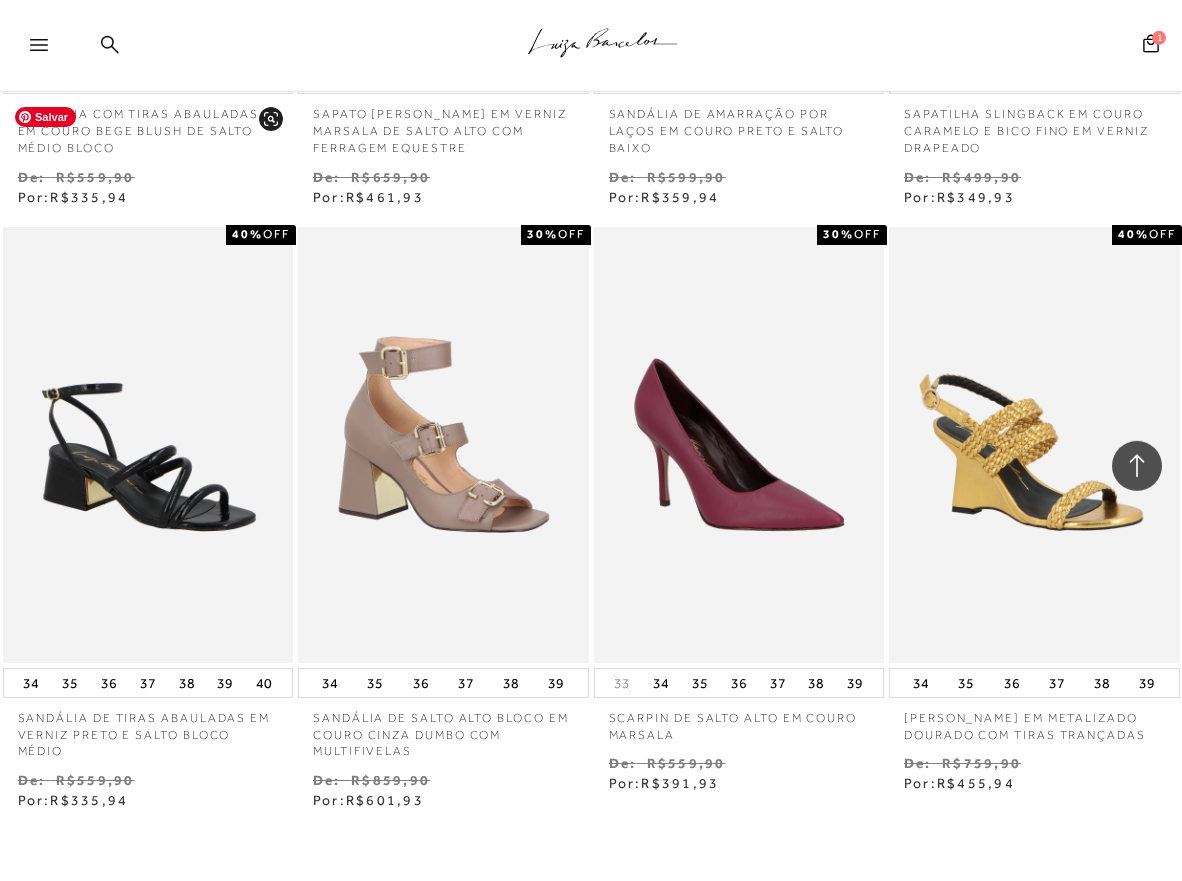 scroll, scrollTop: 49947, scrollLeft: 0, axis: vertical 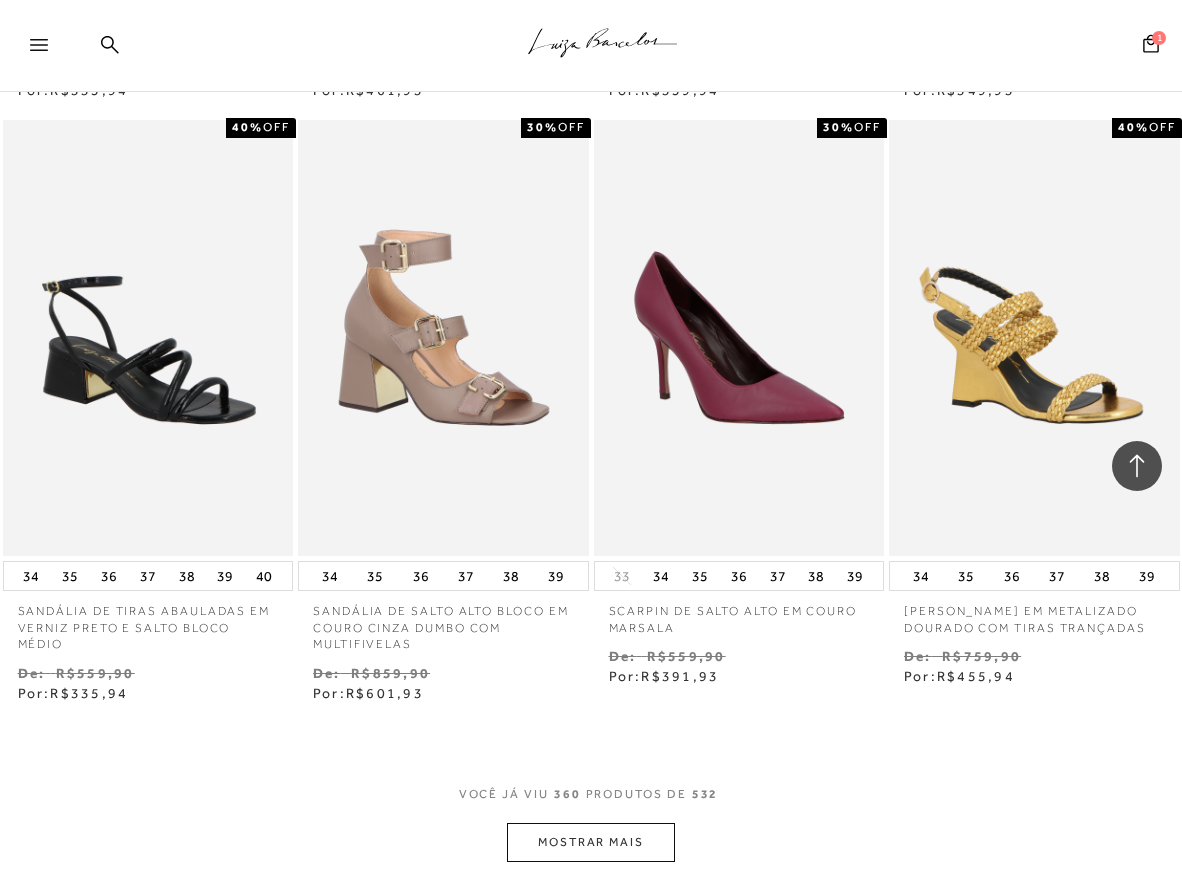 click on "MOSTRAR MAIS" at bounding box center (591, 842) 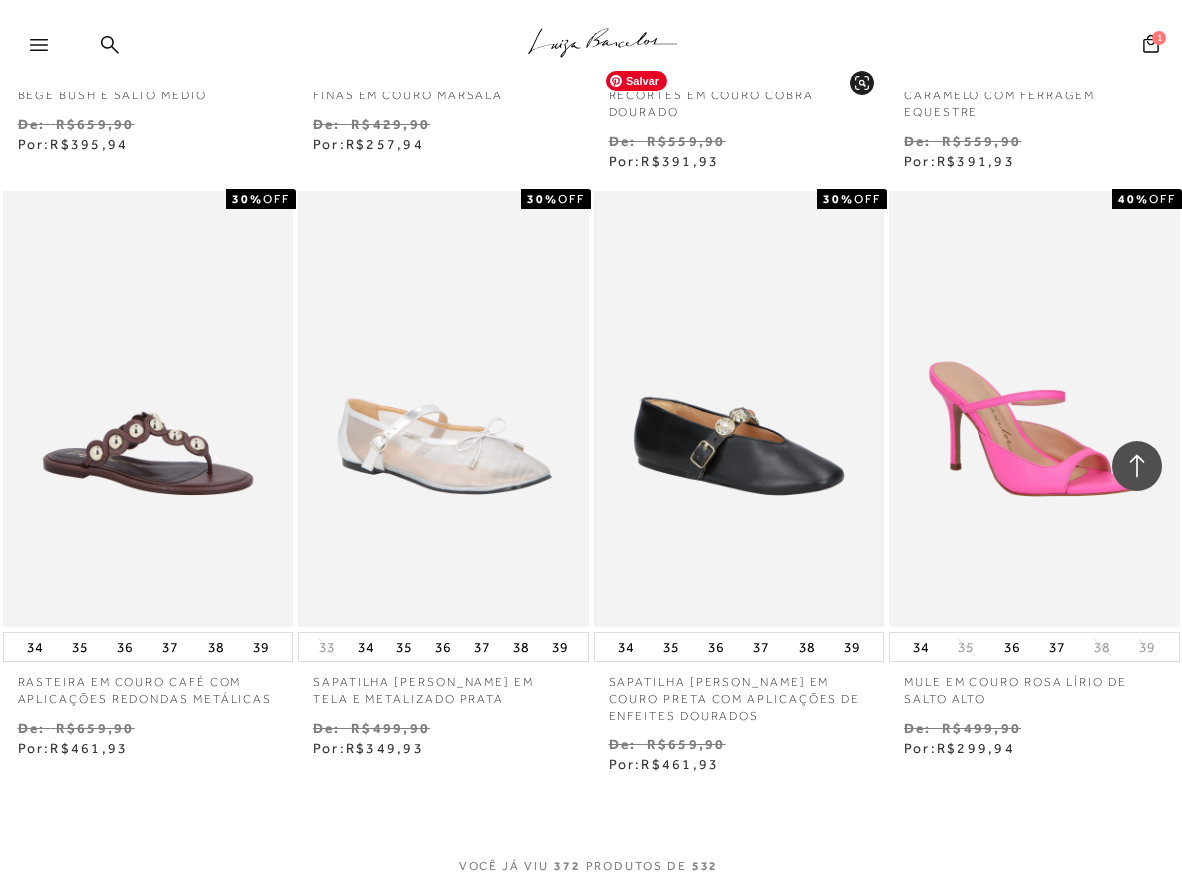 scroll, scrollTop: 51783, scrollLeft: 0, axis: vertical 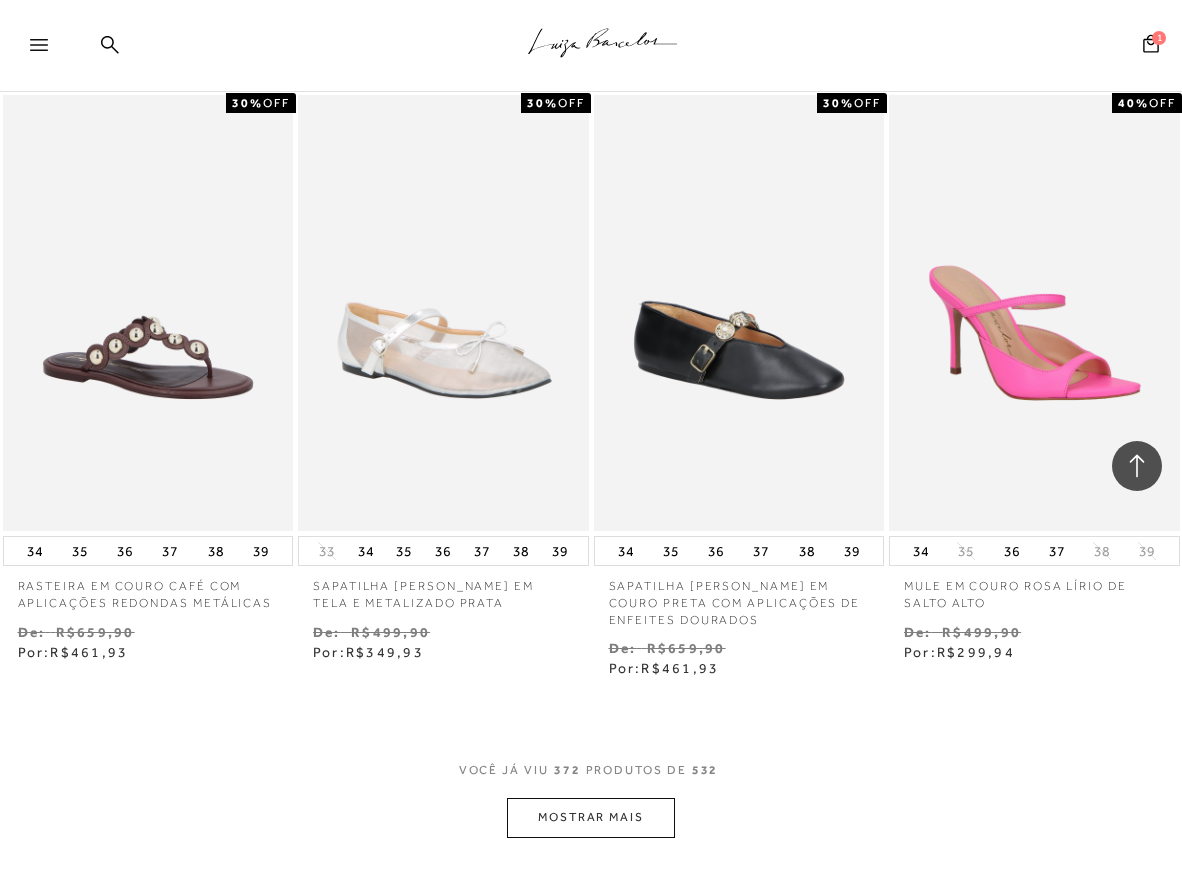 click on "MOSTRAR MAIS" at bounding box center (591, 817) 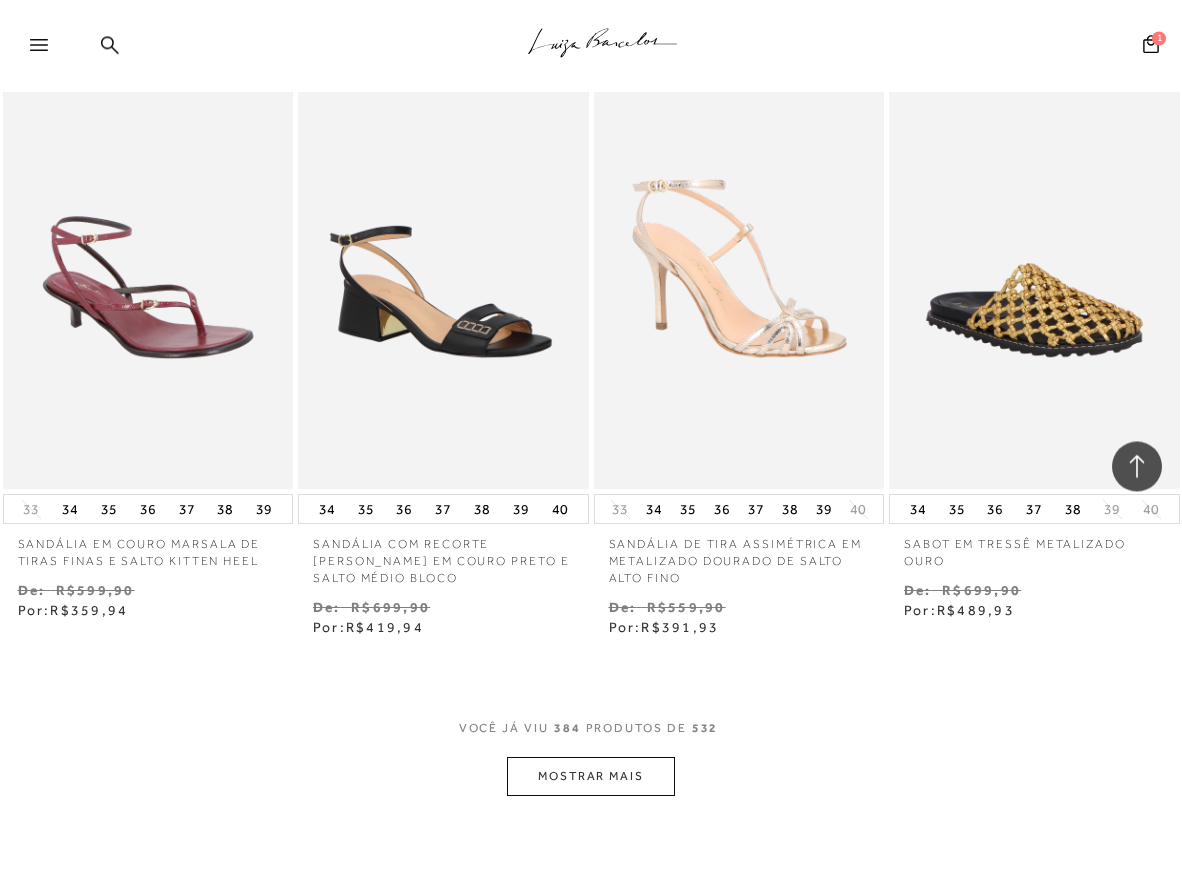 scroll, scrollTop: 53721, scrollLeft: 0, axis: vertical 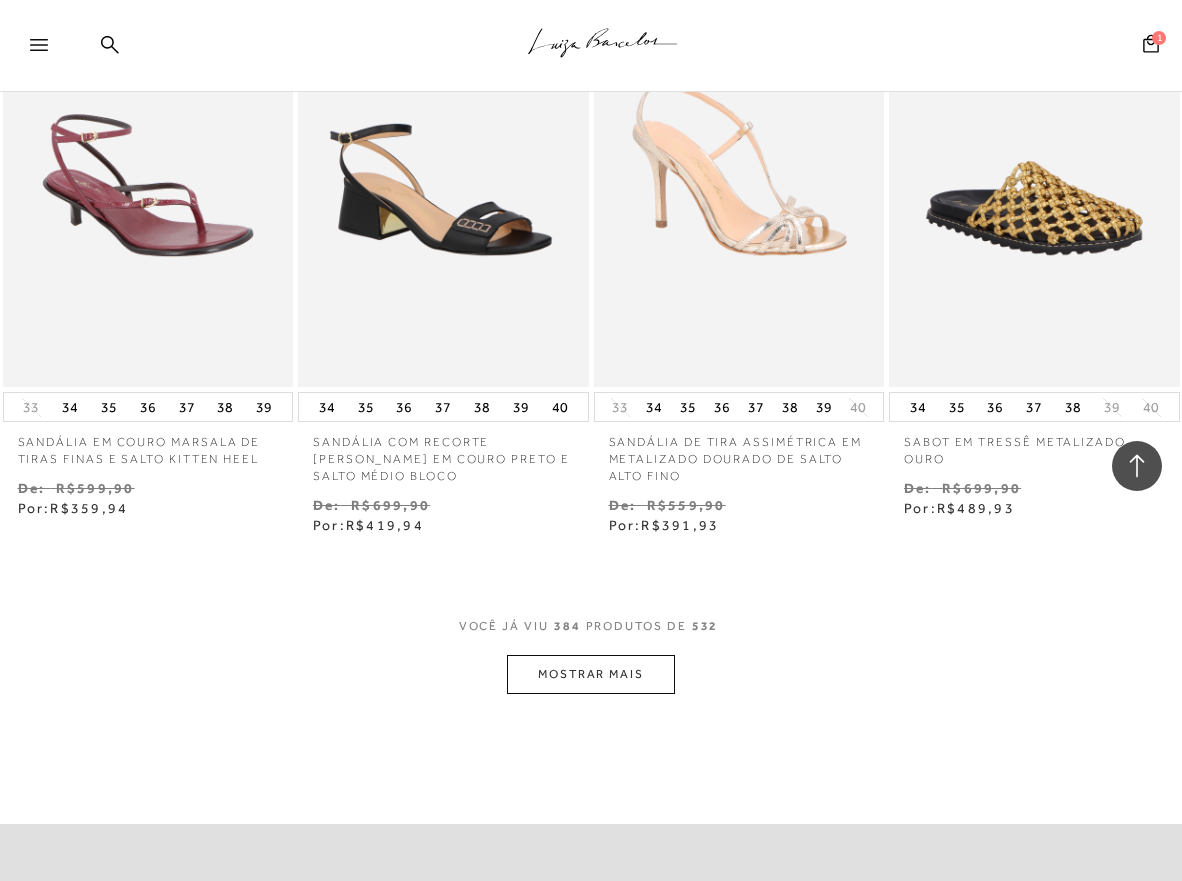 click on "MOSTRAR MAIS" at bounding box center (591, 674) 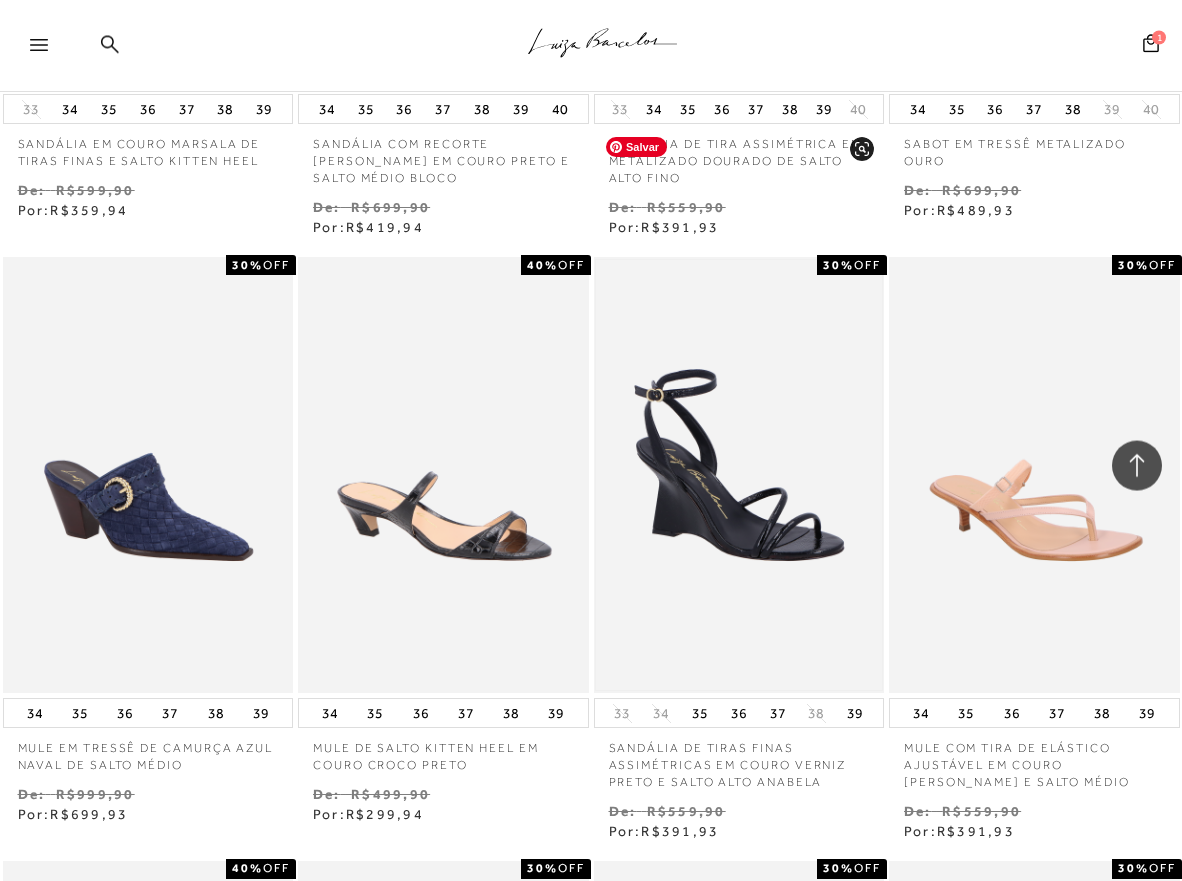 scroll, scrollTop: 54027, scrollLeft: 0, axis: vertical 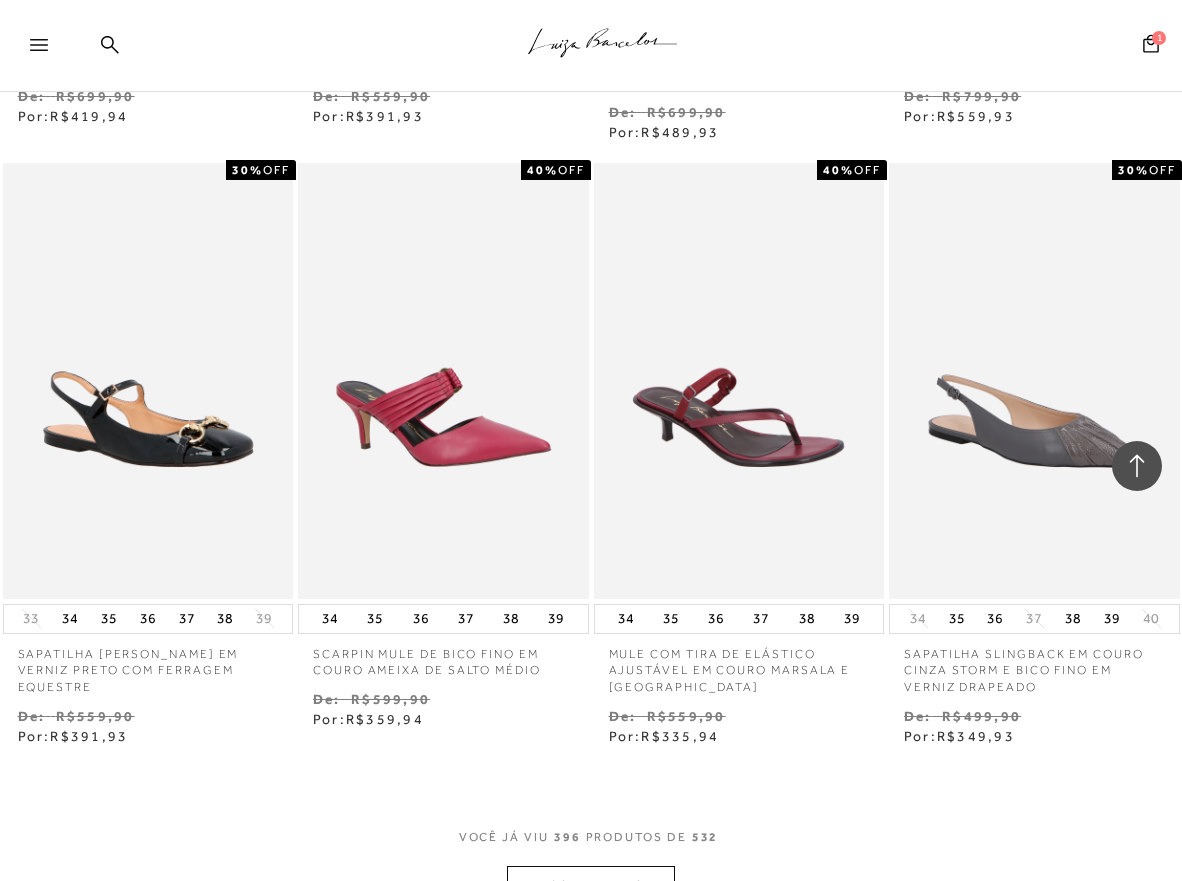 click on "MOSTRAR MAIS" at bounding box center (591, 885) 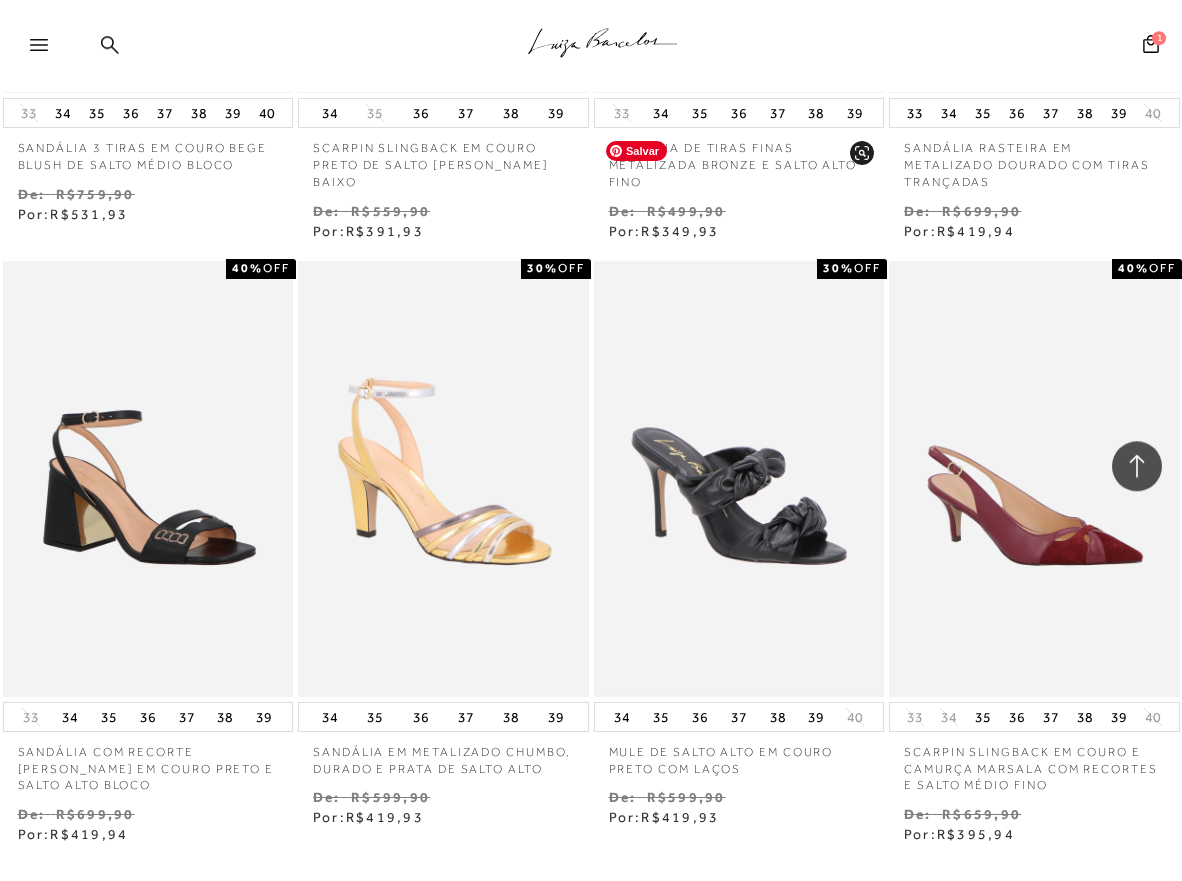 scroll, scrollTop: 57157, scrollLeft: 0, axis: vertical 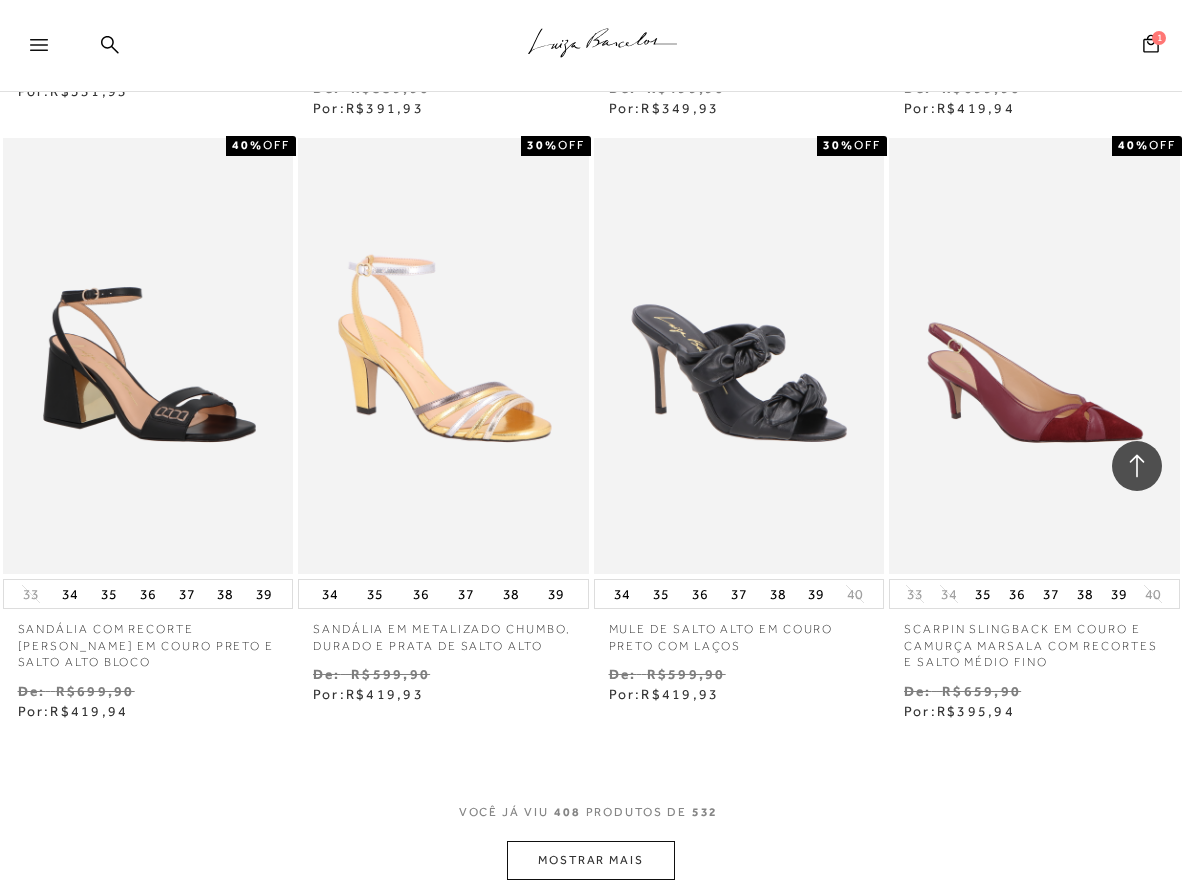 click on "Resultados da pesquisa
Sale Inverno
Resultados: 397 - 408 (de 532)
Opções de exibição
532
resultados encontrados
Ordenar Padrão Estoque 1" at bounding box center (591, -28098) 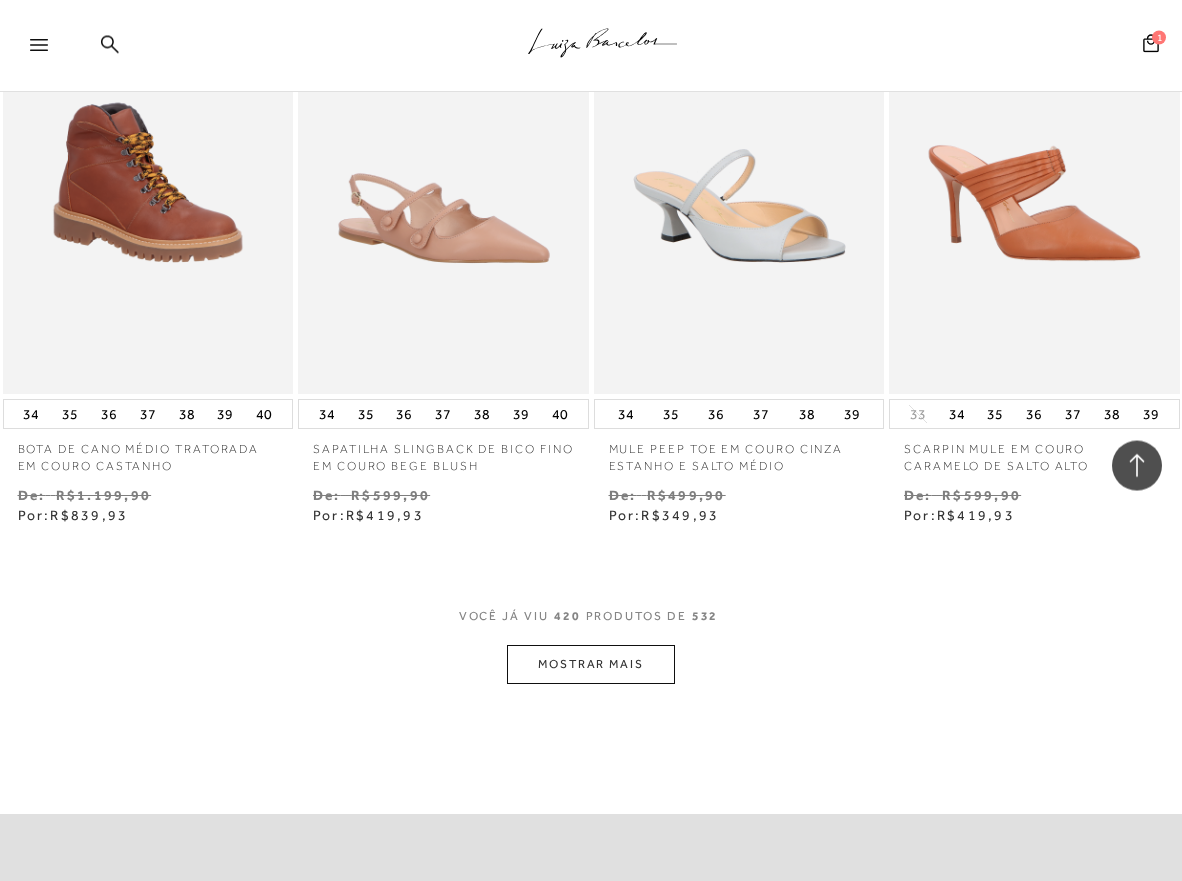 scroll, scrollTop: 59272, scrollLeft: 0, axis: vertical 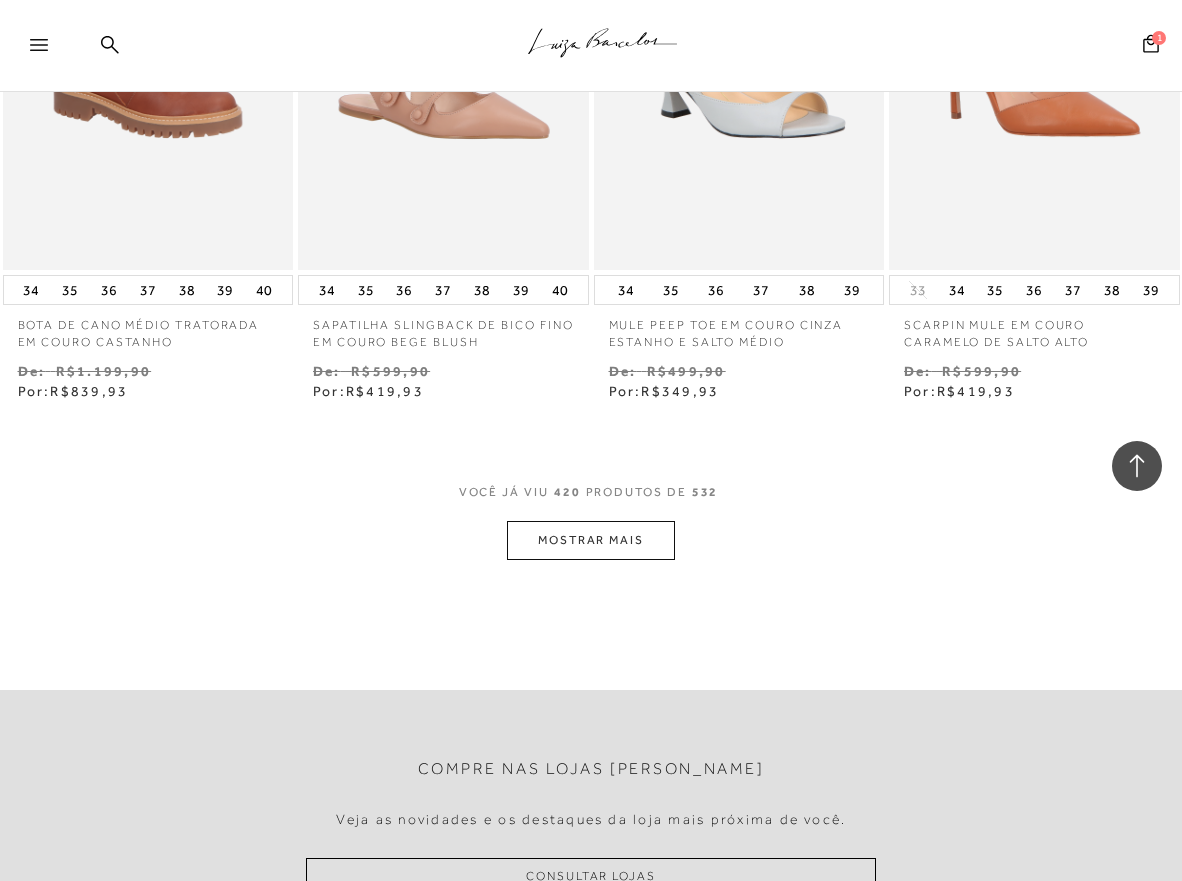 click on "MOSTRAR MAIS" at bounding box center [591, 540] 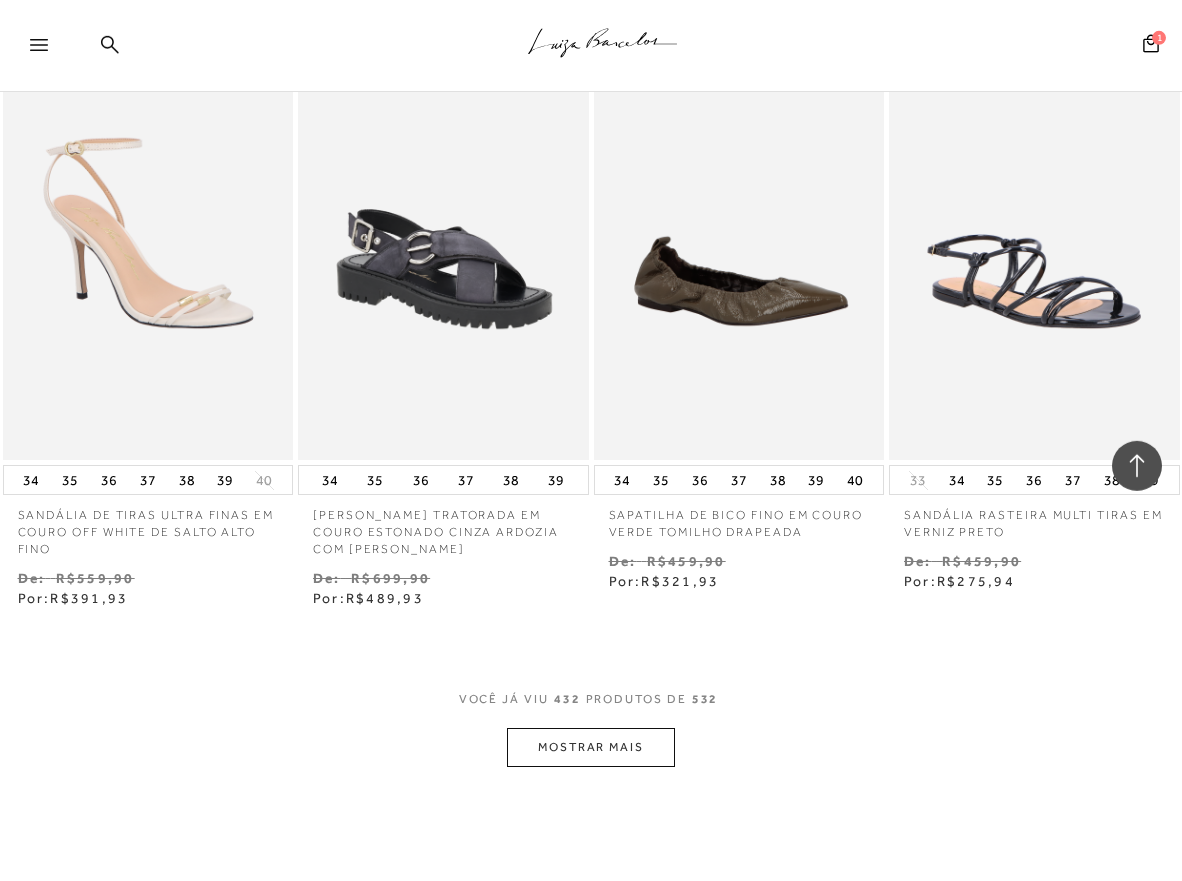 scroll, scrollTop: 61082, scrollLeft: 0, axis: vertical 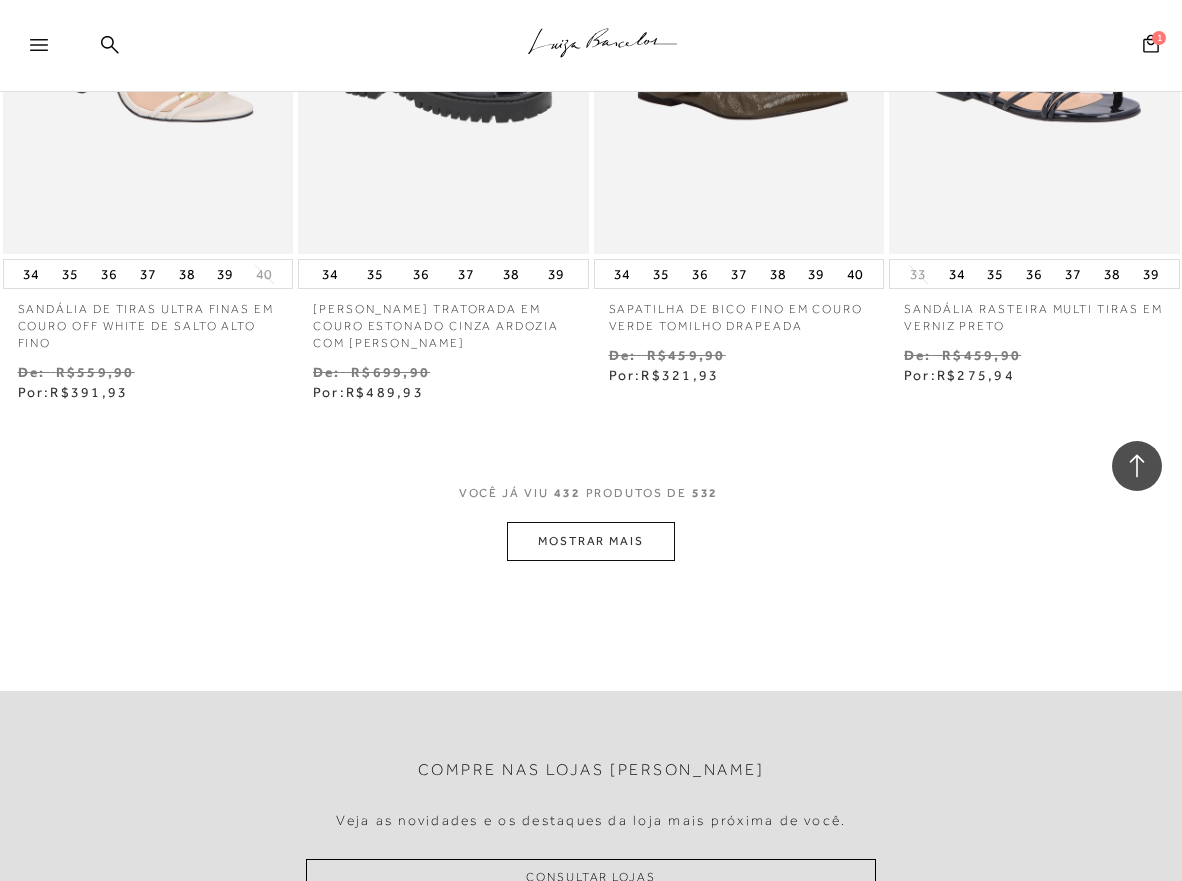 click on "MOSTRAR MAIS" at bounding box center [591, 541] 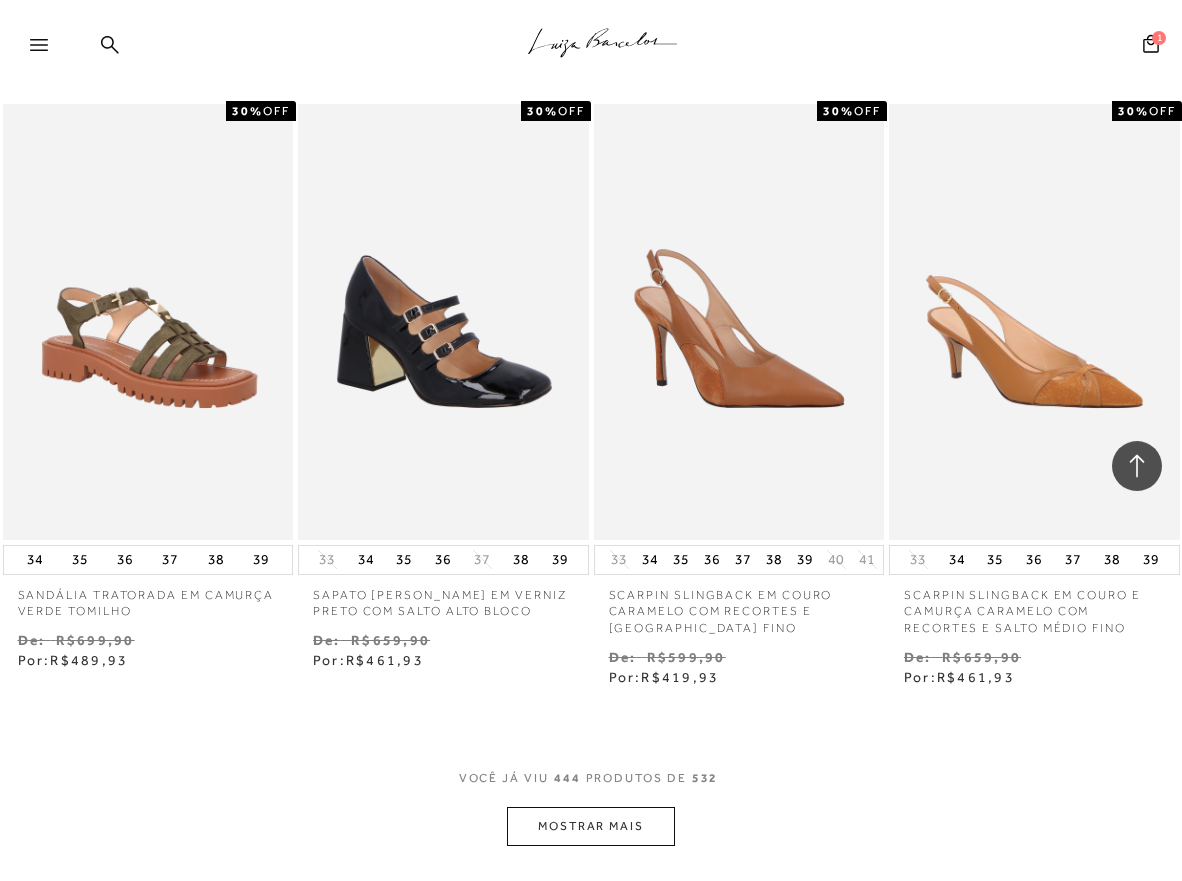 scroll, scrollTop: 62612, scrollLeft: 0, axis: vertical 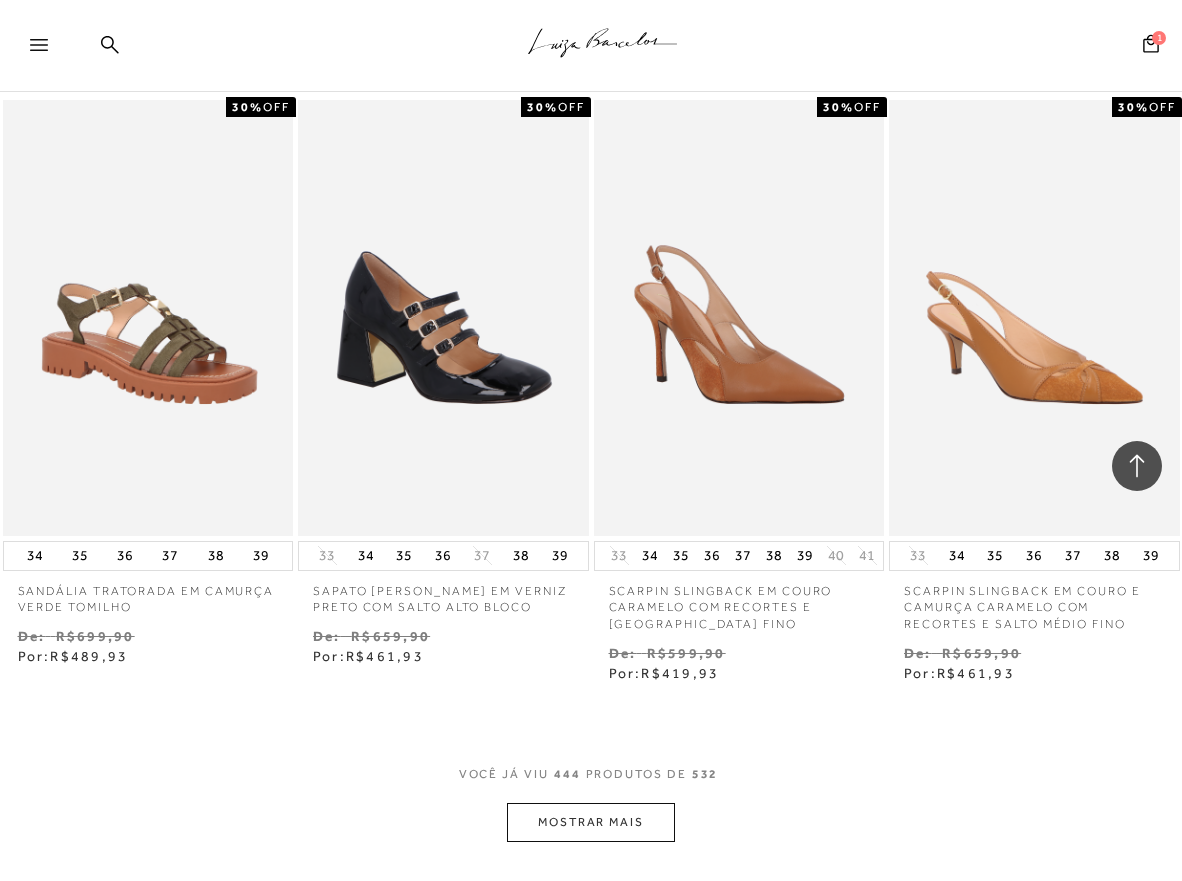 drag, startPoint x: 574, startPoint y: 640, endPoint x: 576, endPoint y: 630, distance: 10.198039 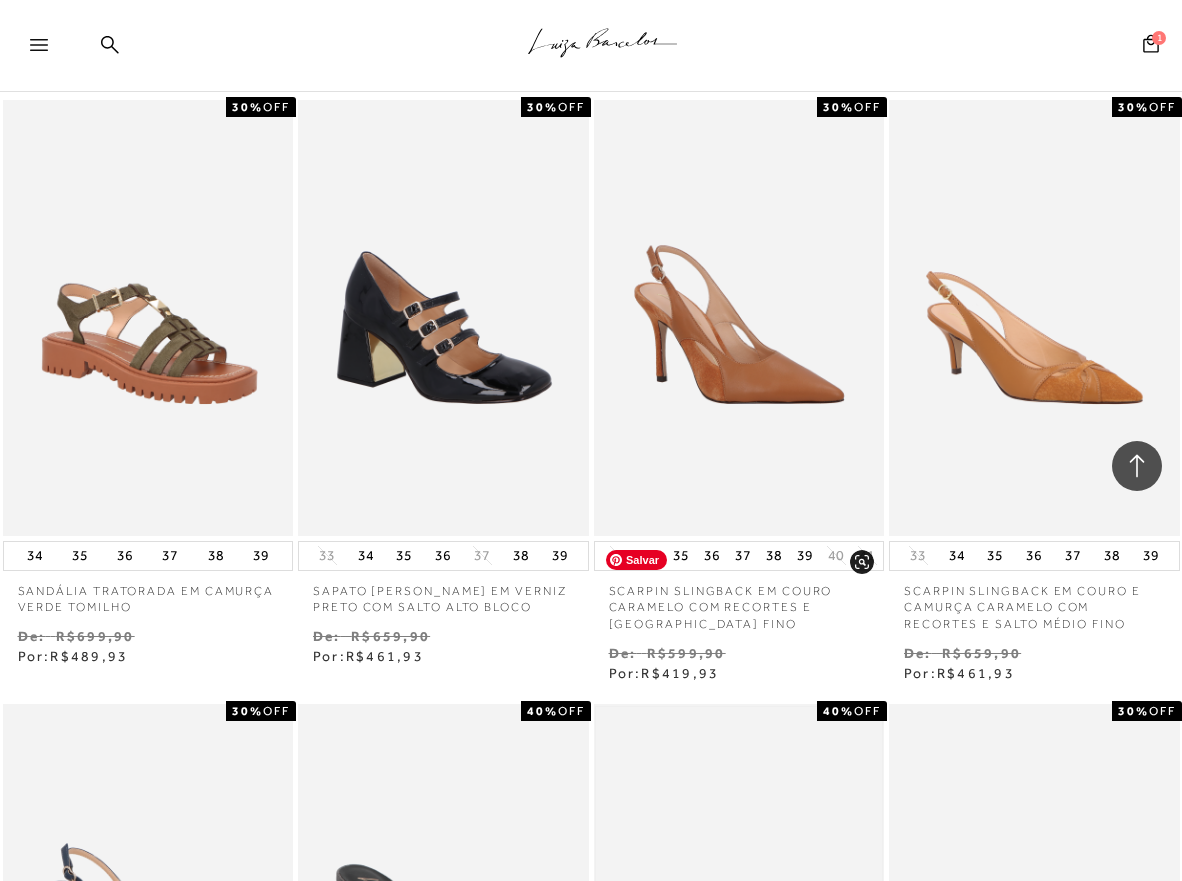 scroll, scrollTop: 63020, scrollLeft: 0, axis: vertical 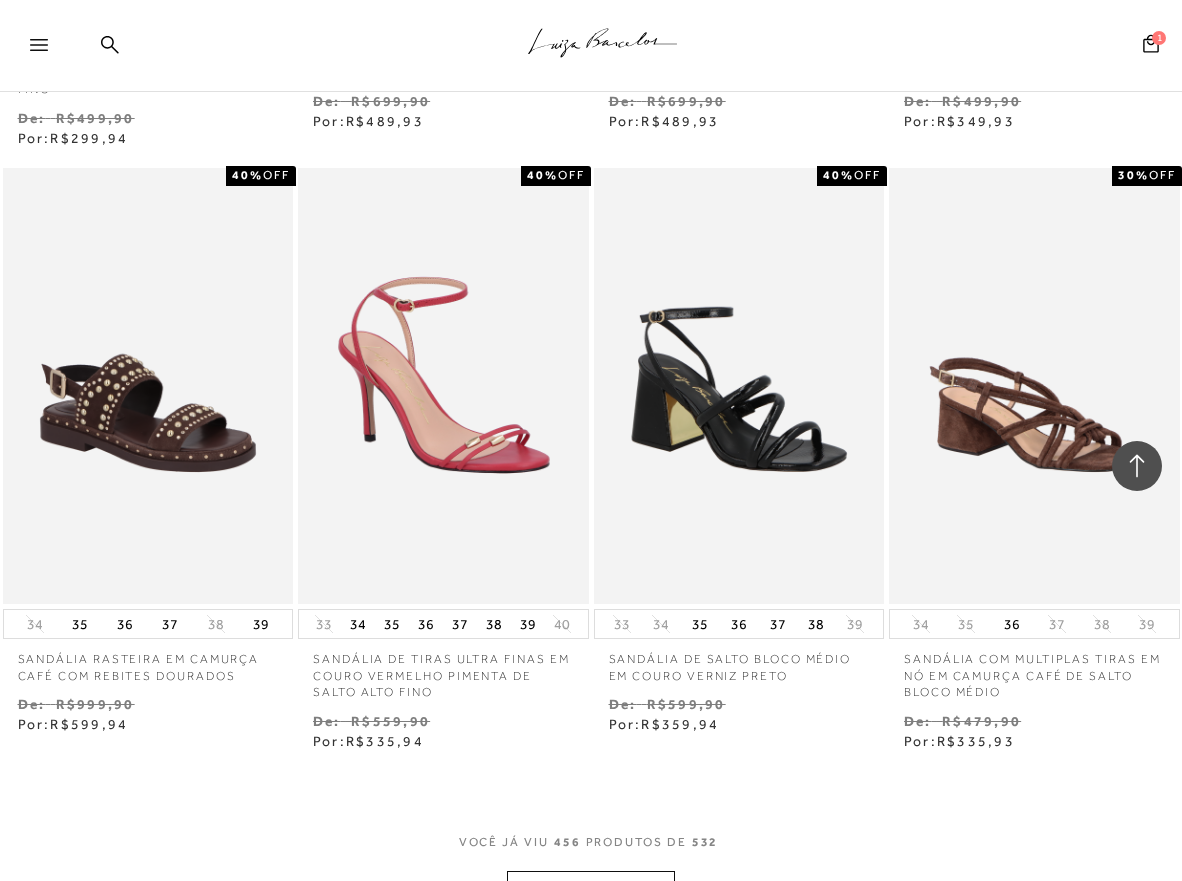click on "MOSTRAR MAIS" at bounding box center [591, 890] 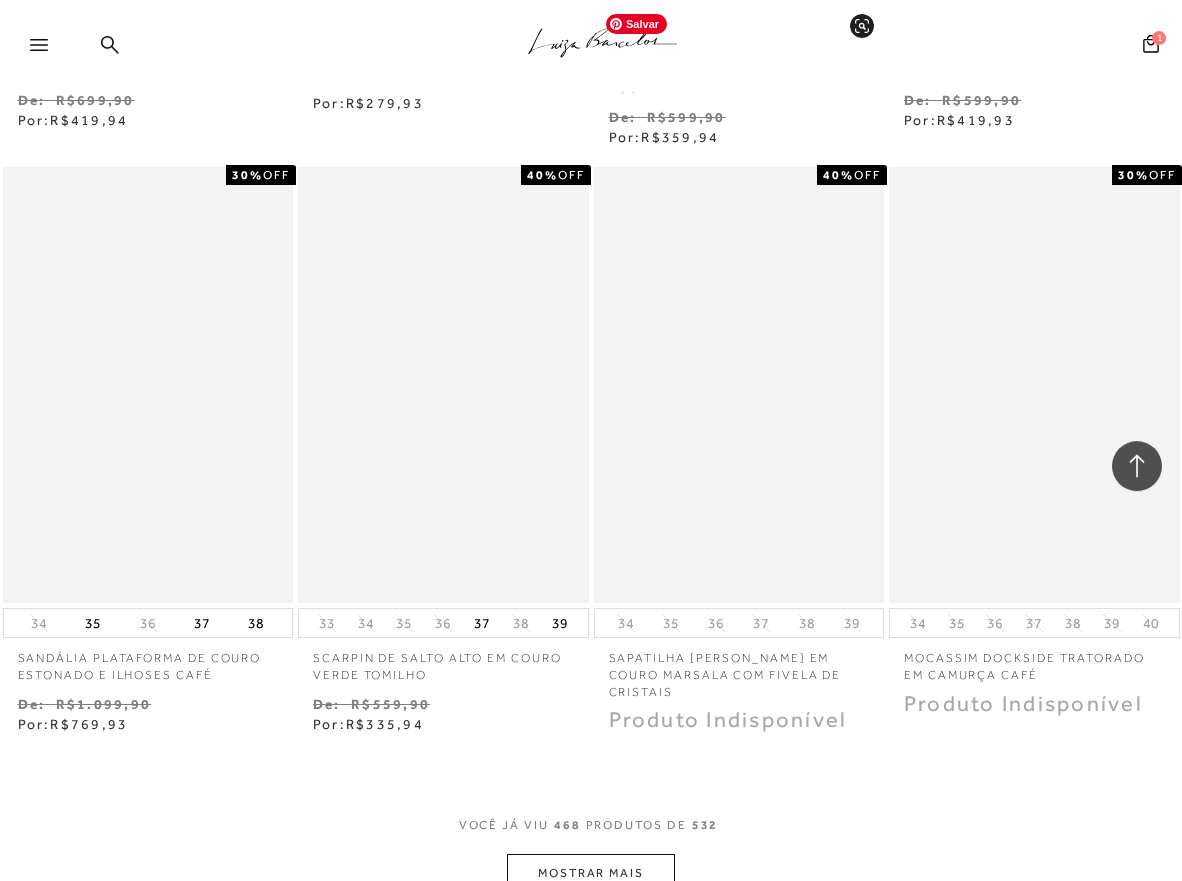 scroll, scrollTop: 66191, scrollLeft: 0, axis: vertical 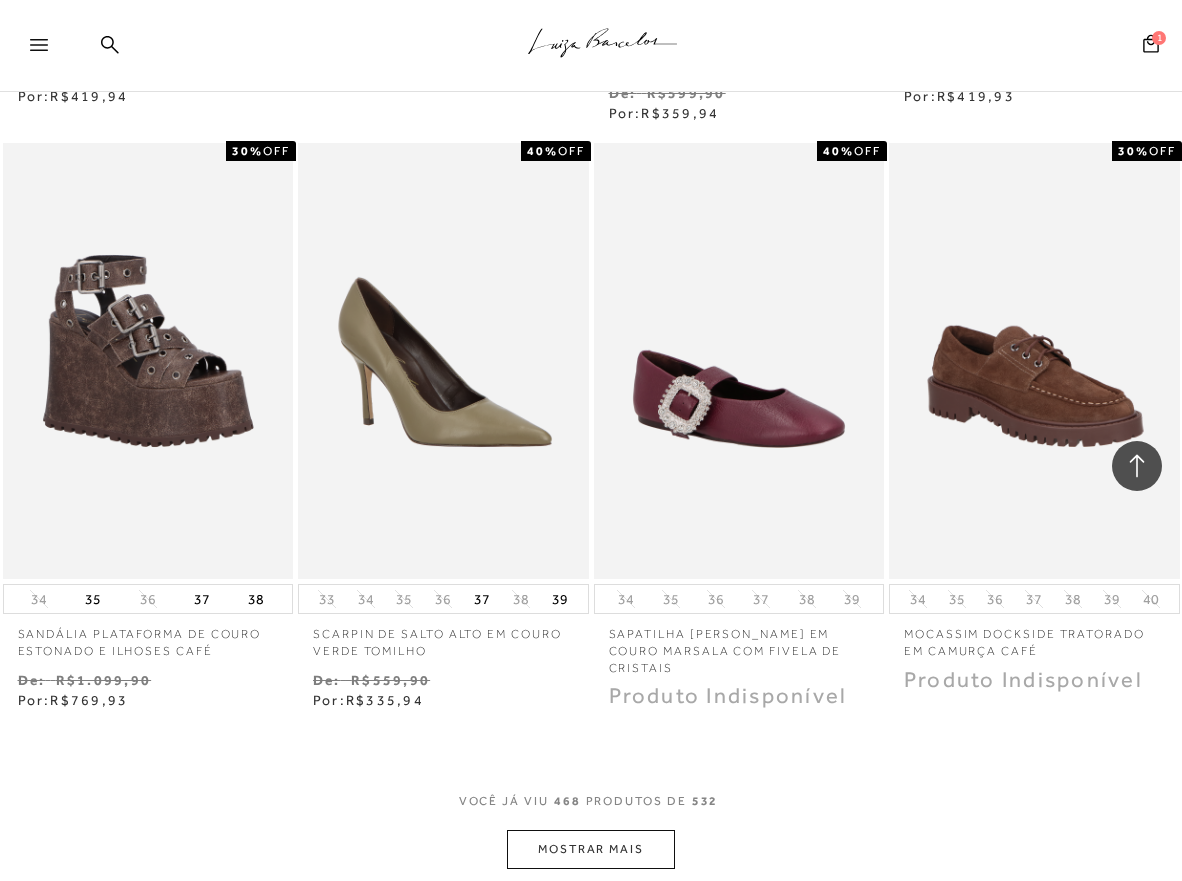 click on "MOSTRAR MAIS" at bounding box center (591, 849) 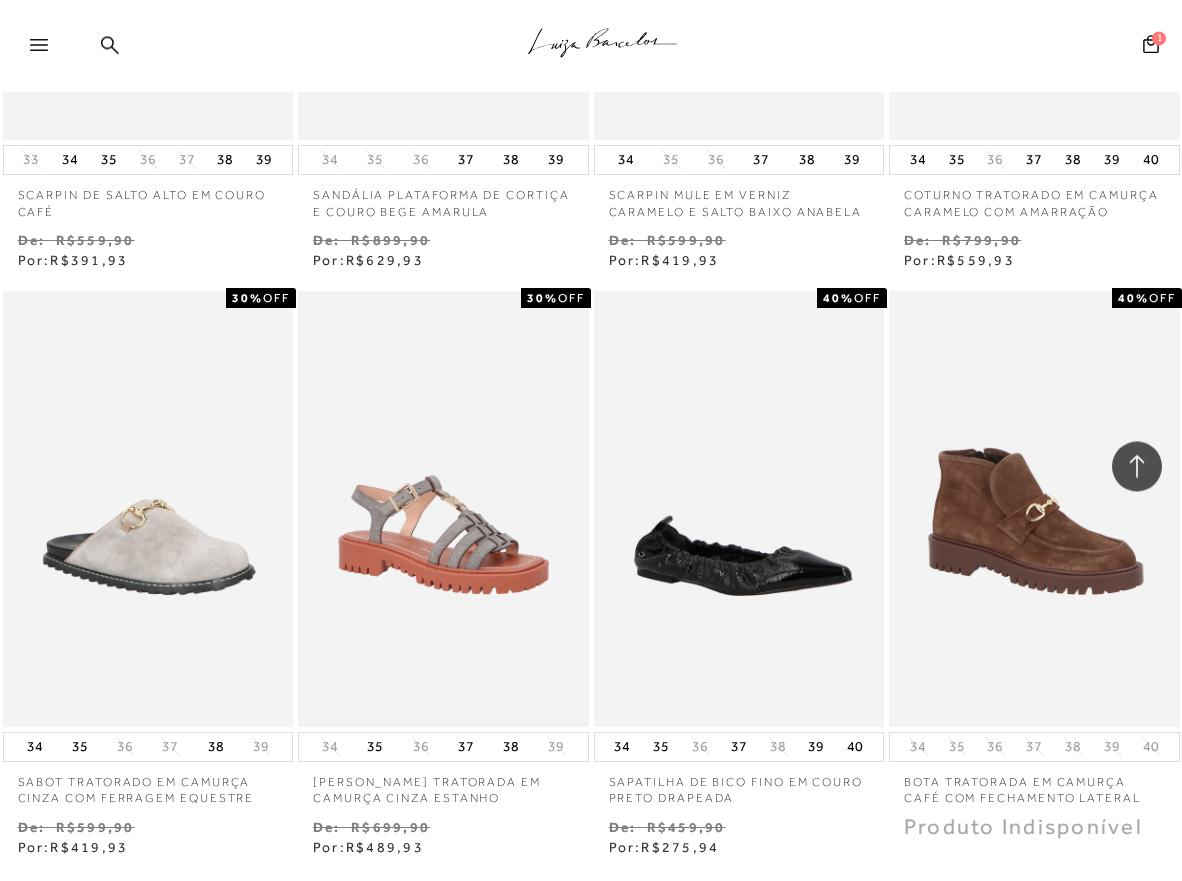 scroll, scrollTop: 67823, scrollLeft: 0, axis: vertical 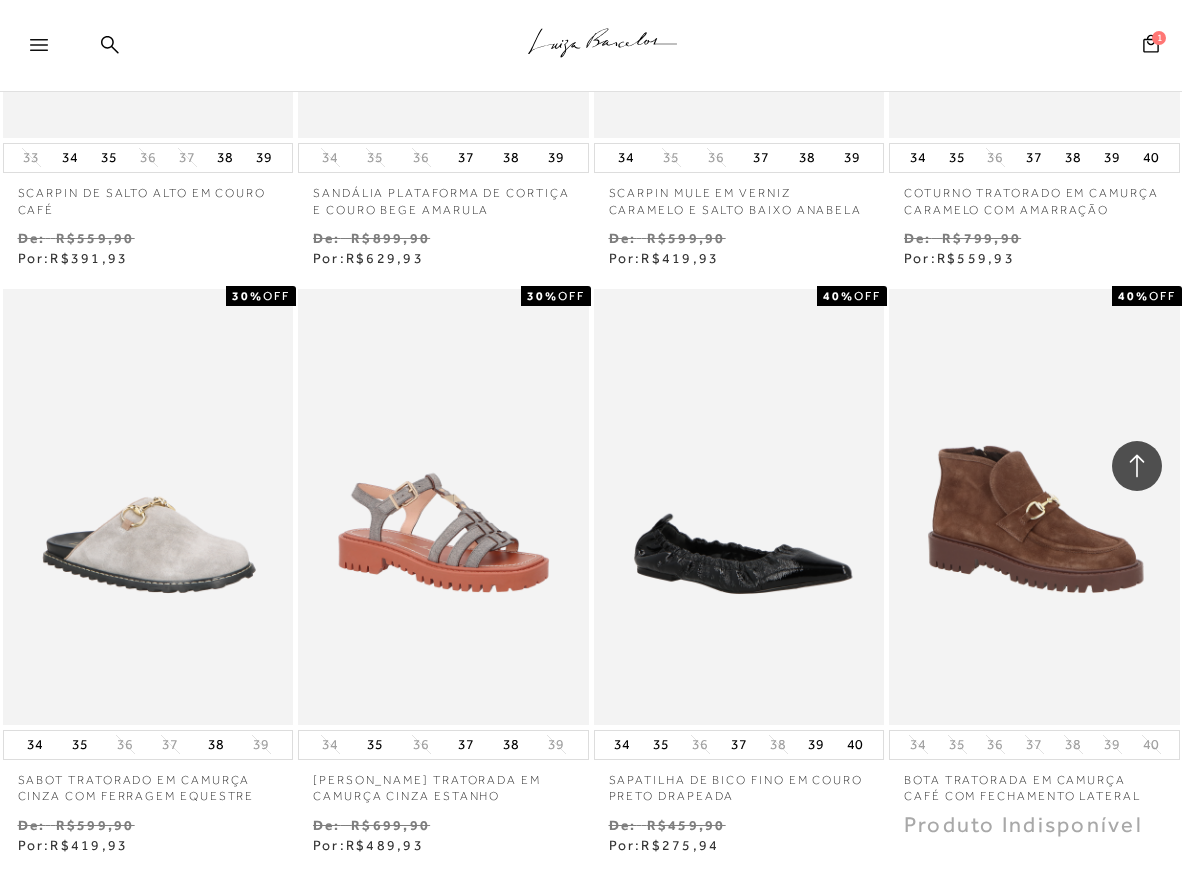 click on "MOSTRAR MAIS" at bounding box center [591, 994] 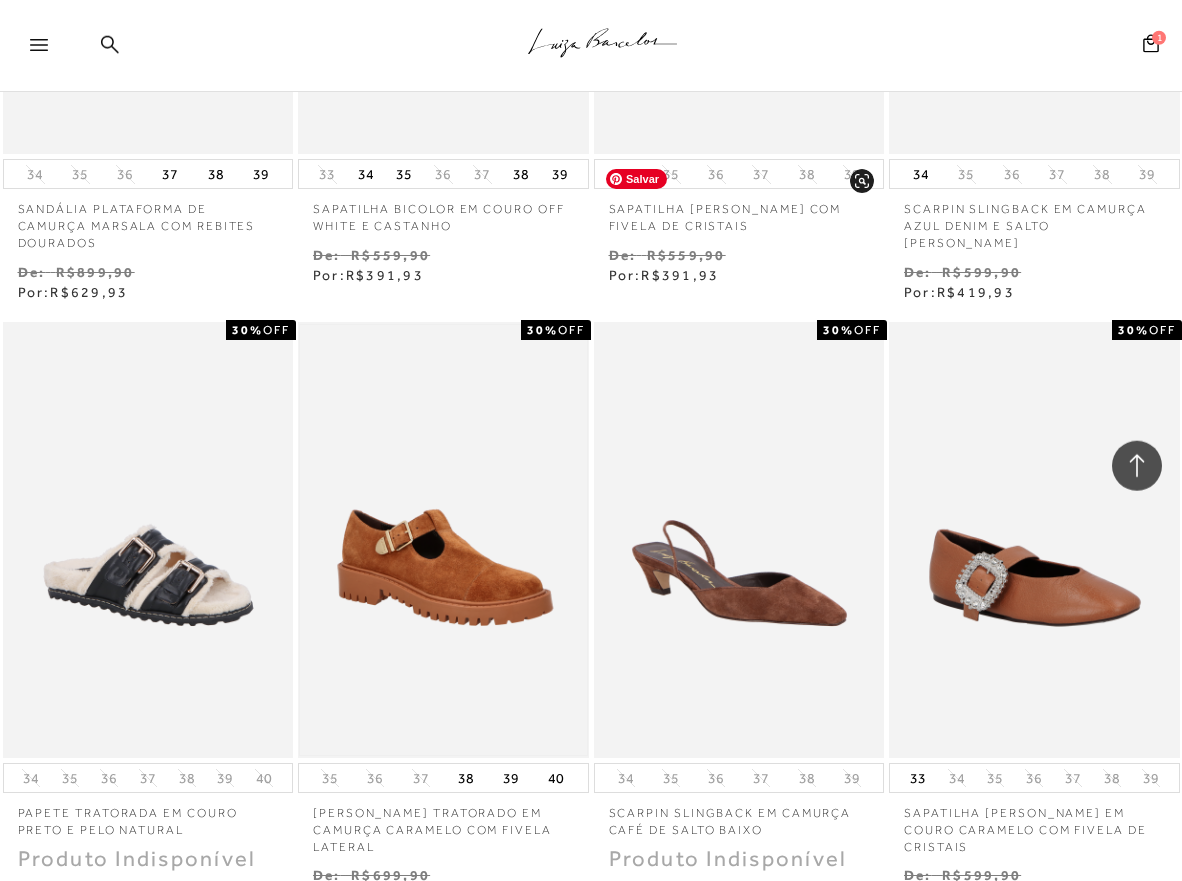 scroll, scrollTop: 69659, scrollLeft: 0, axis: vertical 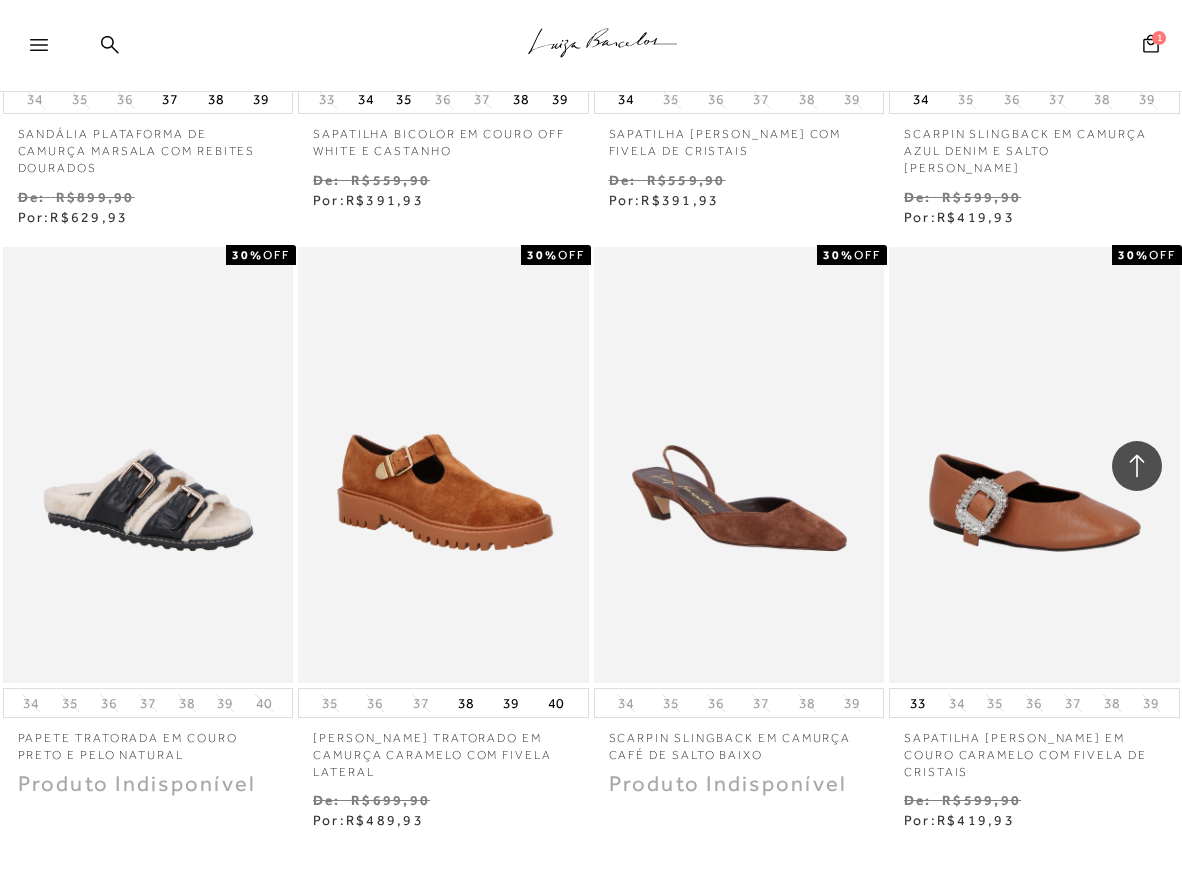 drag, startPoint x: 542, startPoint y: 818, endPoint x: 545, endPoint y: 807, distance: 11.401754 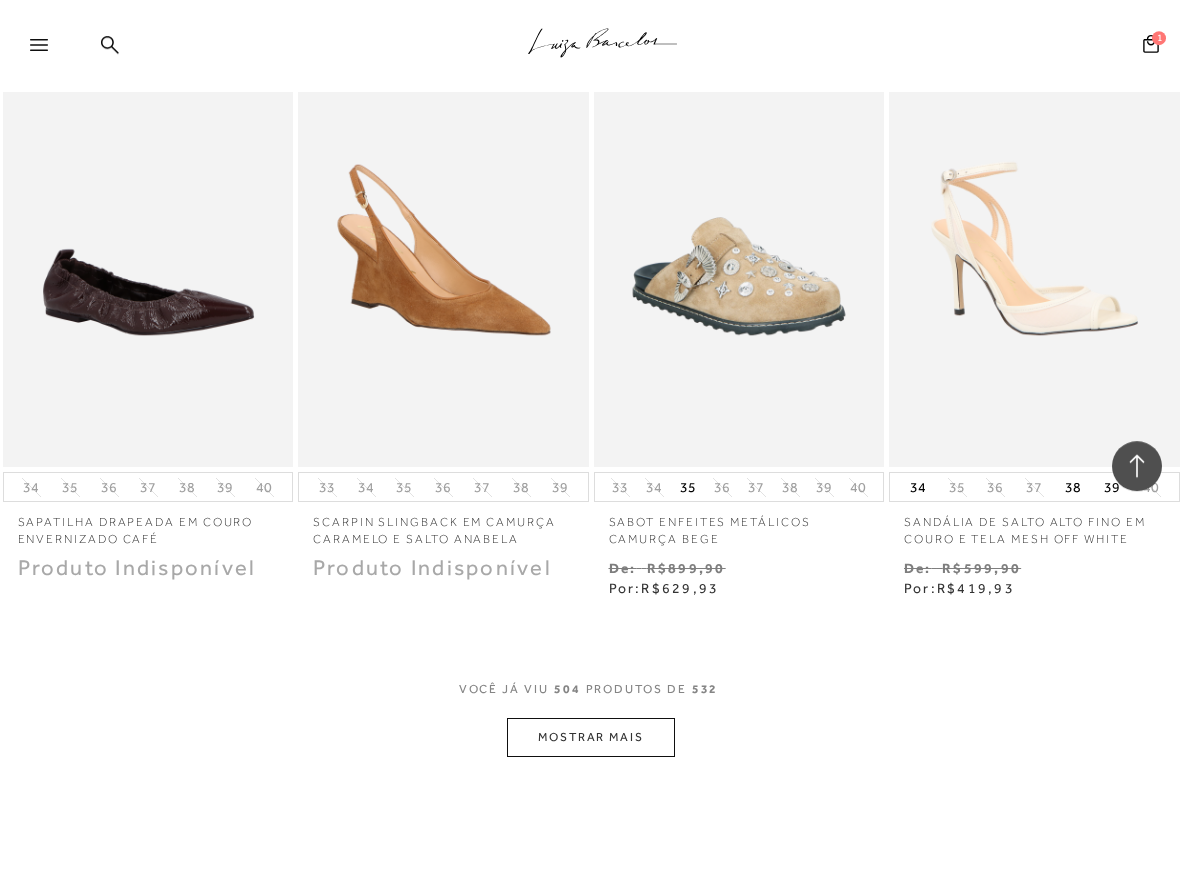 scroll, scrollTop: 71699, scrollLeft: 0, axis: vertical 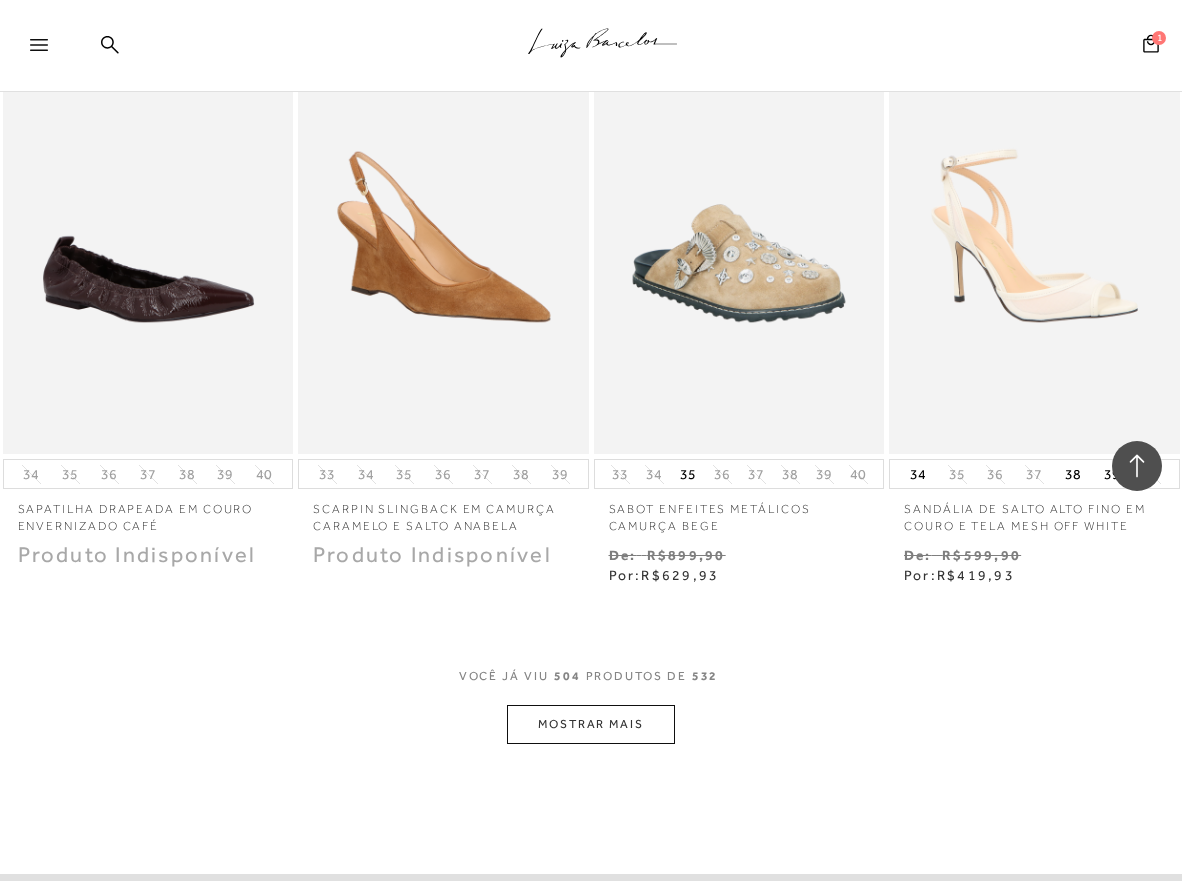 click on "MOSTRAR MAIS" at bounding box center [591, 724] 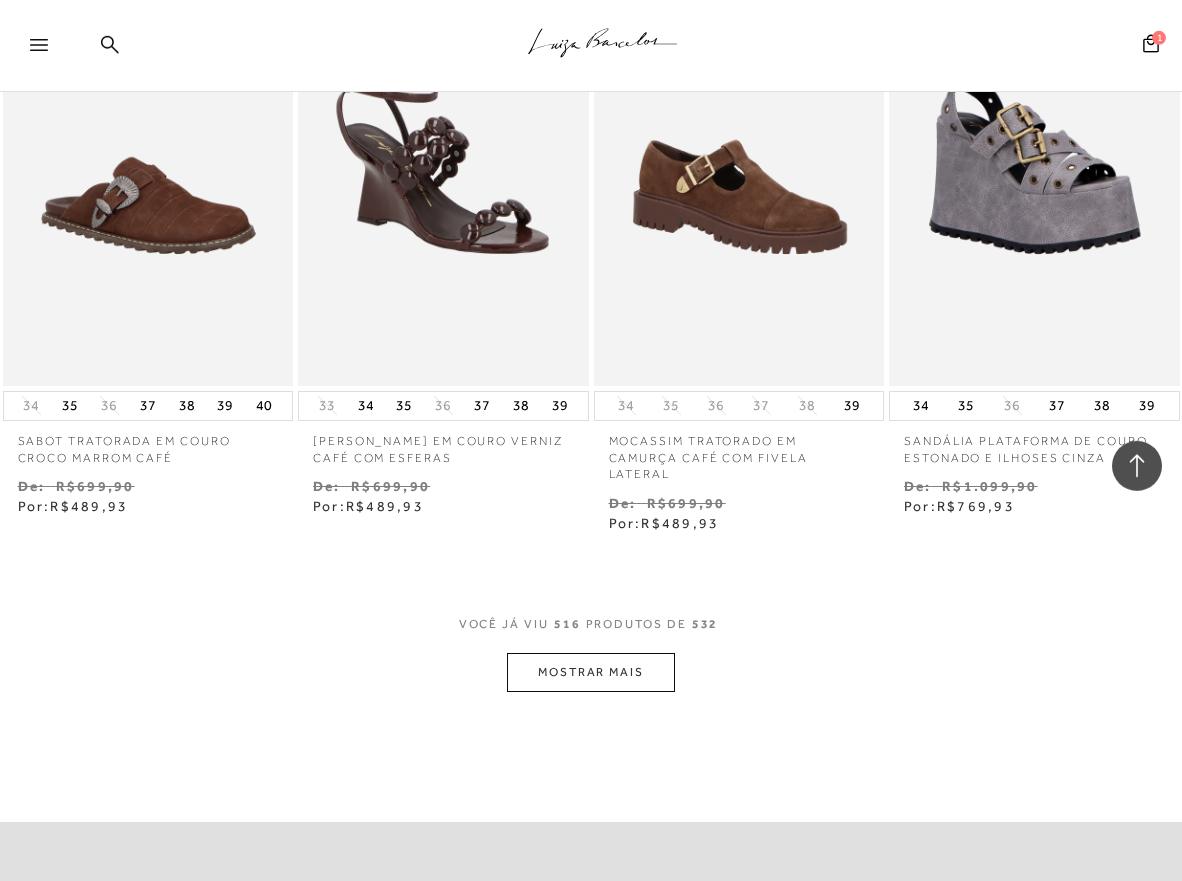 scroll, scrollTop: 73610, scrollLeft: 0, axis: vertical 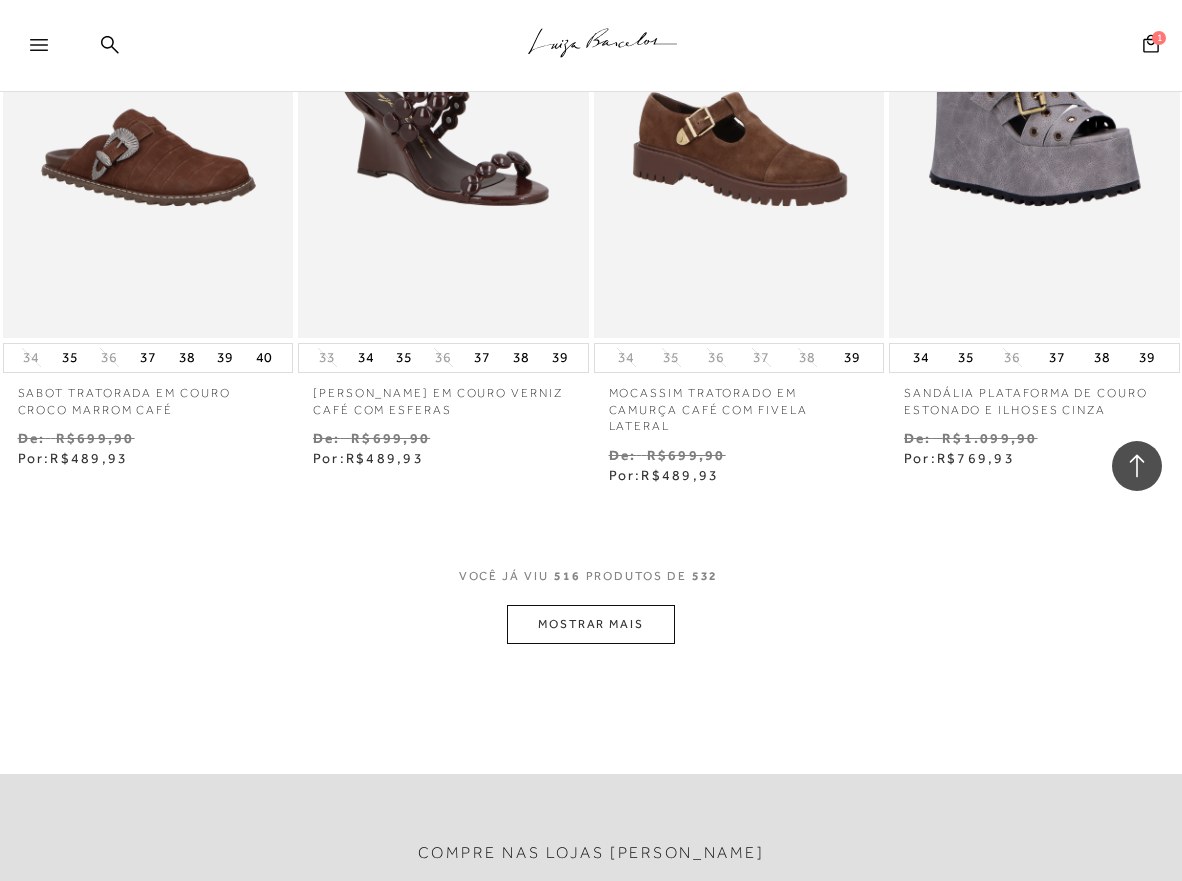 click on "MOSTRAR MAIS" at bounding box center (591, 624) 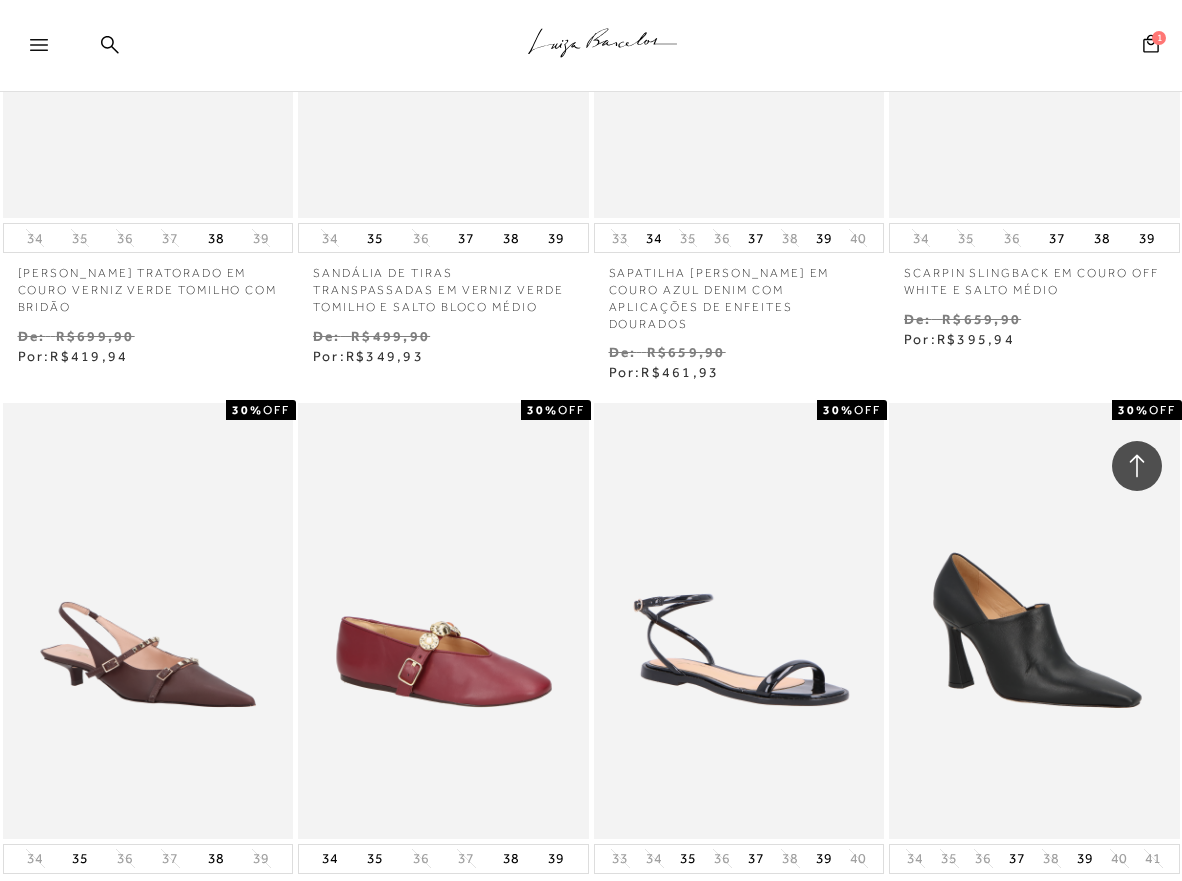 scroll, scrollTop: 74936, scrollLeft: 0, axis: vertical 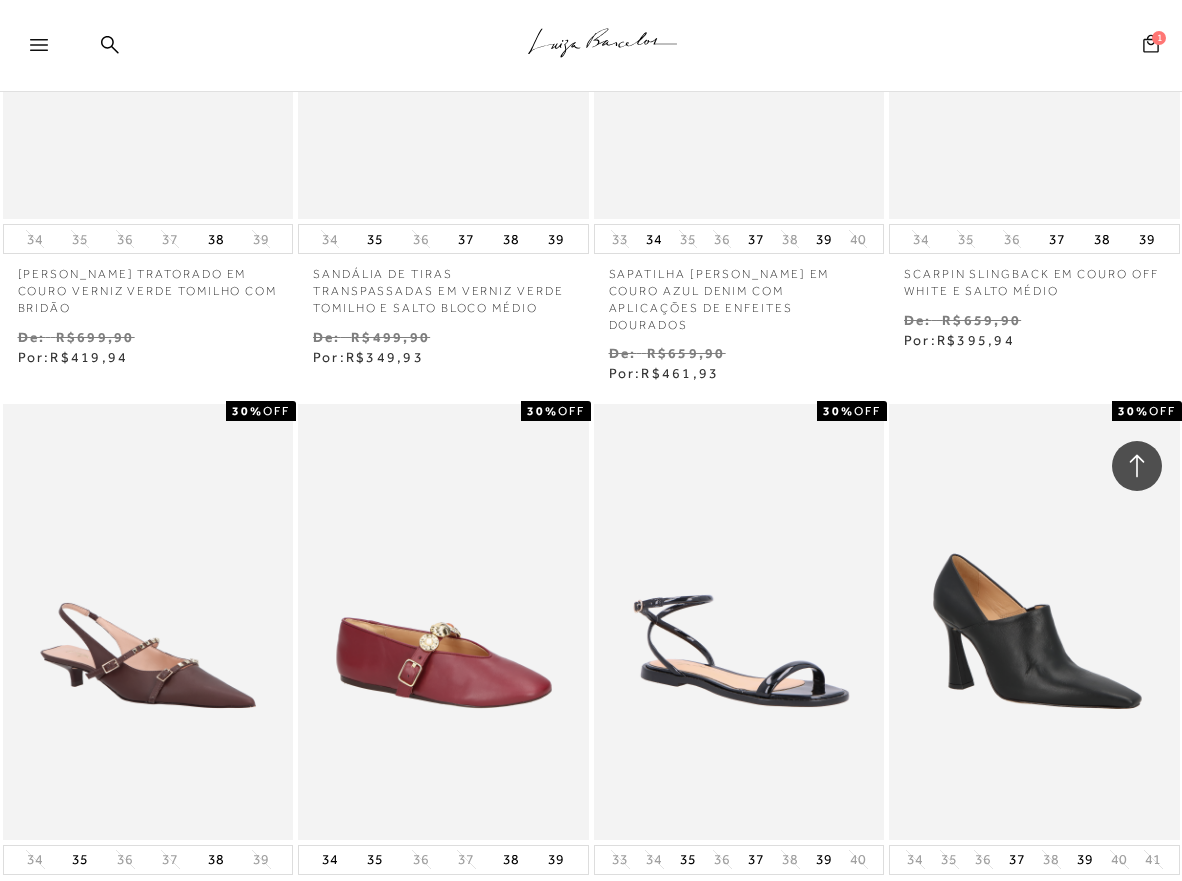 click 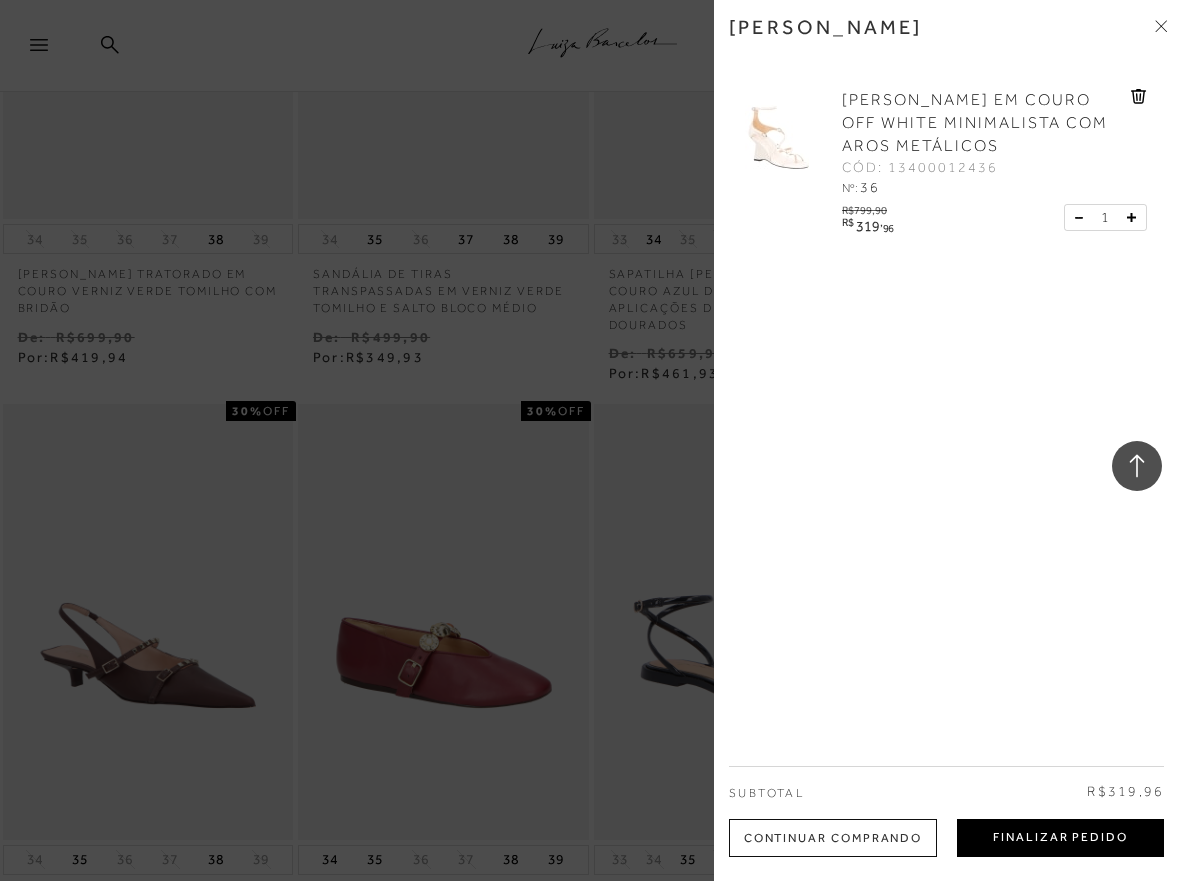 click on "Finalizar Pedido" at bounding box center (1060, 838) 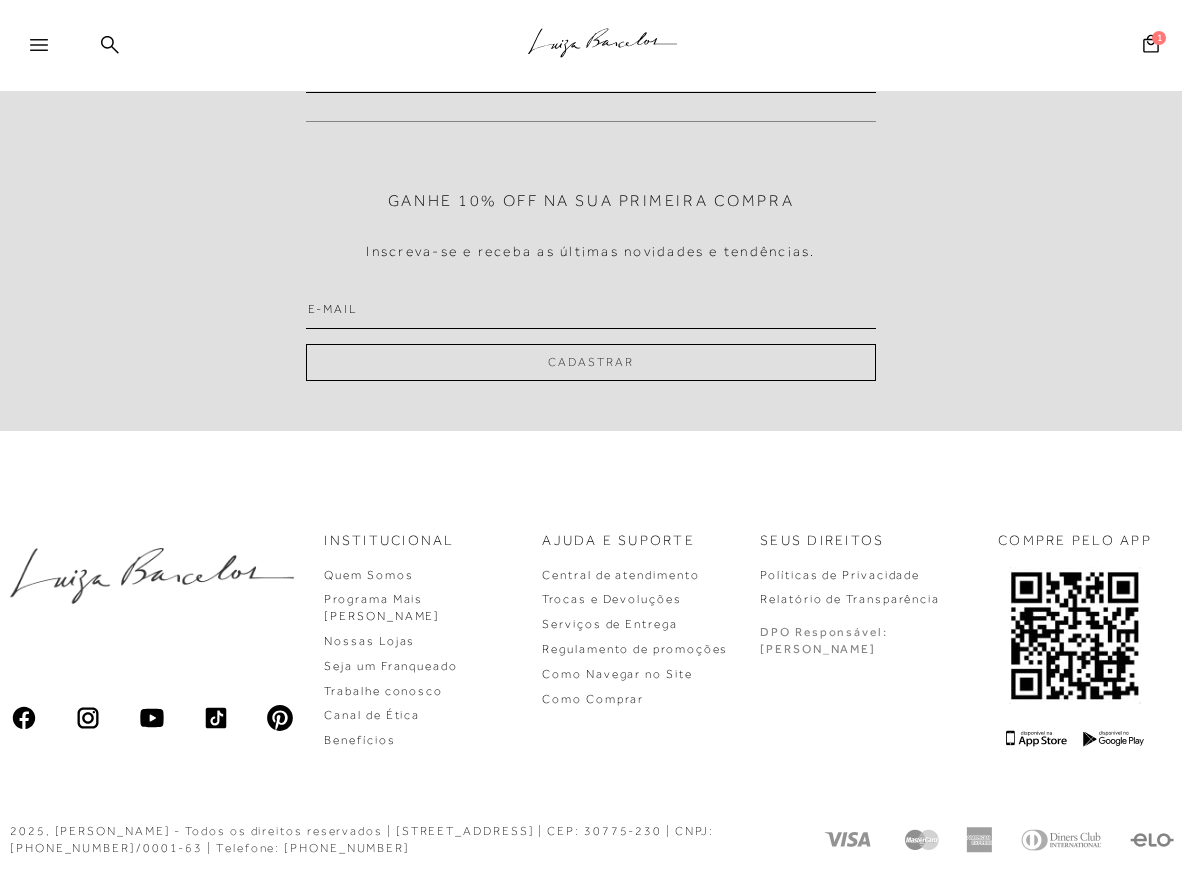 scroll, scrollTop: 0, scrollLeft: 0, axis: both 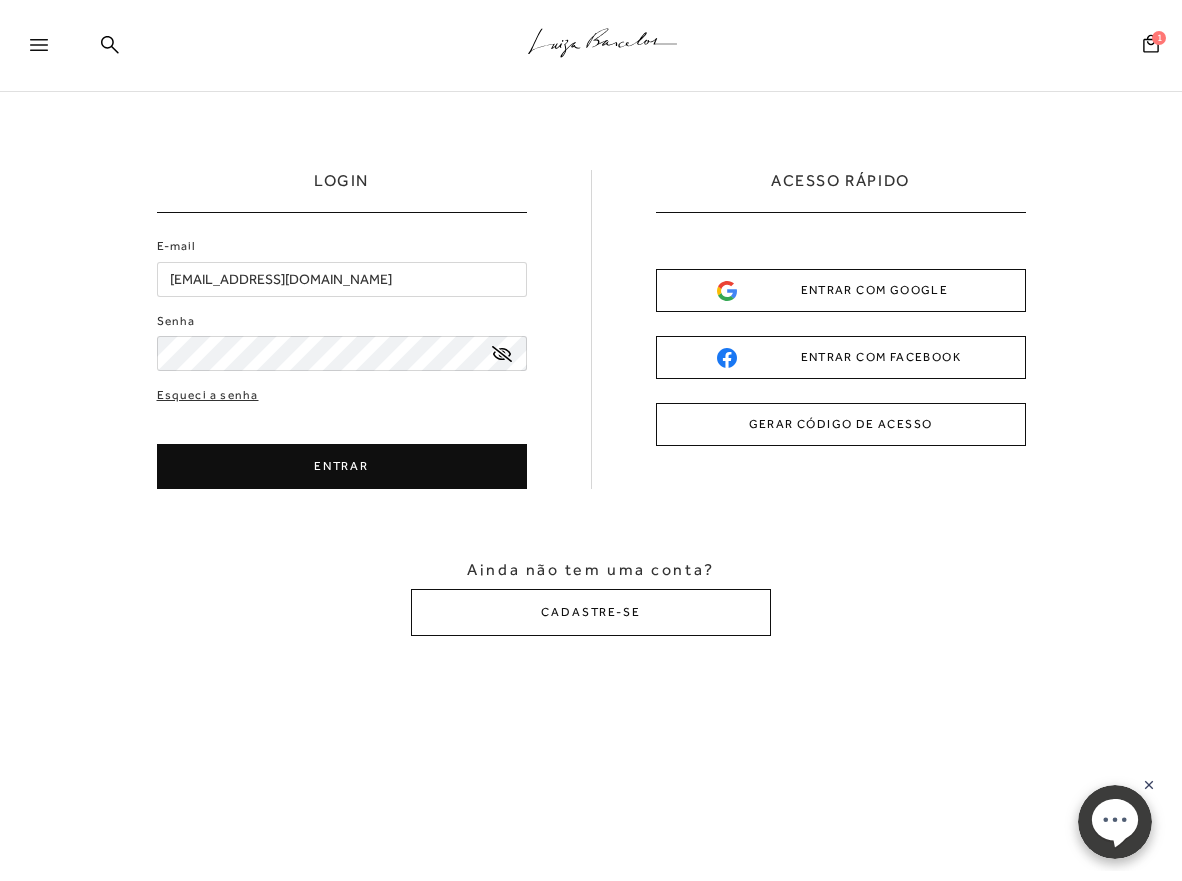 click on "ENTRAR" at bounding box center (342, 466) 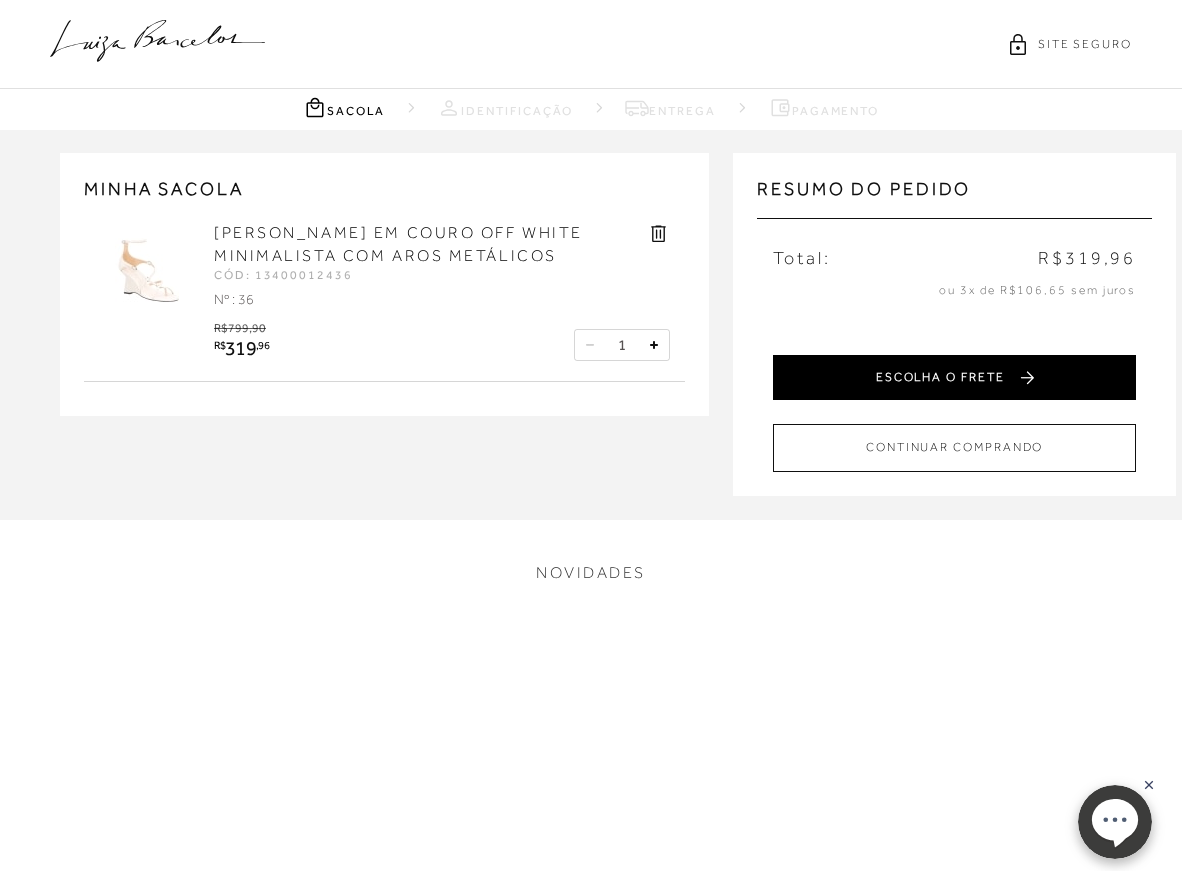 click on "ESCOLHA O FRETE" at bounding box center [954, 377] 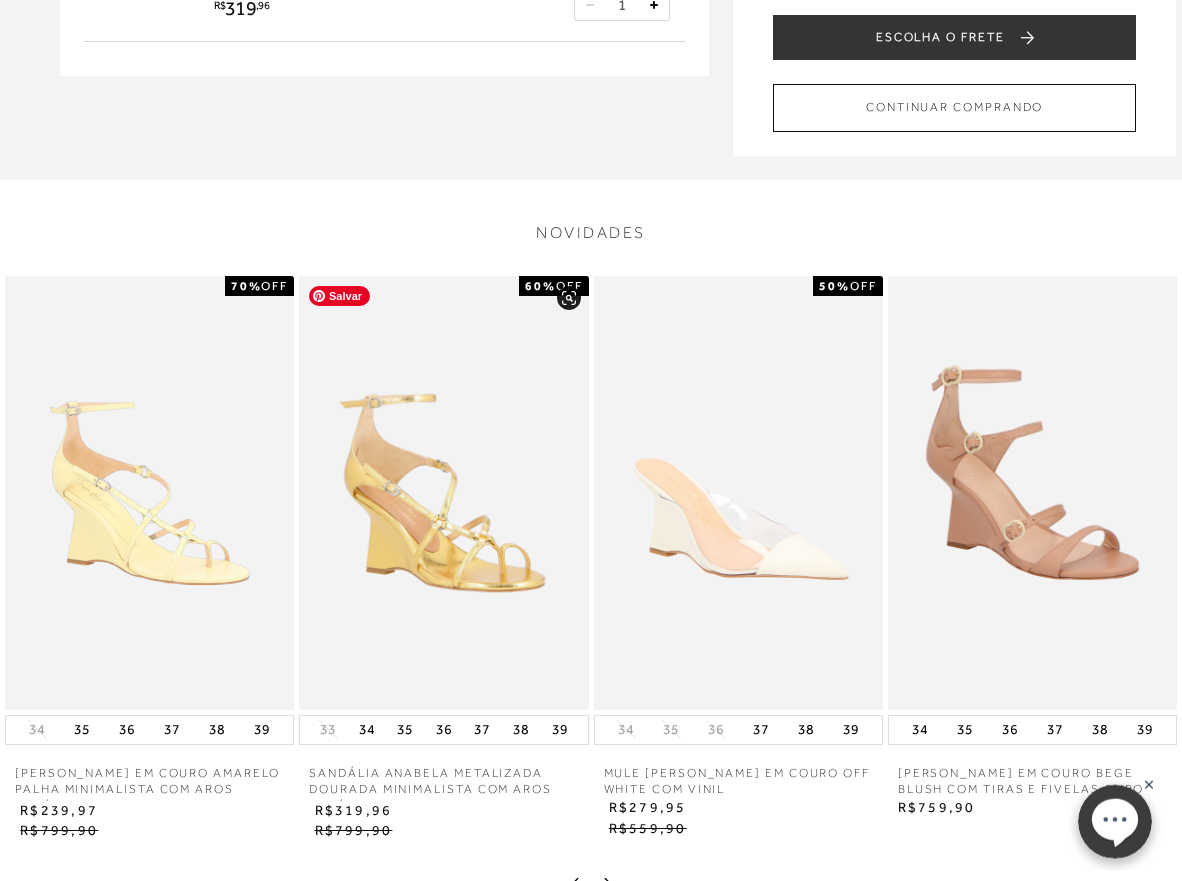 scroll, scrollTop: 510, scrollLeft: 0, axis: vertical 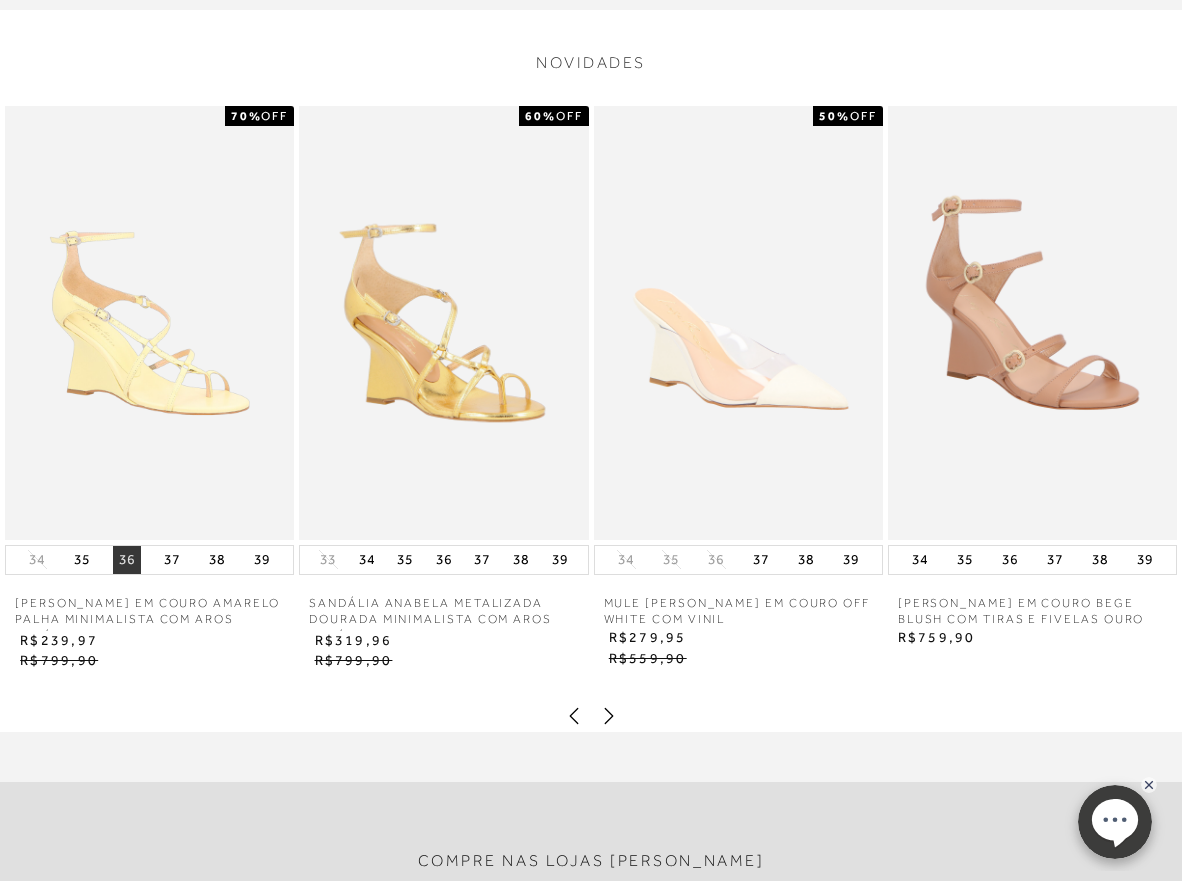 click on "36" at bounding box center [127, 560] 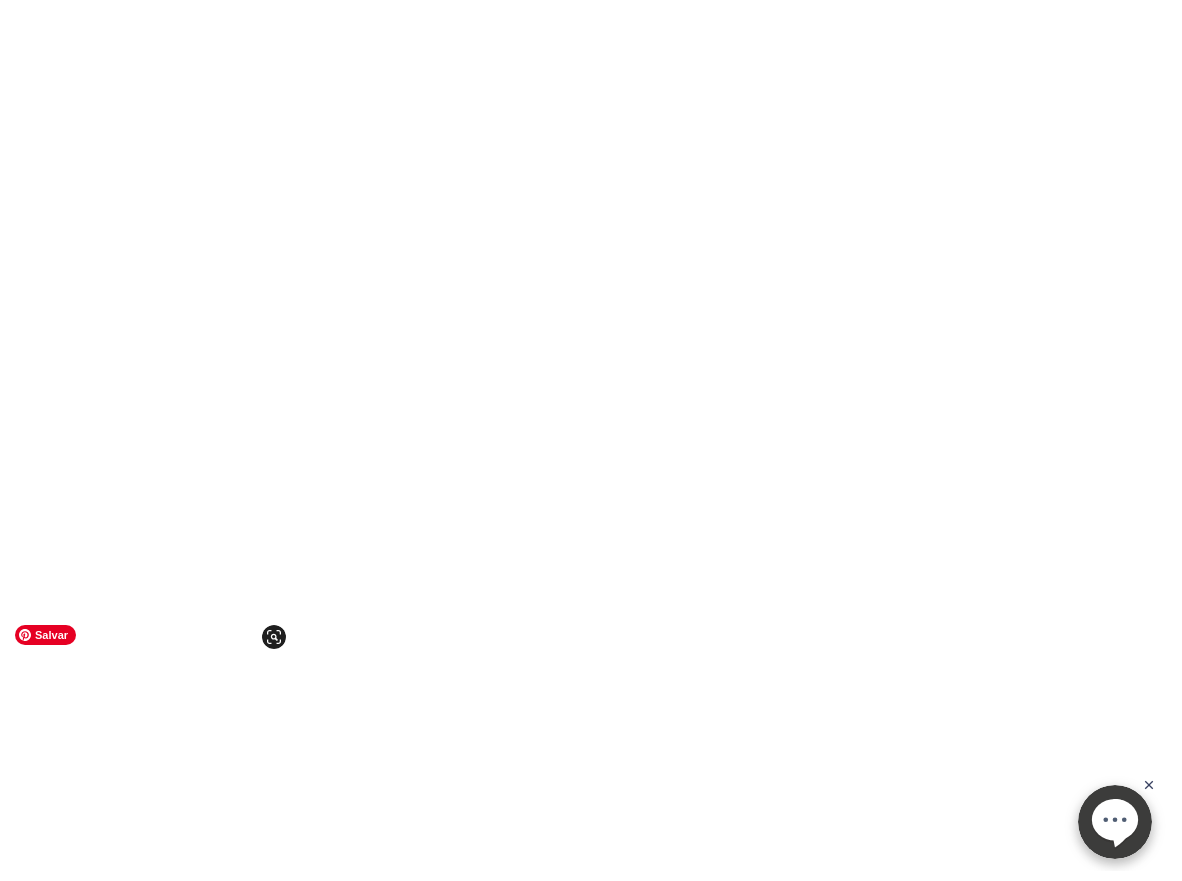 scroll, scrollTop: 0, scrollLeft: 0, axis: both 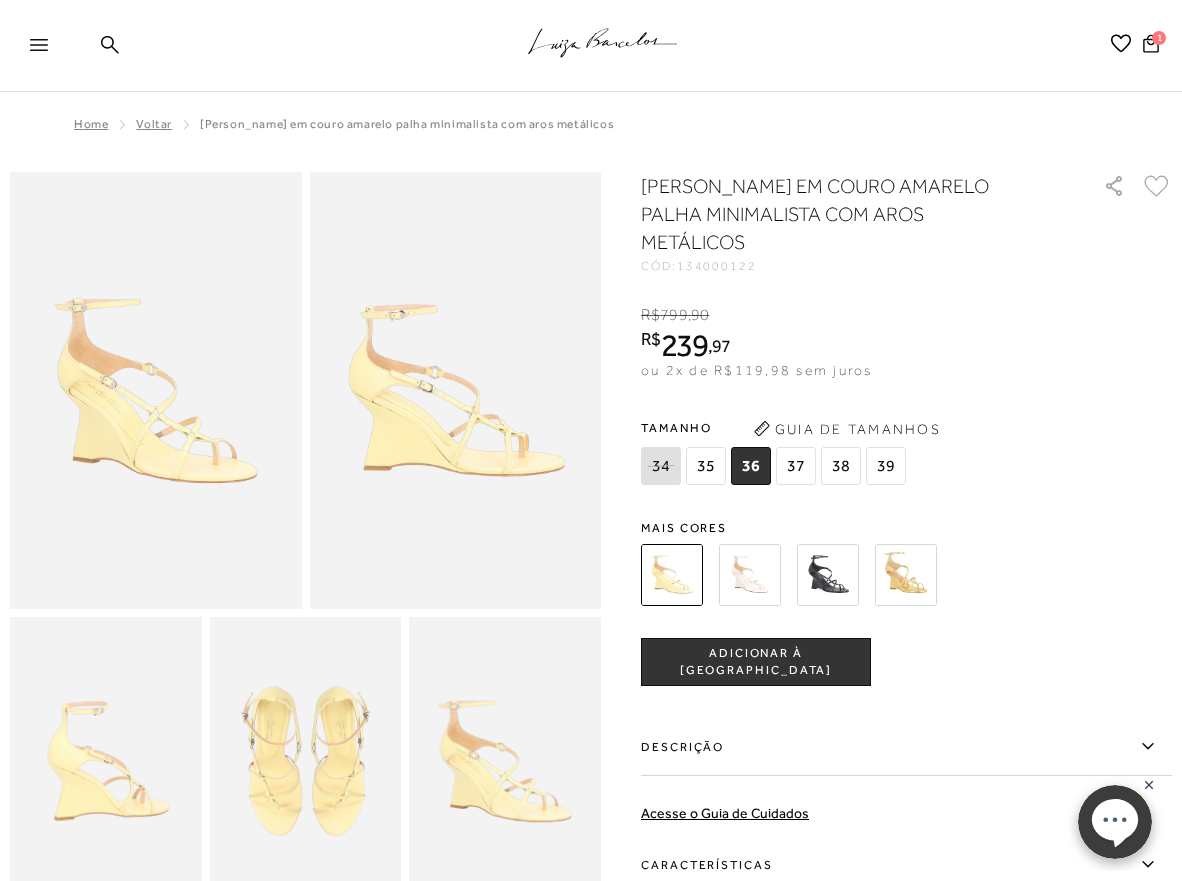 click on "ADICIONAR À [GEOGRAPHIC_DATA]" at bounding box center (756, 662) 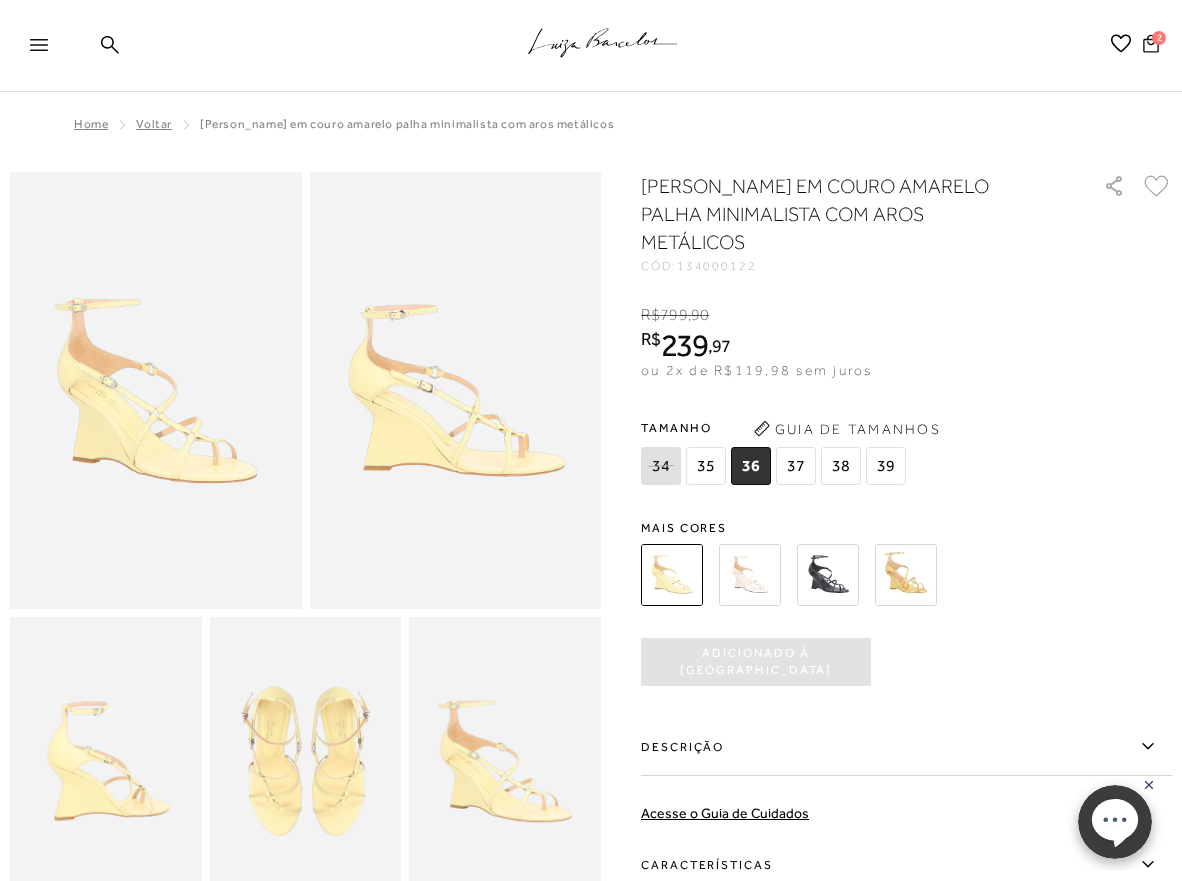 click 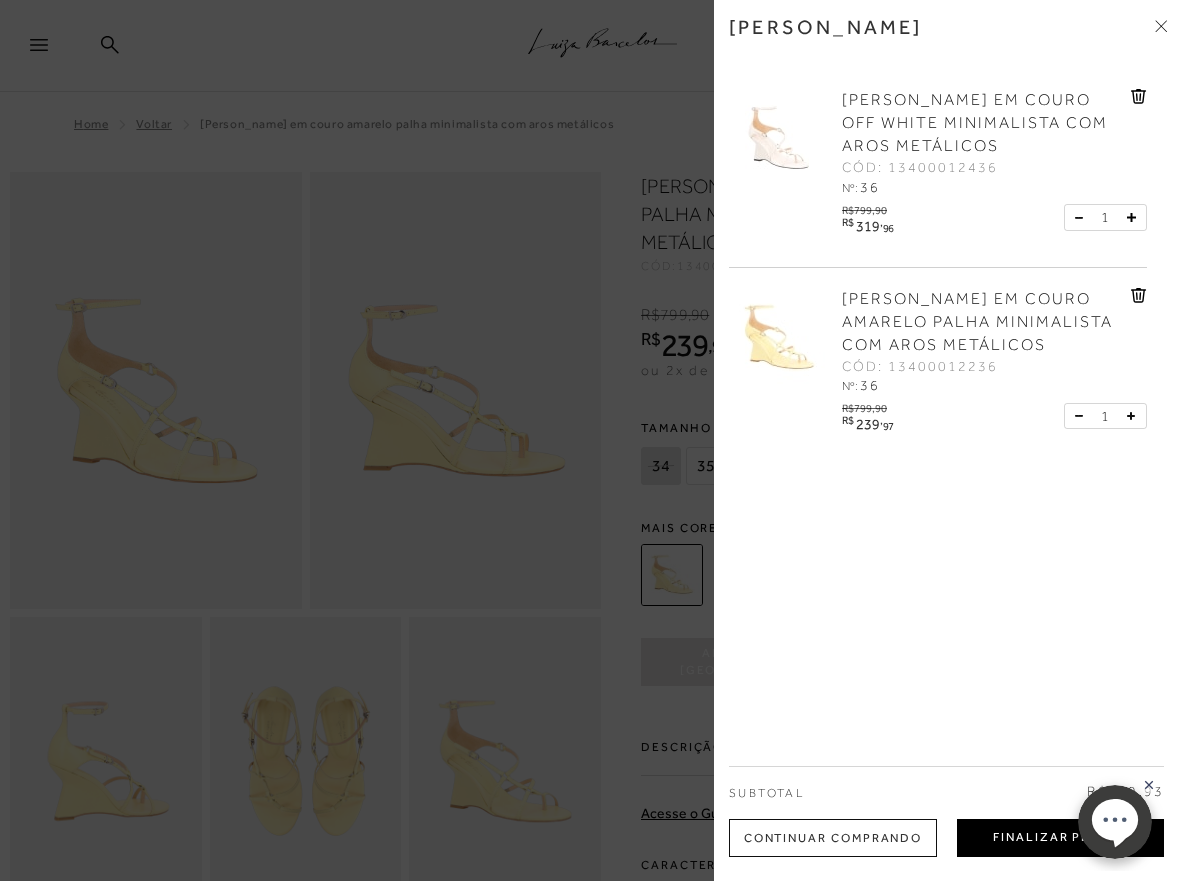 click on "Finalizar Pedido" at bounding box center [1060, 838] 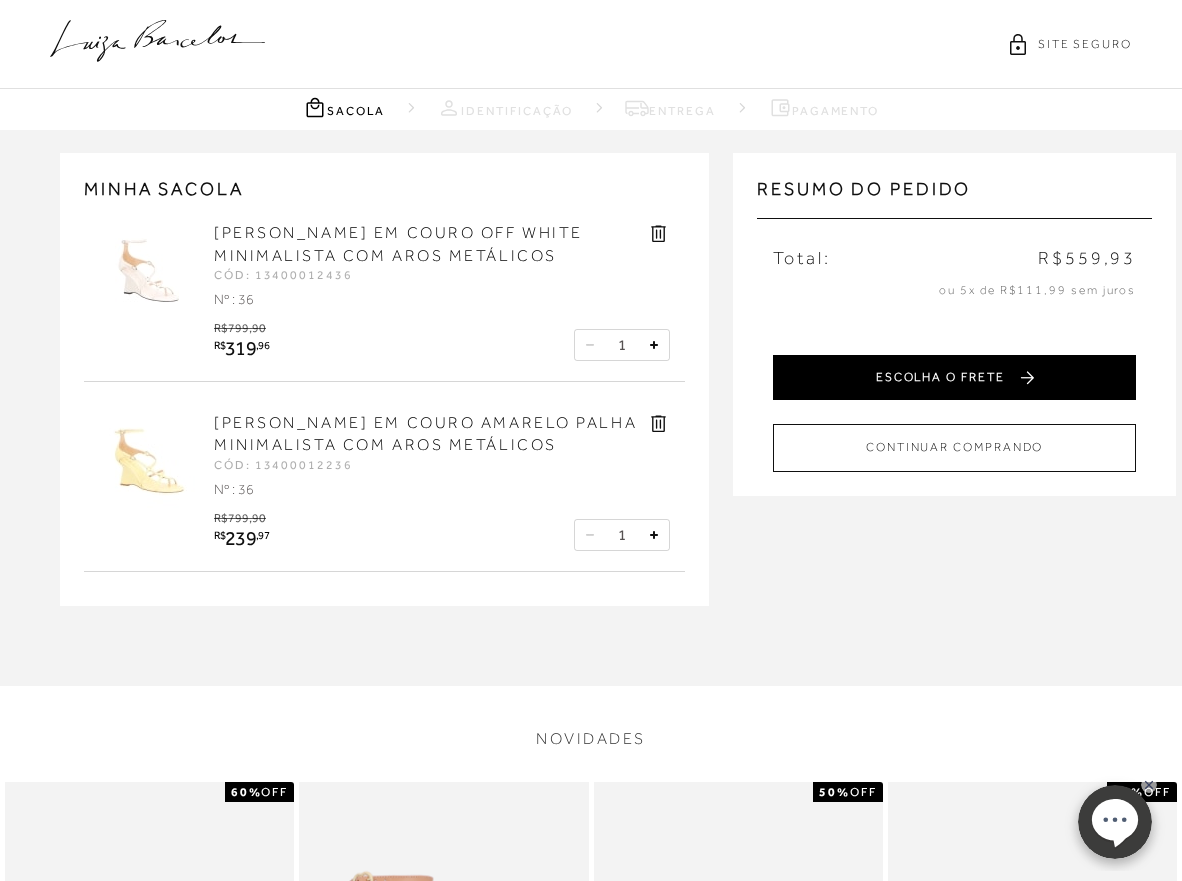 click on "ESCOLHA O FRETE" at bounding box center [954, 377] 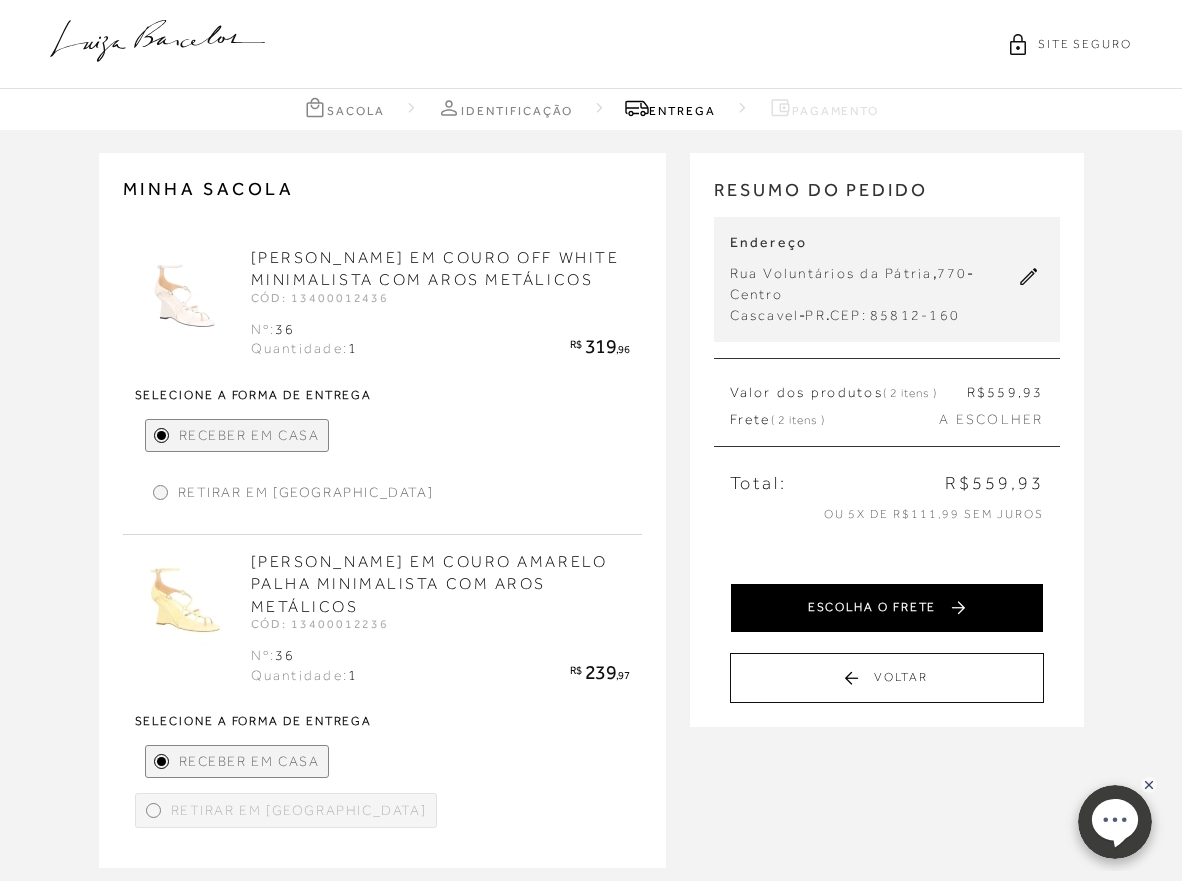 click on "ESCOLHA O FRETE" at bounding box center (887, 608) 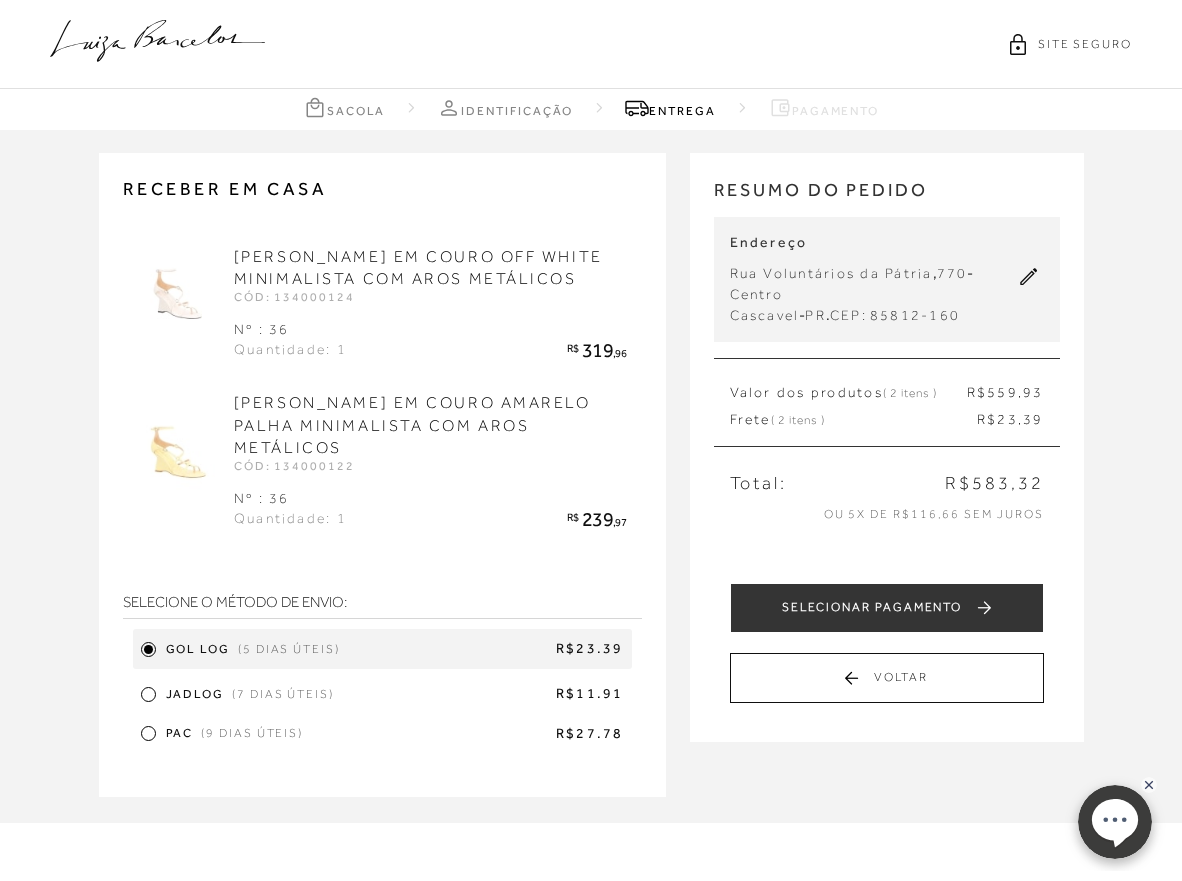 click on "JADLOG
(7 dias úteis)
R$11.91" at bounding box center [382, 694] 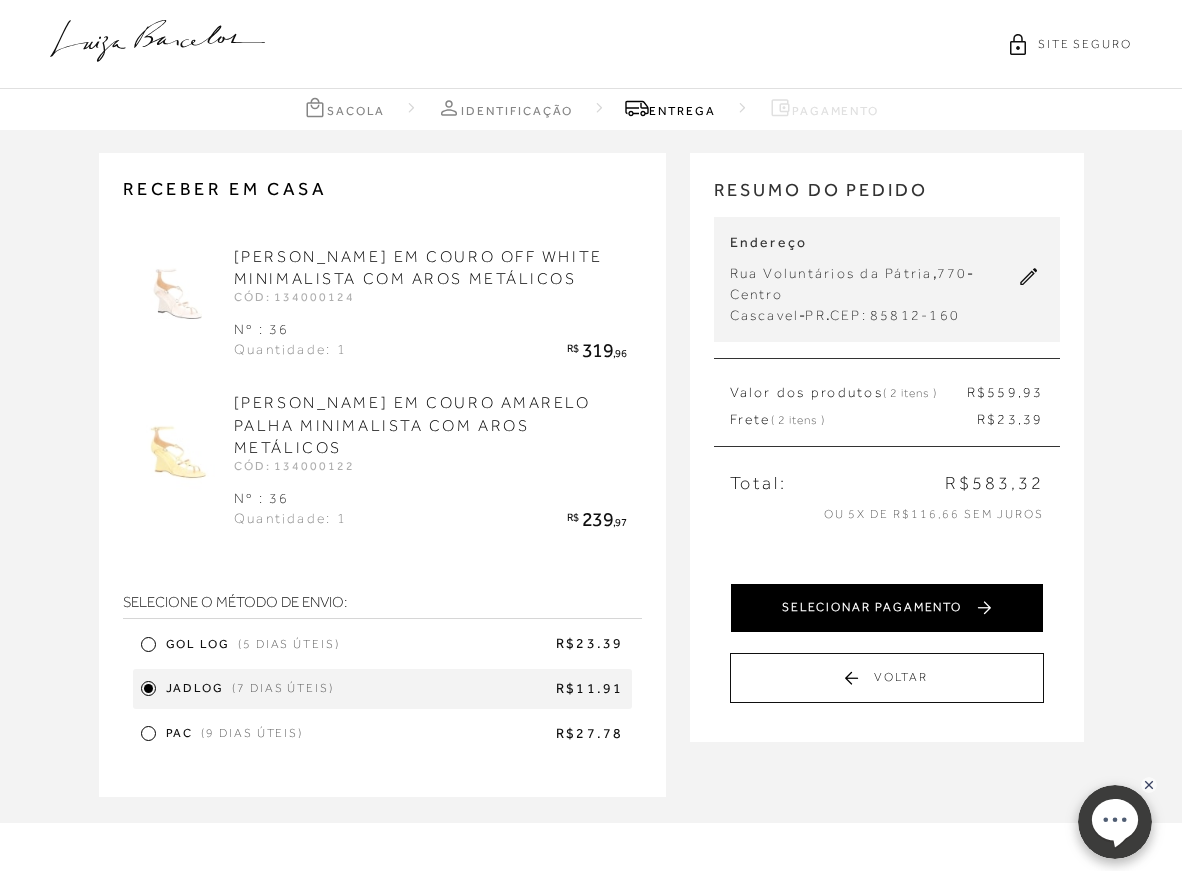 click on "SELECIONAR PAGAMENTO" at bounding box center [887, 608] 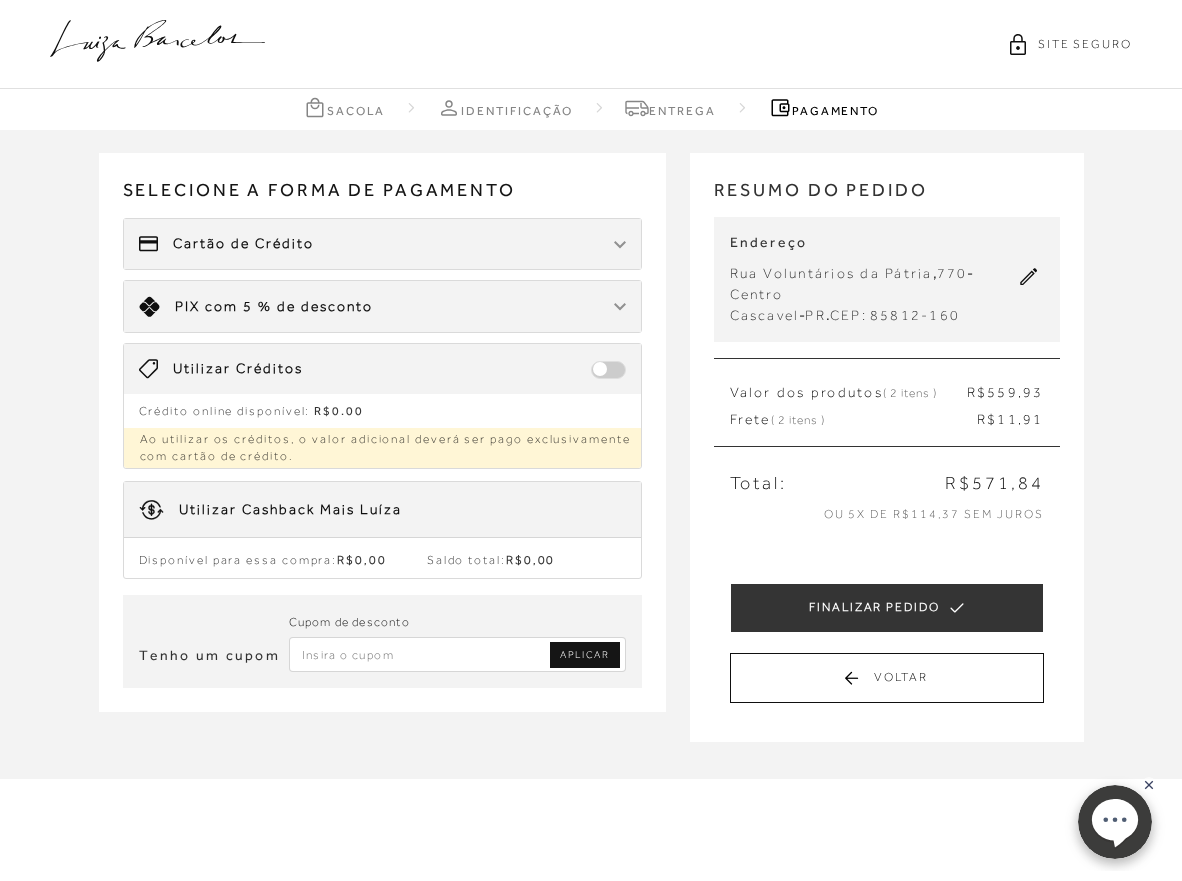 click at bounding box center (457, 654) 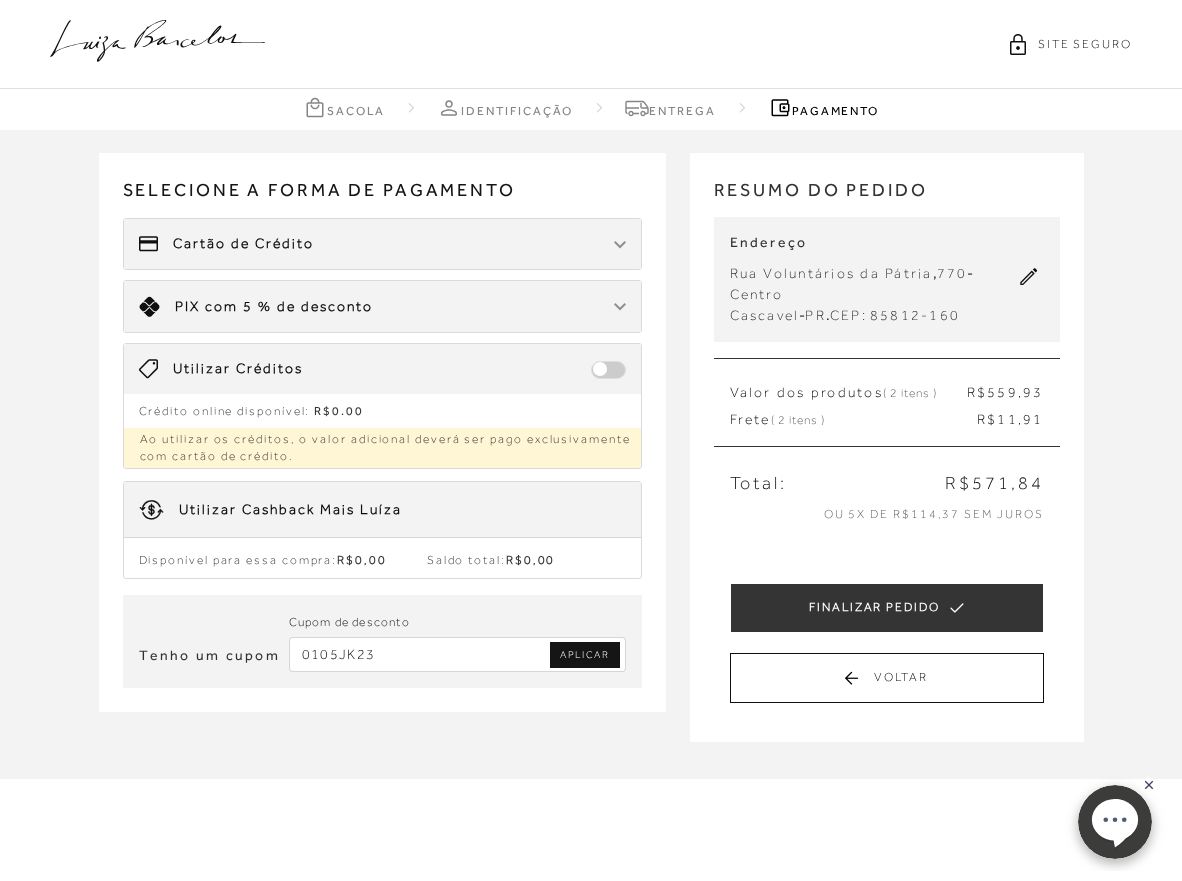 type on "0105JK23" 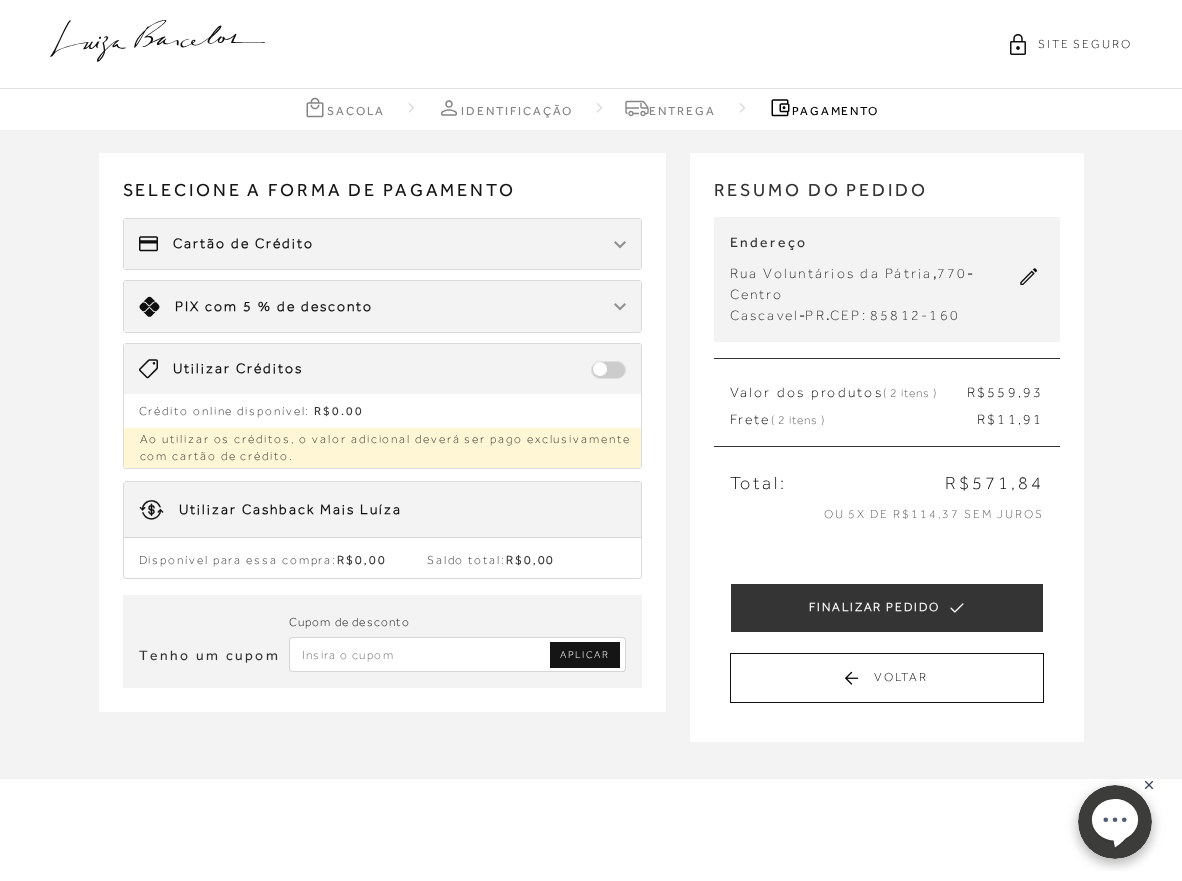 click at bounding box center (457, 654) 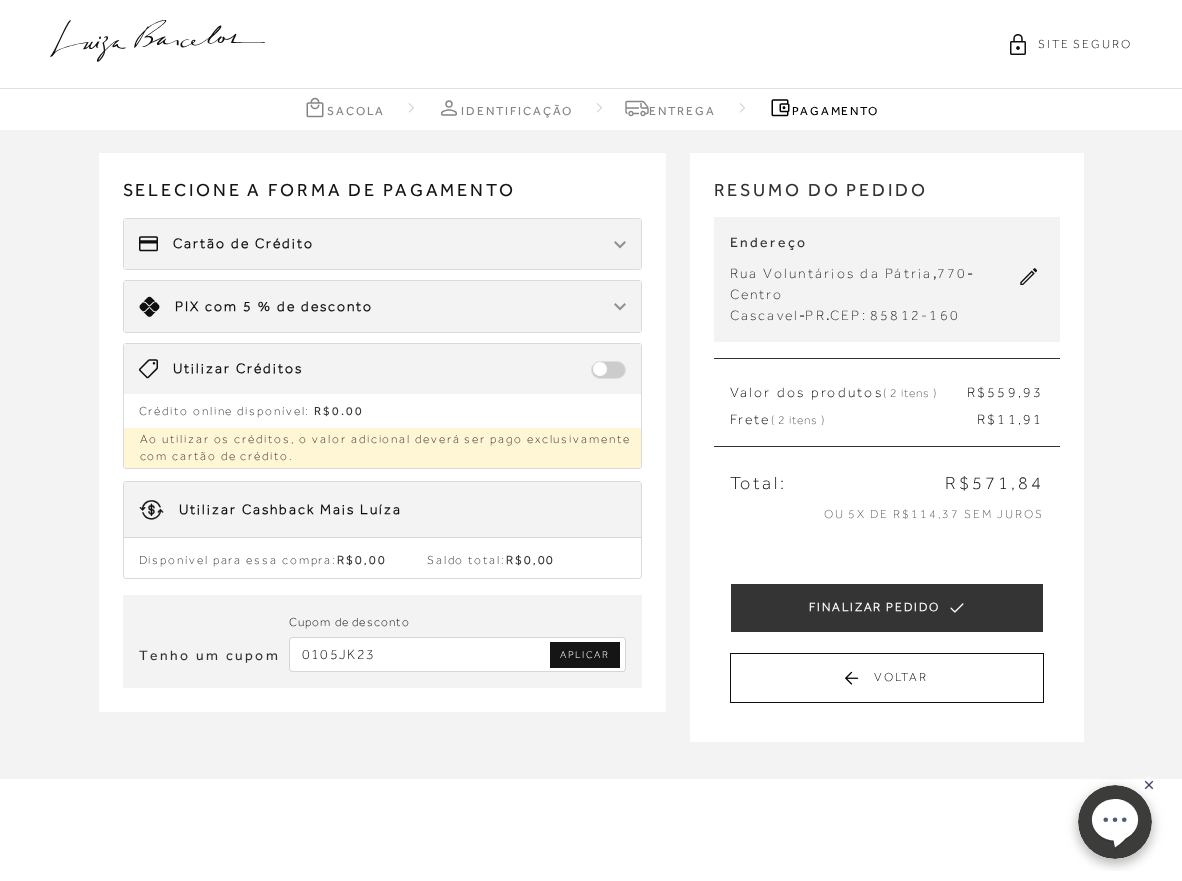 type on "0105JK23" 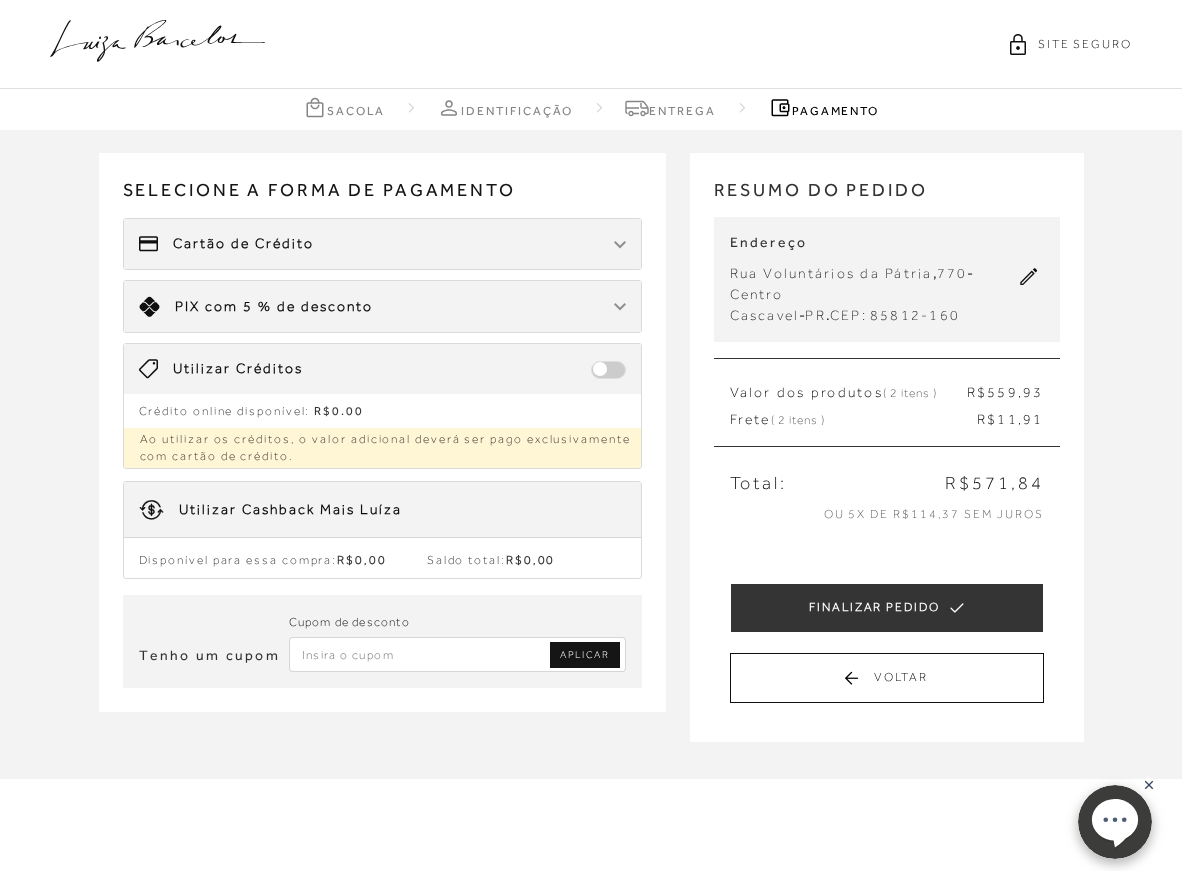 click at bounding box center [457, 654] 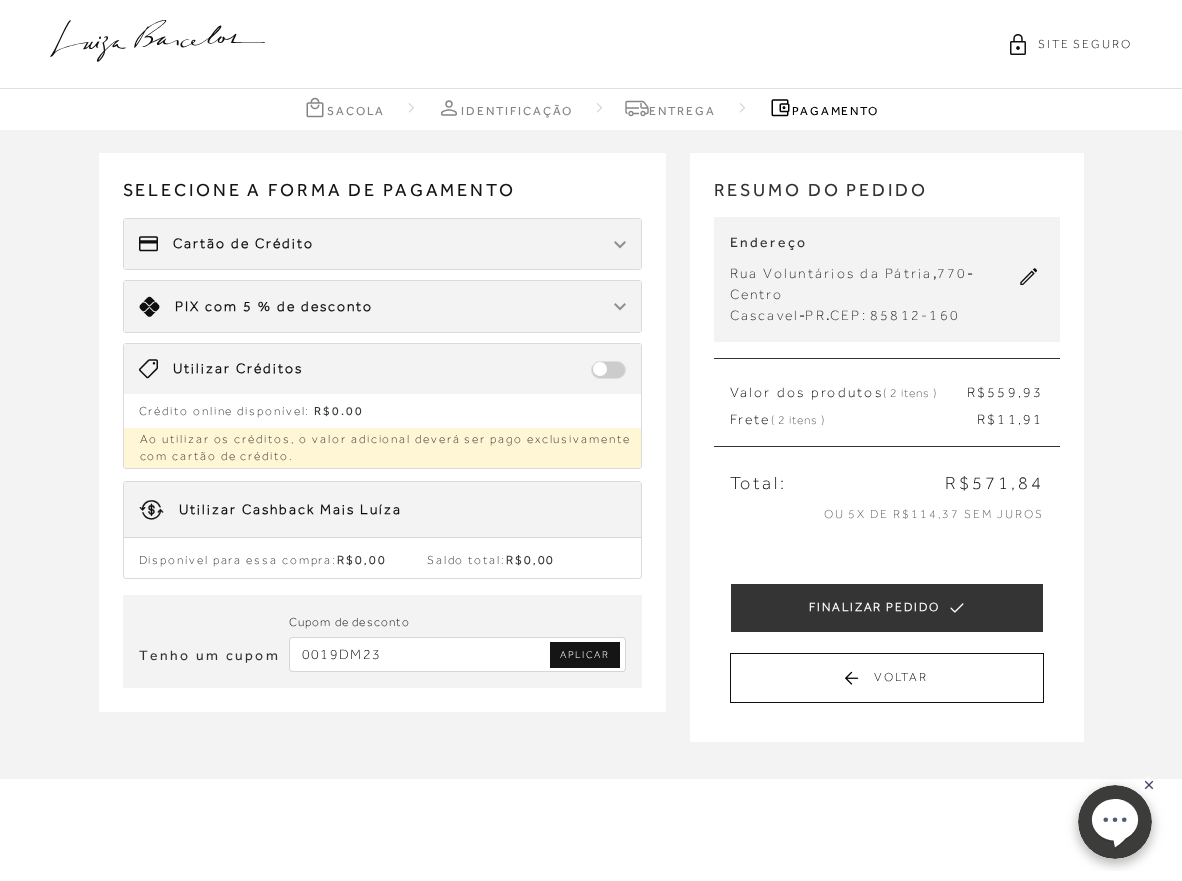 type on "0019DM23" 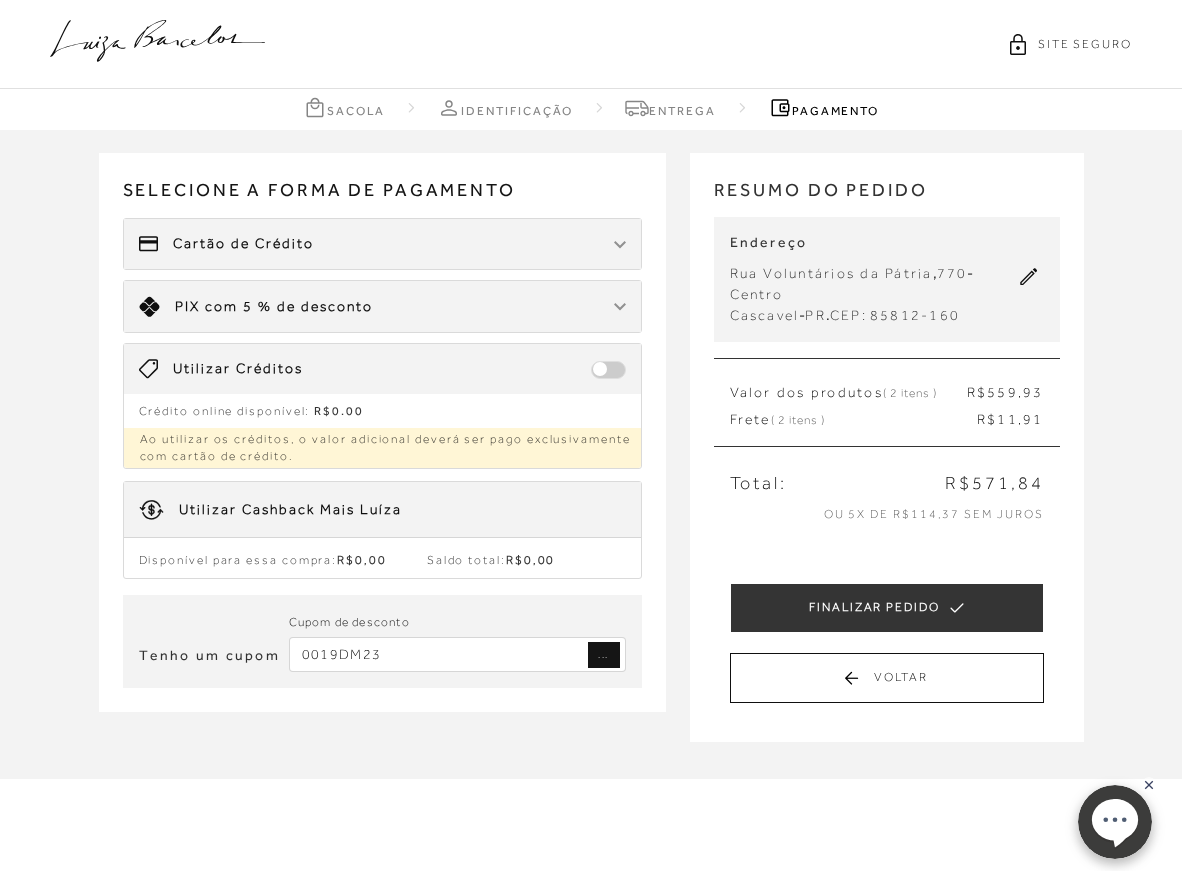 type 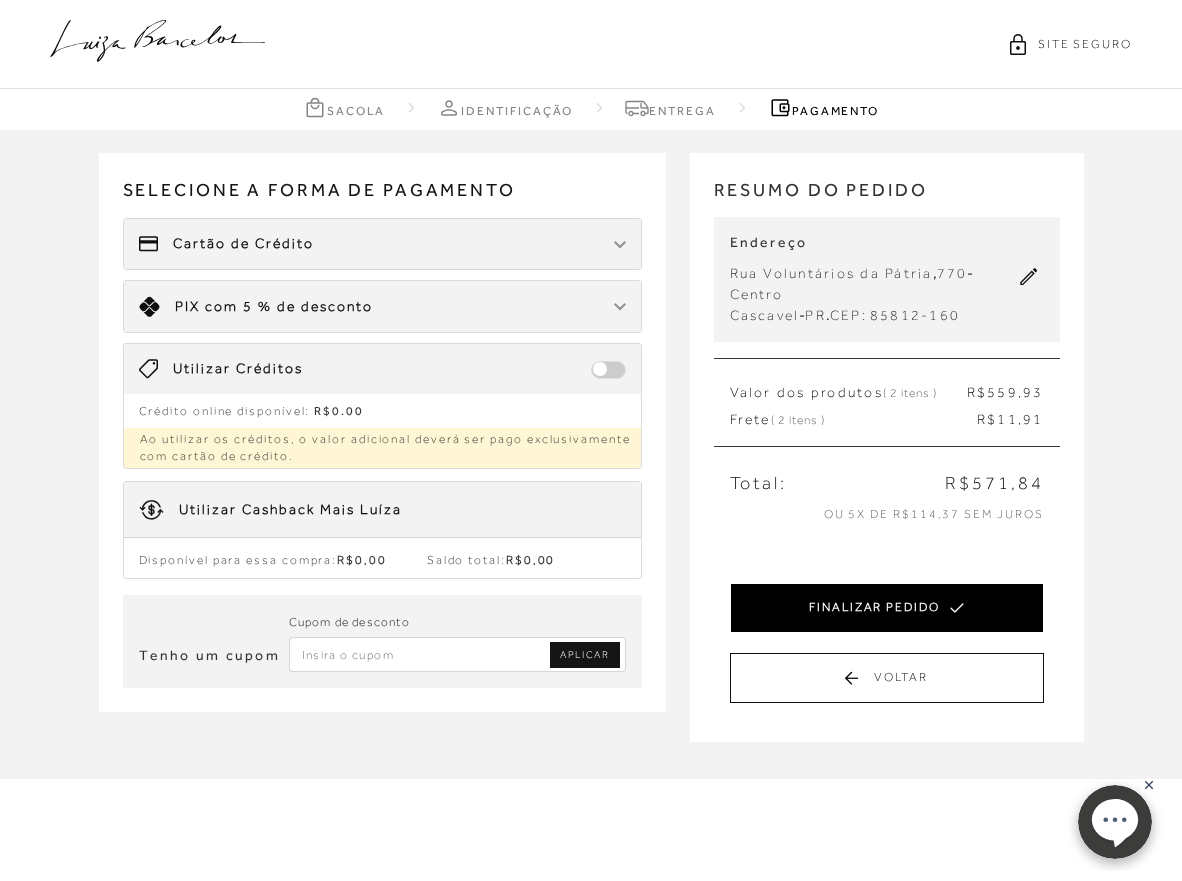 click on "FINALIZAR PEDIDO" at bounding box center [887, 608] 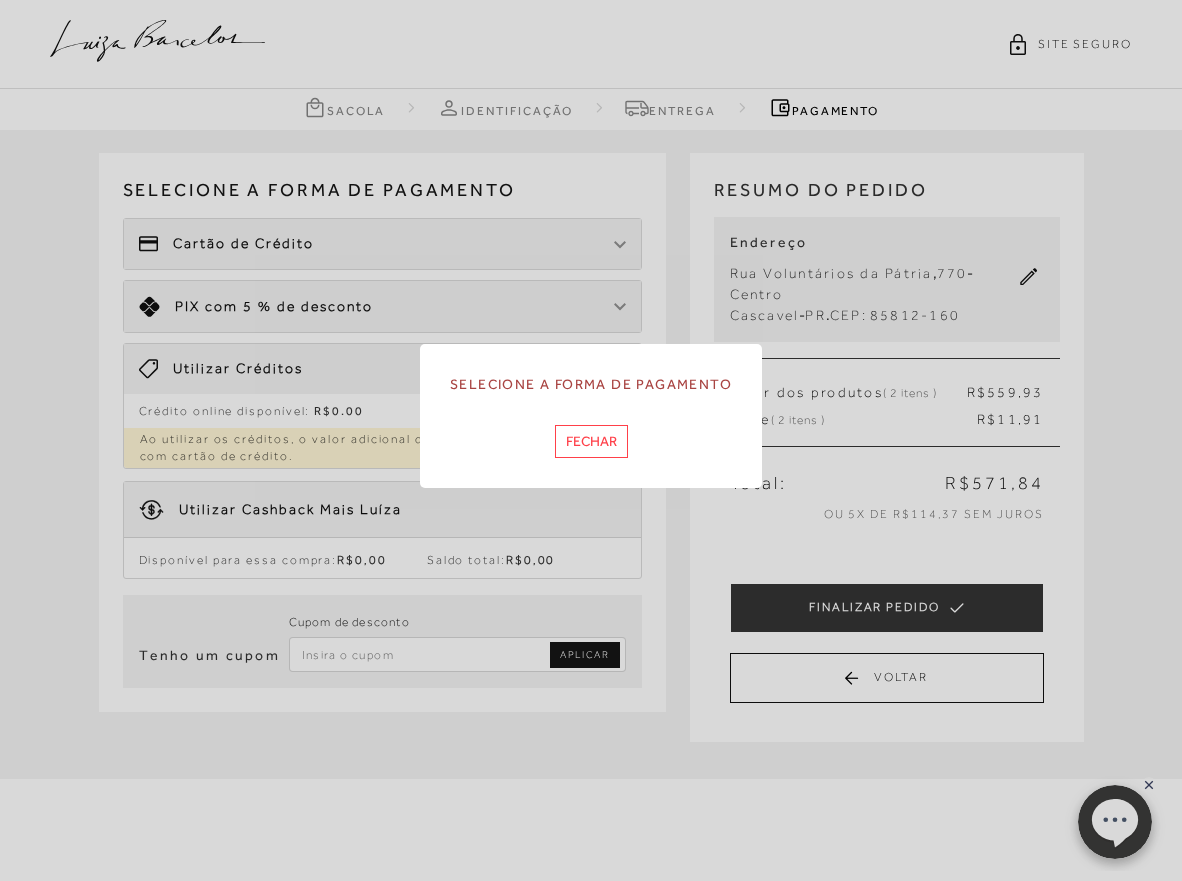 click on "Fechar" at bounding box center [591, 441] 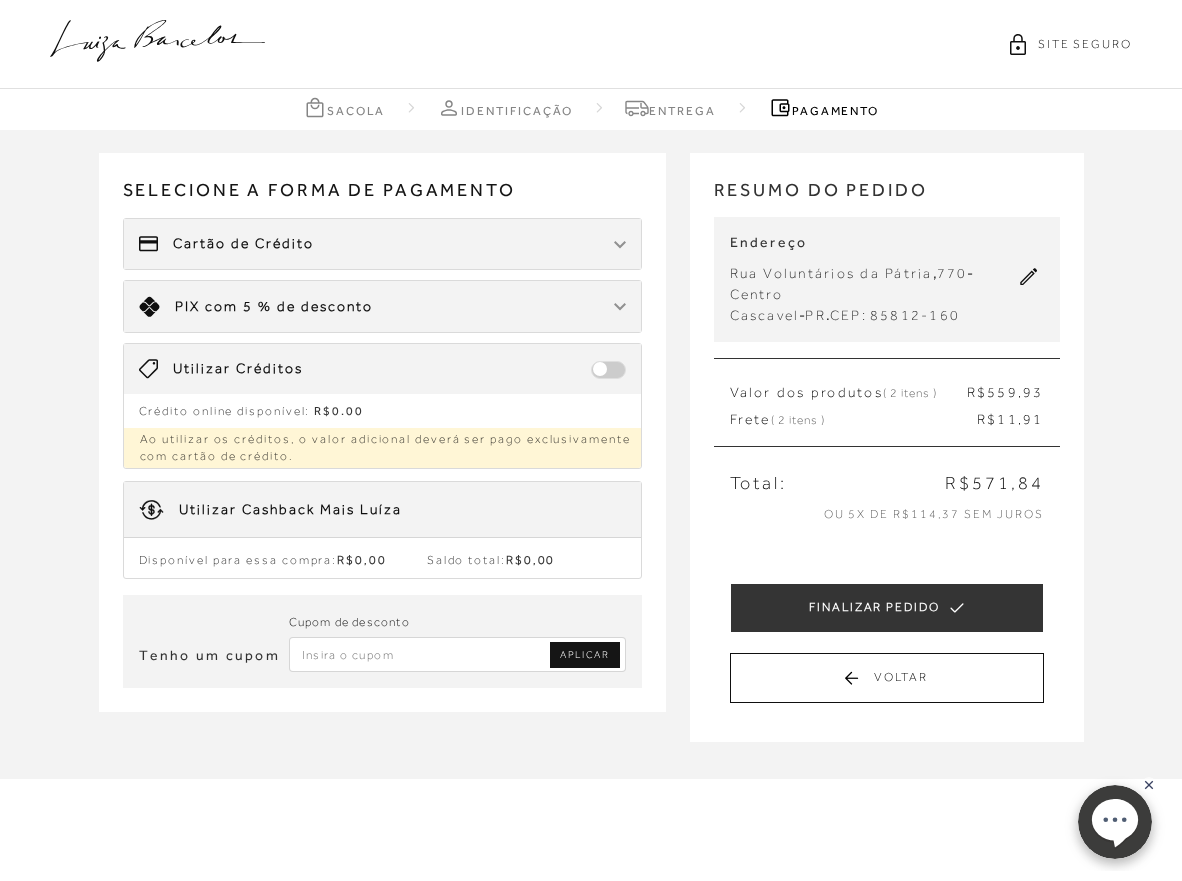 drag, startPoint x: 553, startPoint y: 256, endPoint x: 543, endPoint y: 255, distance: 10.049875 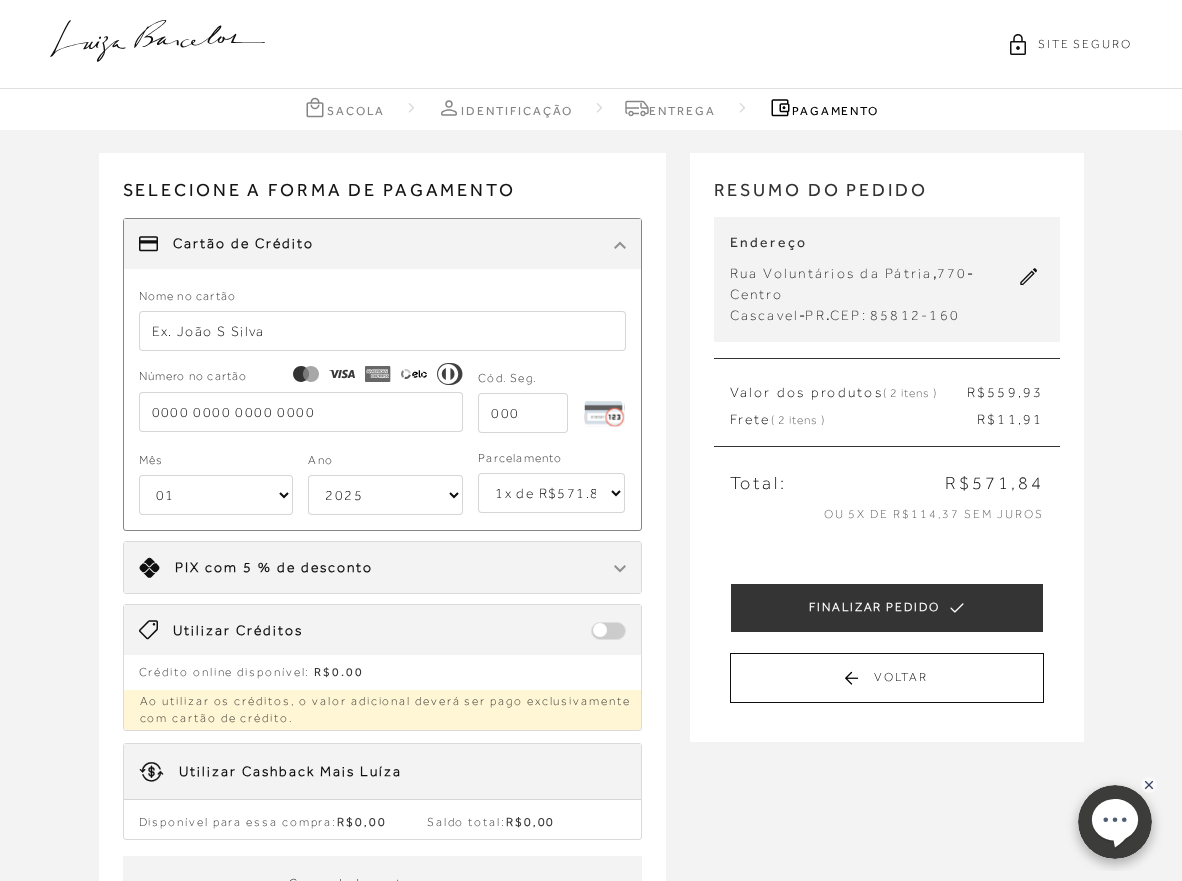click at bounding box center [382, 331] 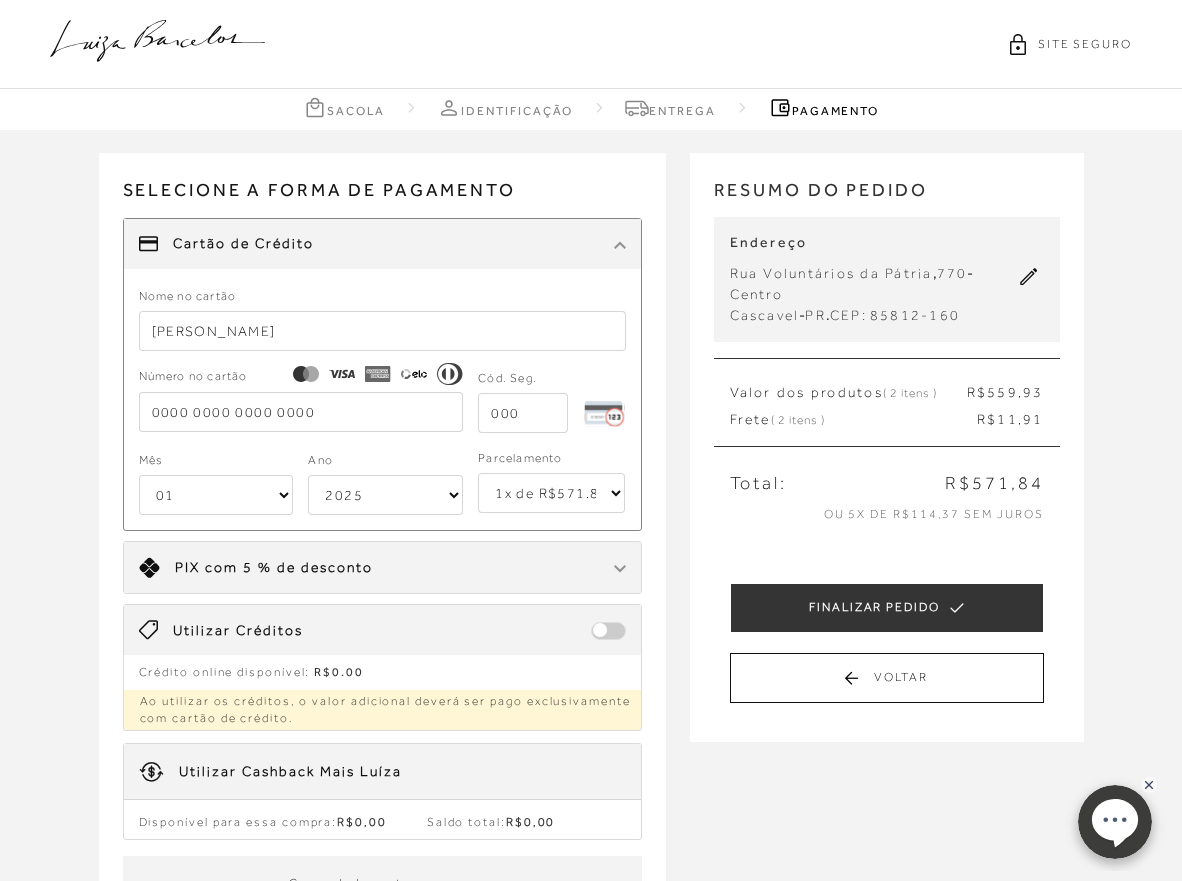 type on "[CREDIT_CARD_NUMBER]" 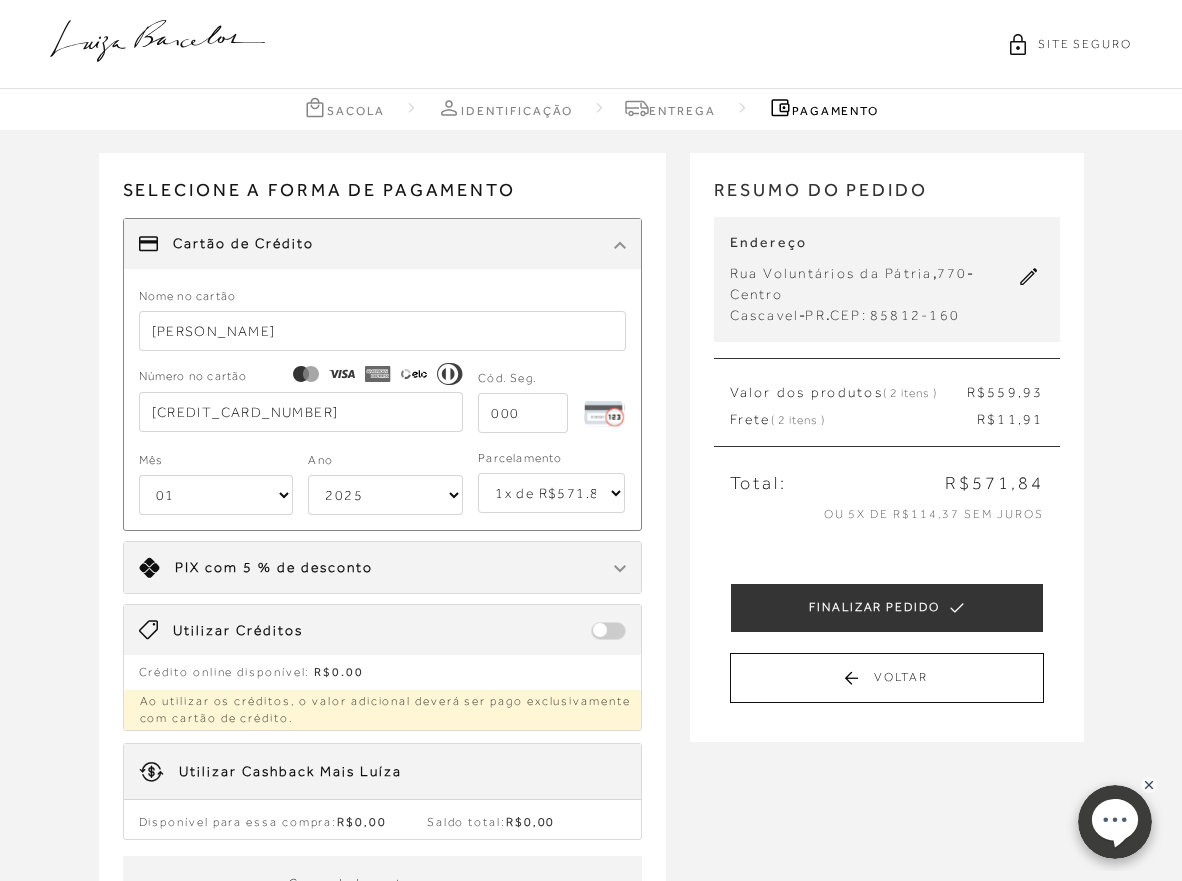 select on "05" 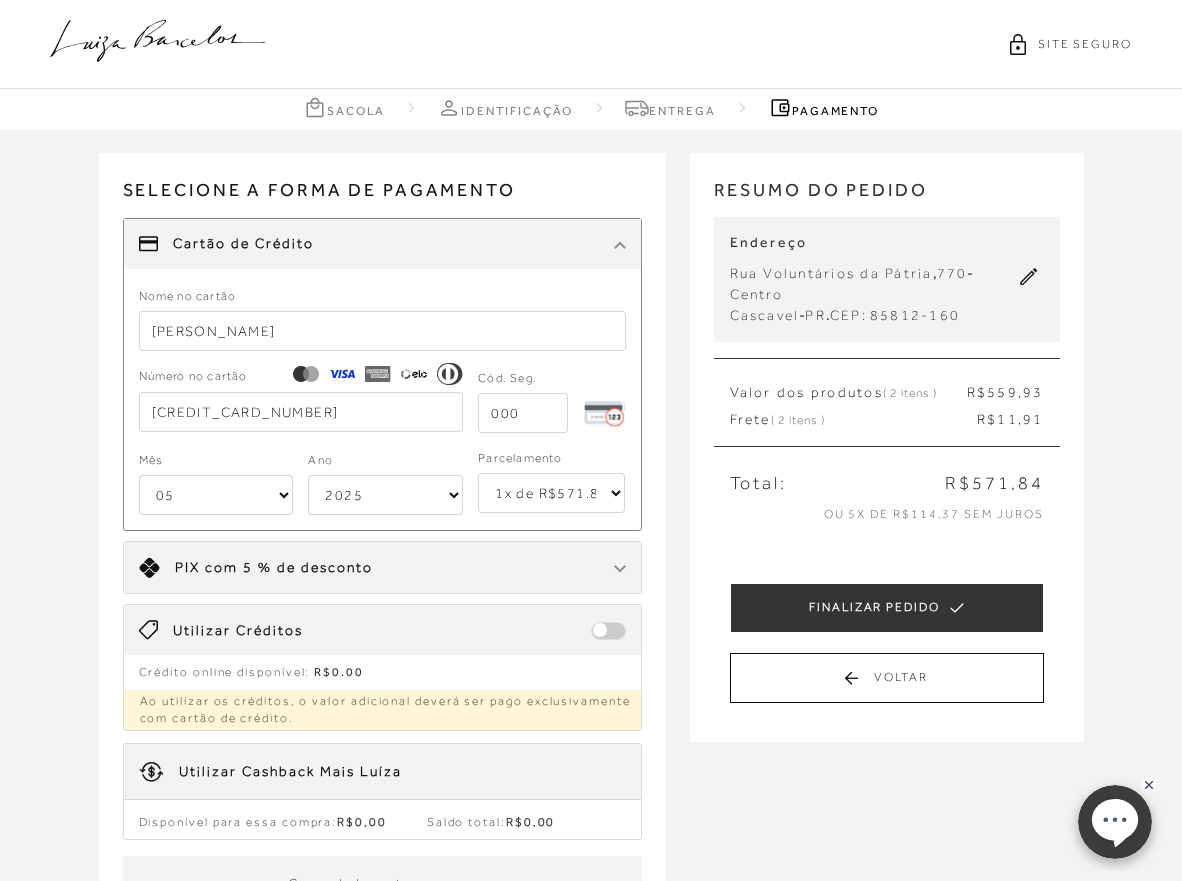 click on "[CREDIT_CARD_NUMBER]" at bounding box center (301, 412) 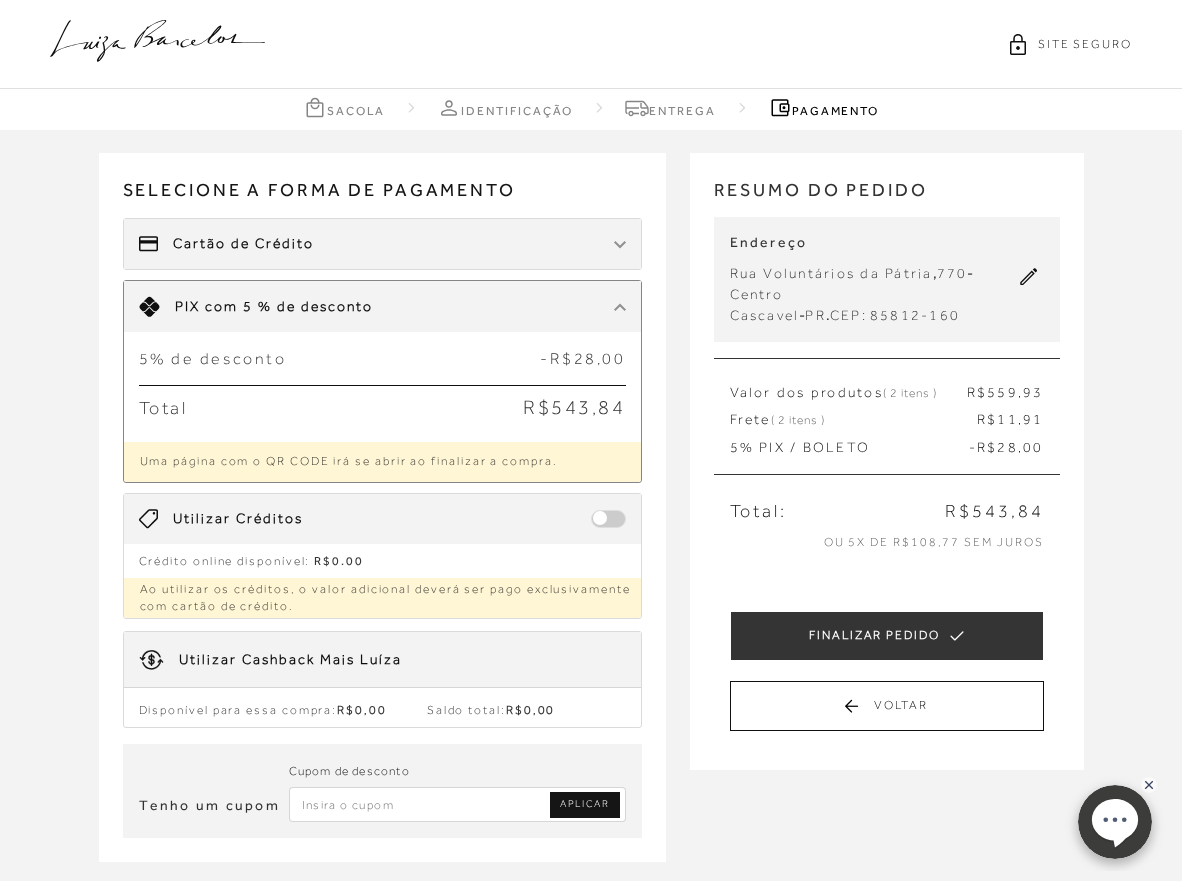 click on "Cartão de Crédito" at bounding box center [382, 244] 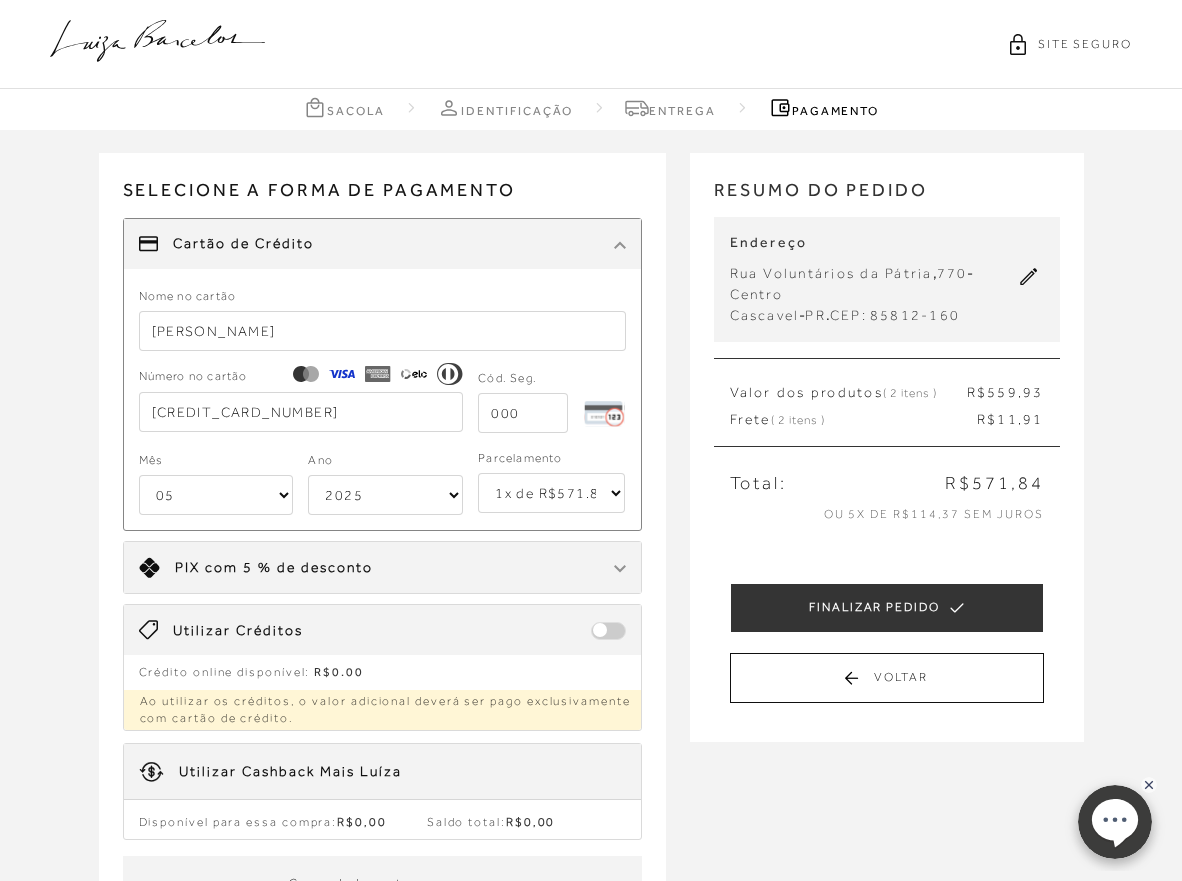 select on "01" 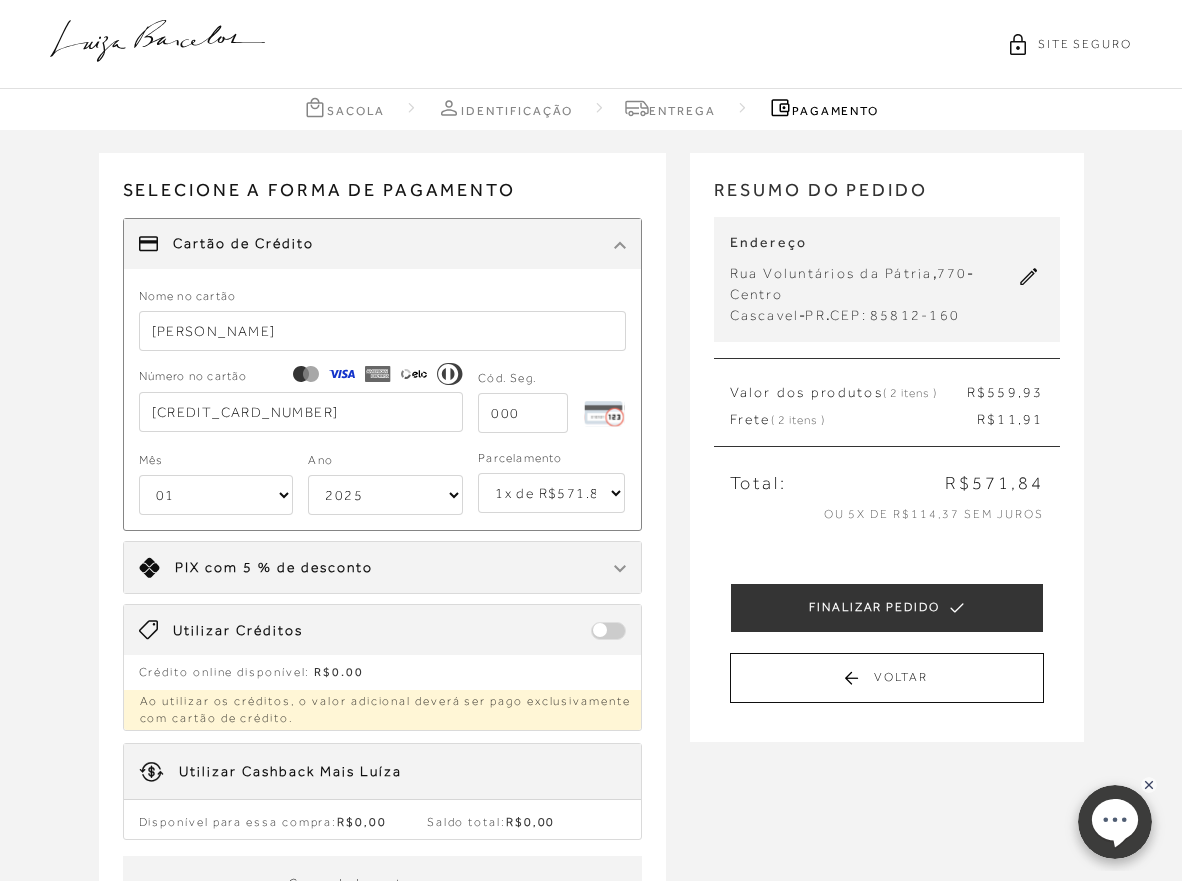 click on "01" at bounding box center [0, 0] 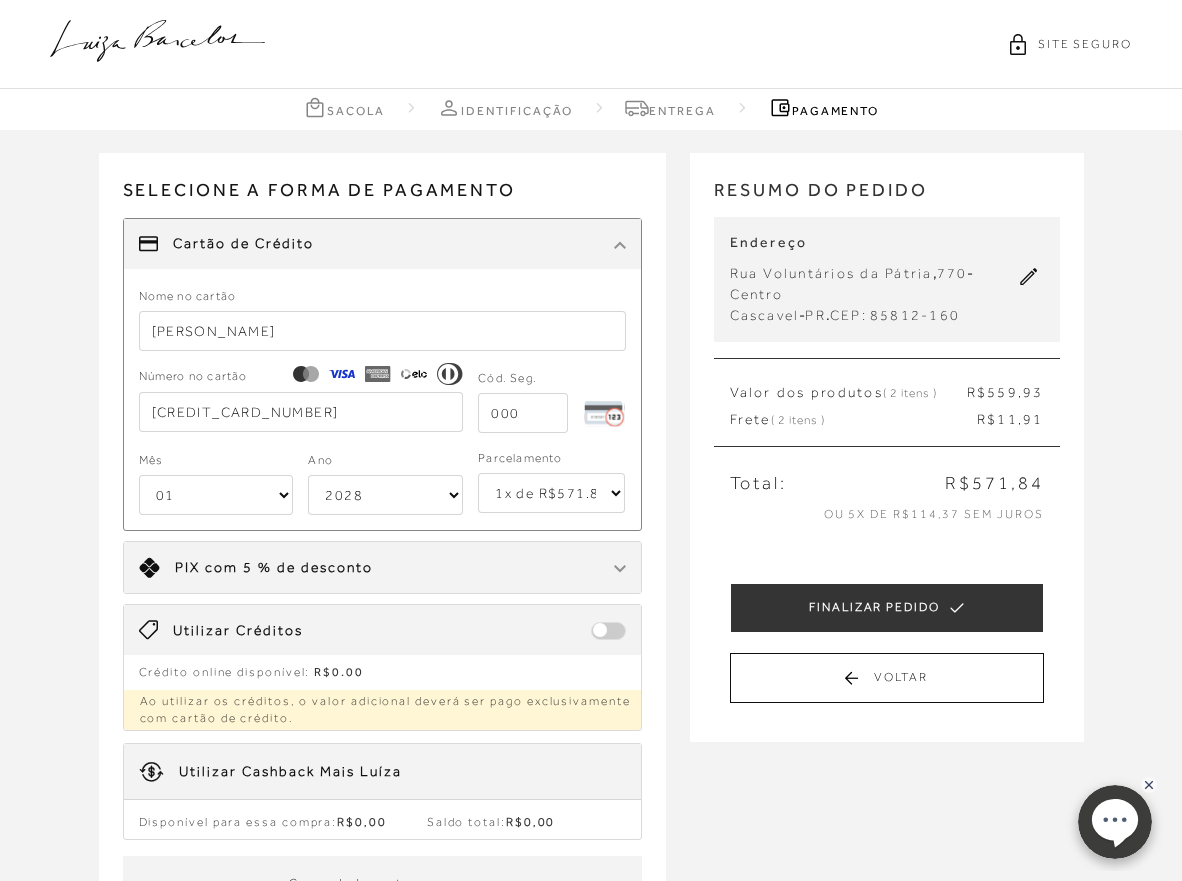 click on "2028" at bounding box center [0, 0] 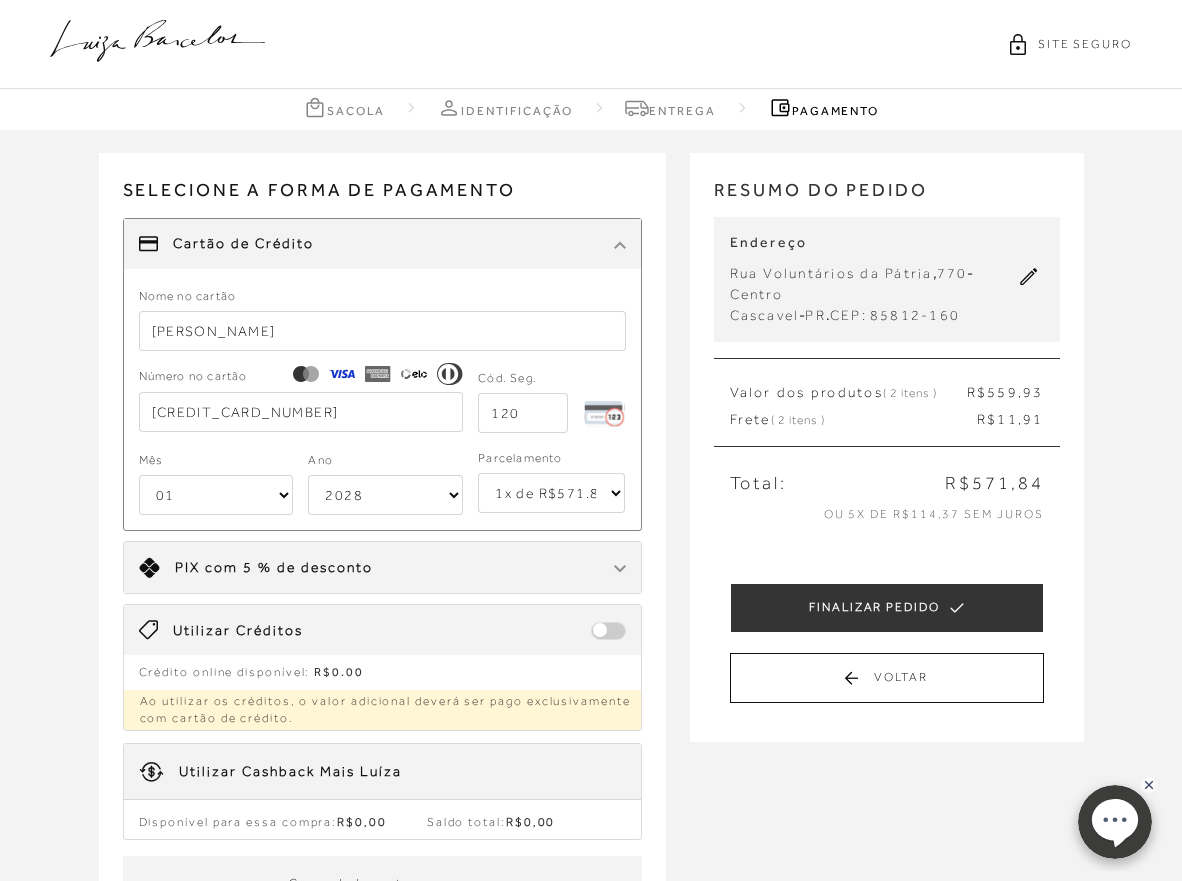 type on "120" 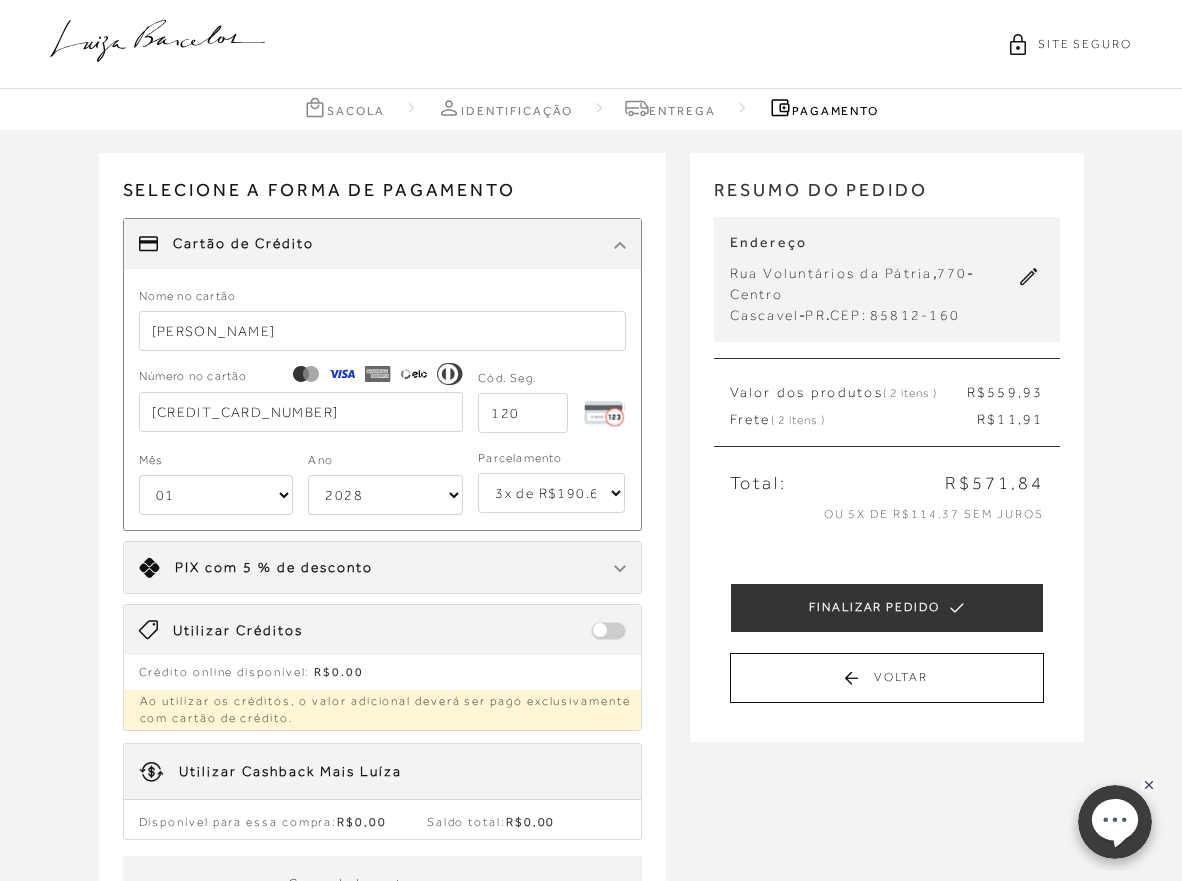 click on "3x de R$190.62 sem juros" at bounding box center [0, 0] 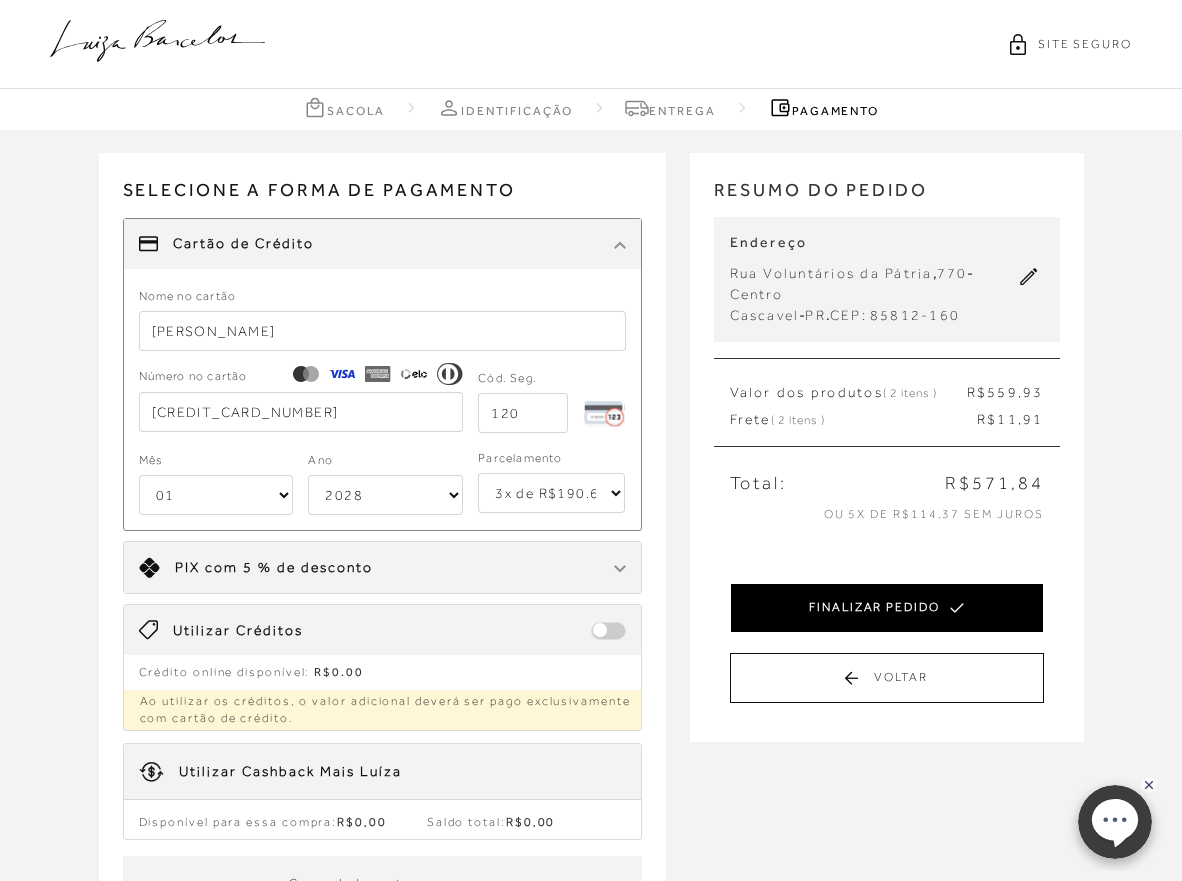 click on "FINALIZAR PEDIDO" at bounding box center (887, 608) 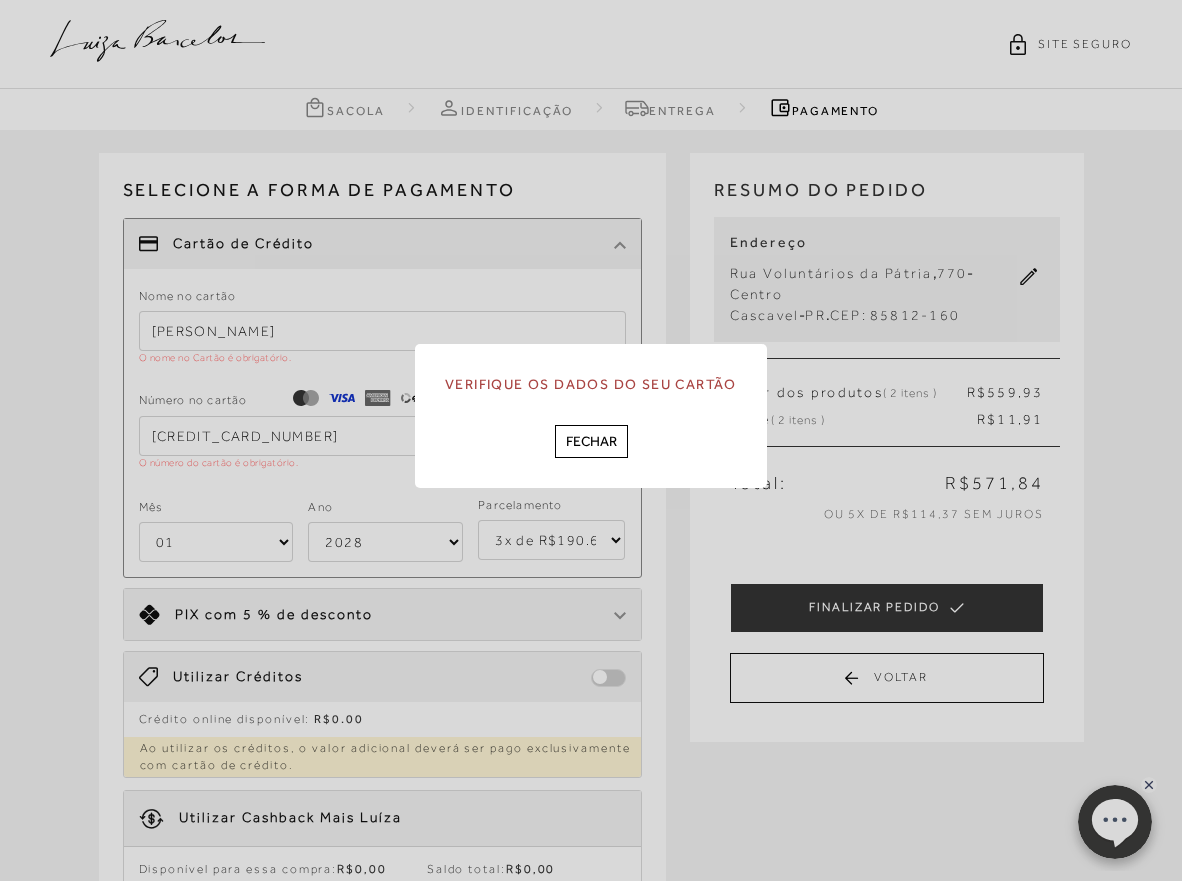 click on "Verifique os dados do seu cartão
[GEOGRAPHIC_DATA]" at bounding box center (591, 440) 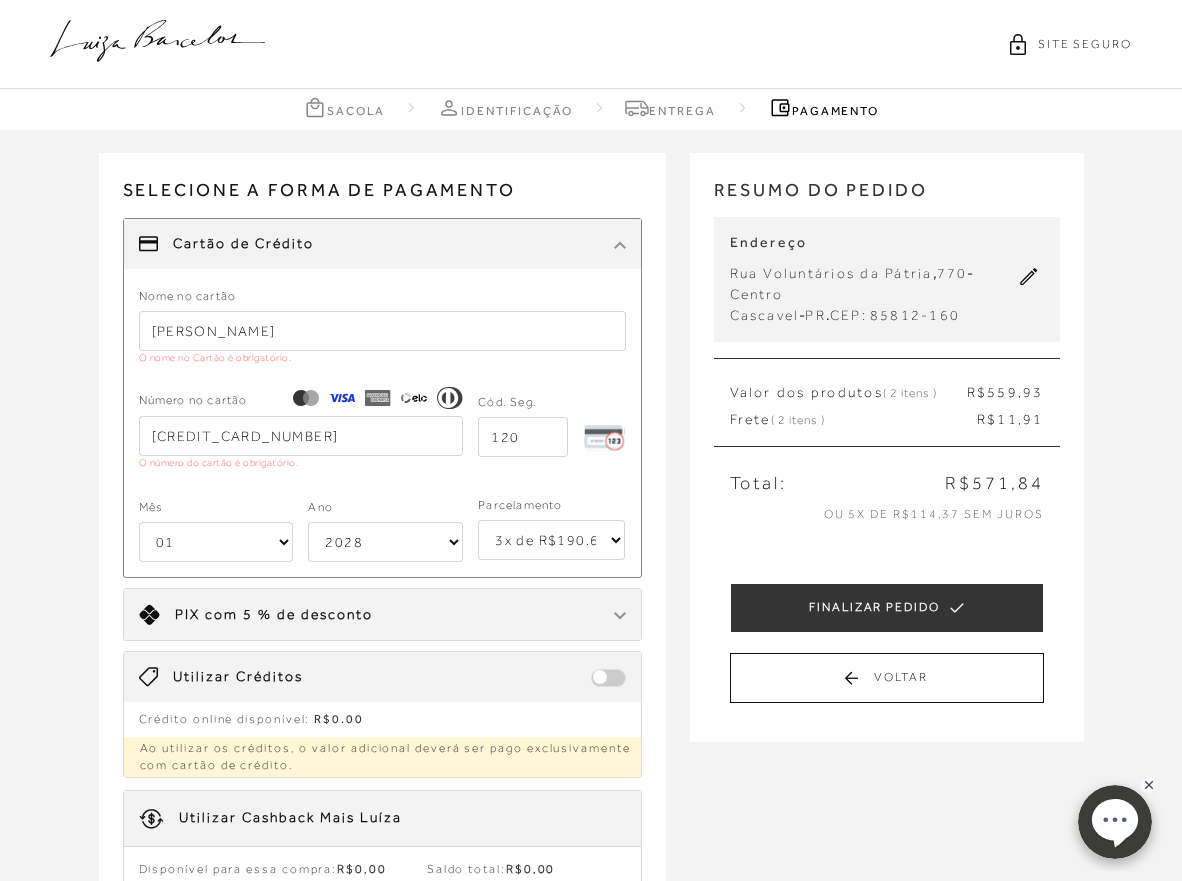 click on "[PERSON_NAME]" at bounding box center (382, 331) 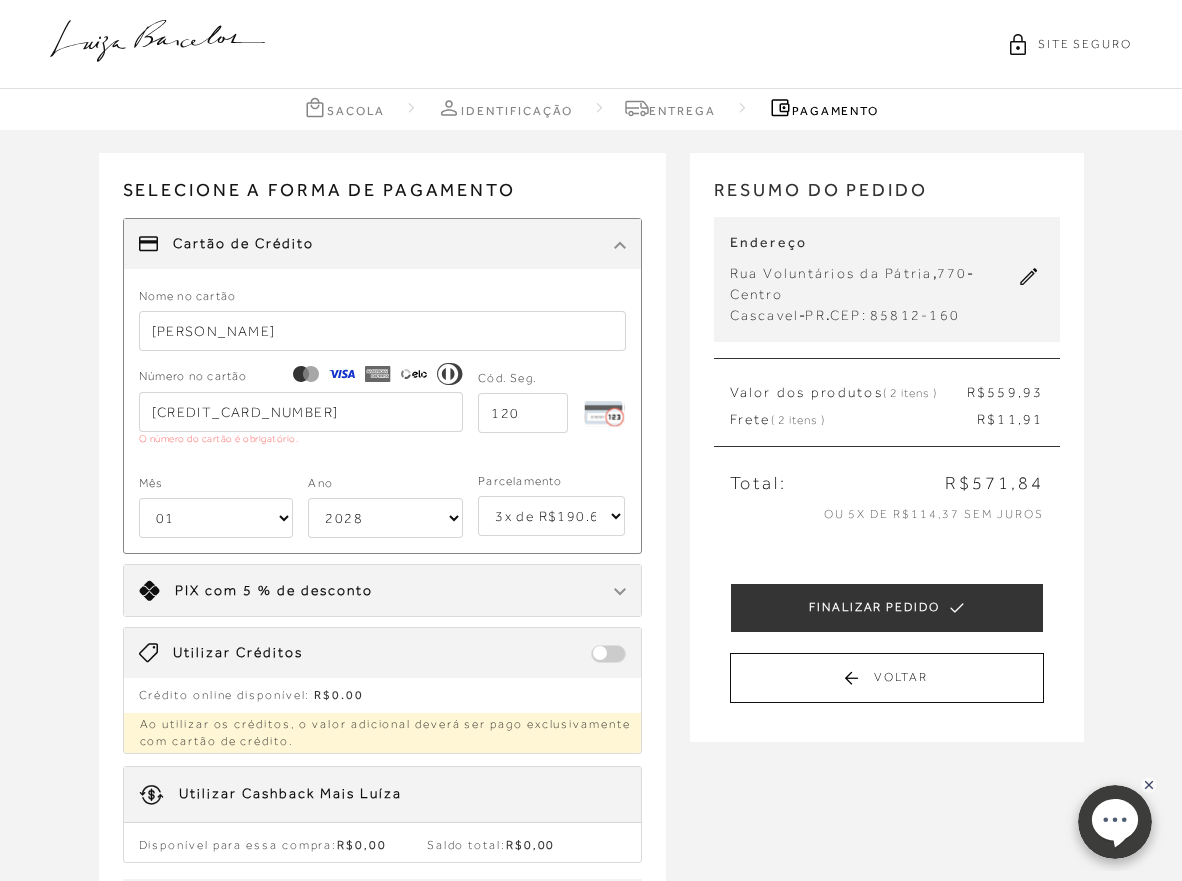 type on "[PERSON_NAME]" 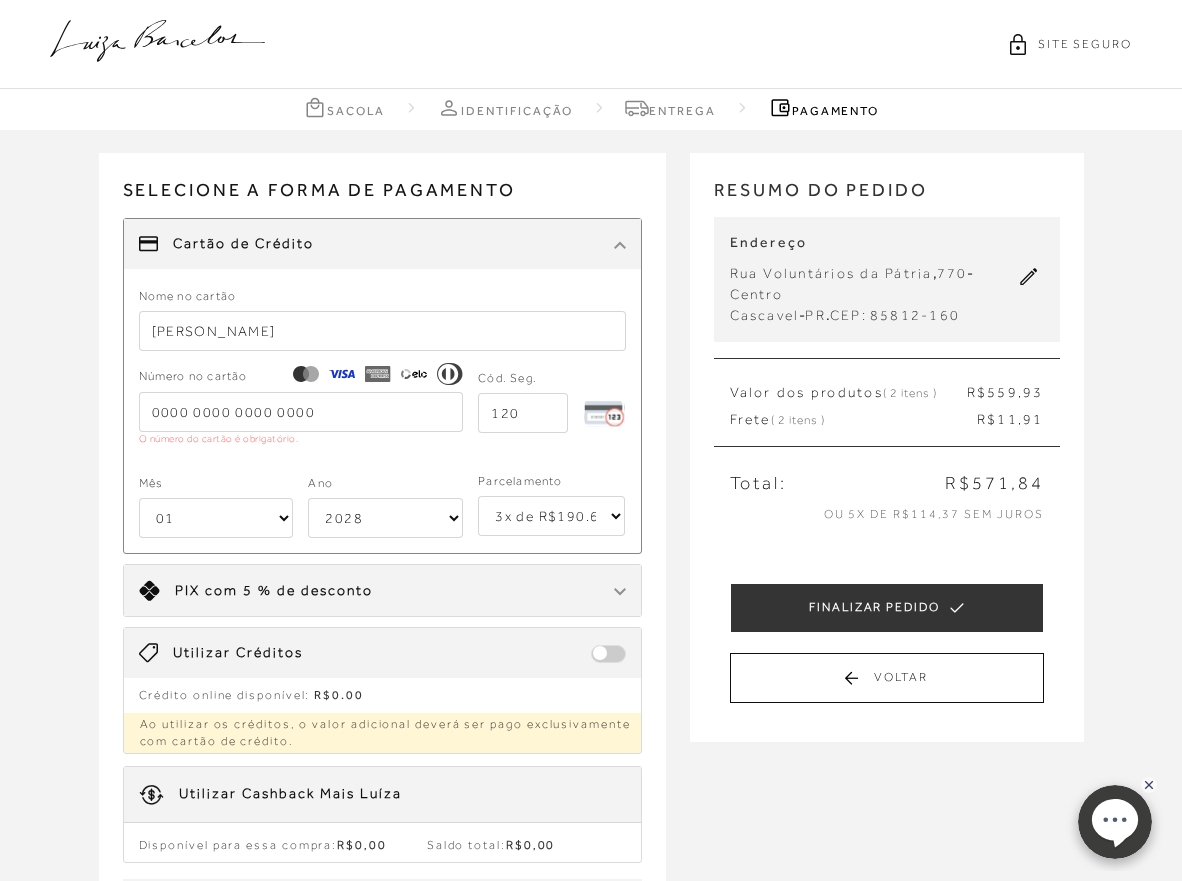 paste on "[CREDIT_CARD_NUMBER]" 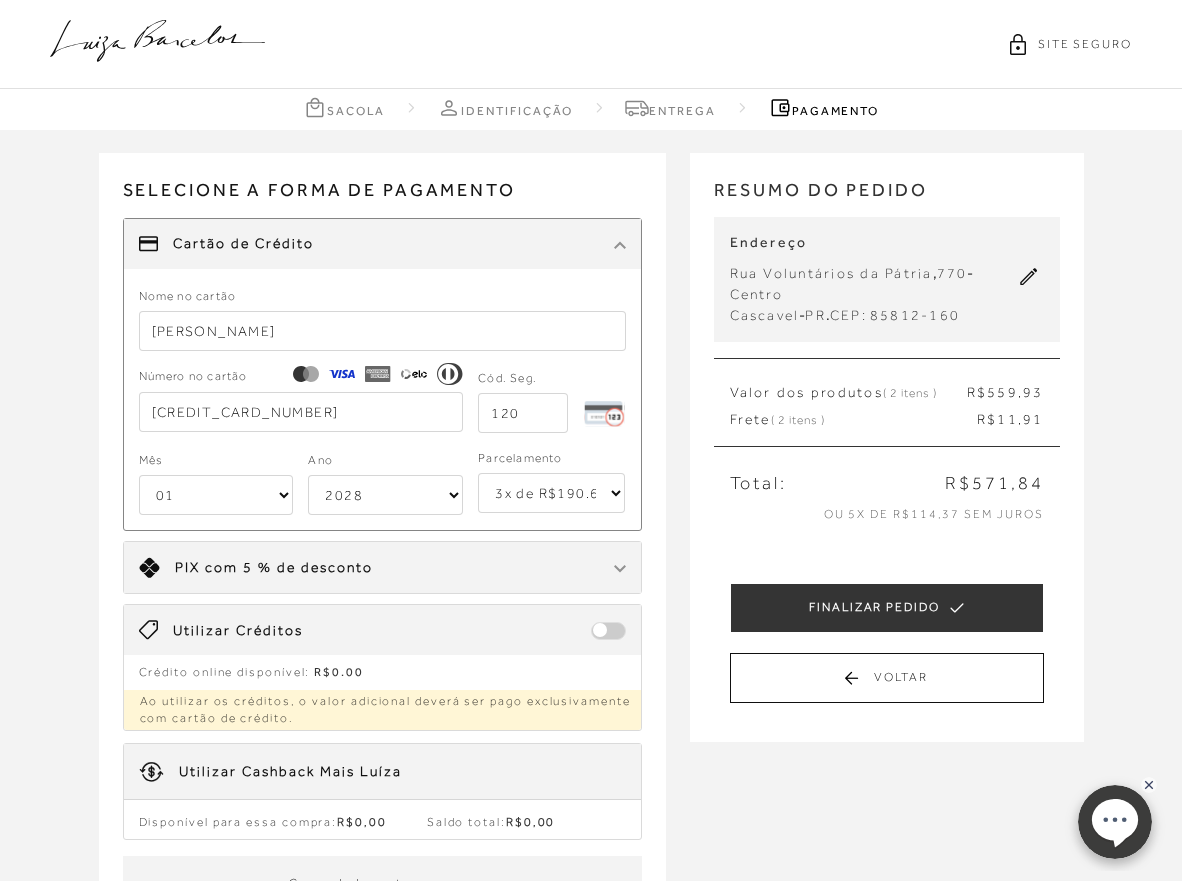 click on "[CREDIT_CARD_NUMBER]" at bounding box center (301, 412) 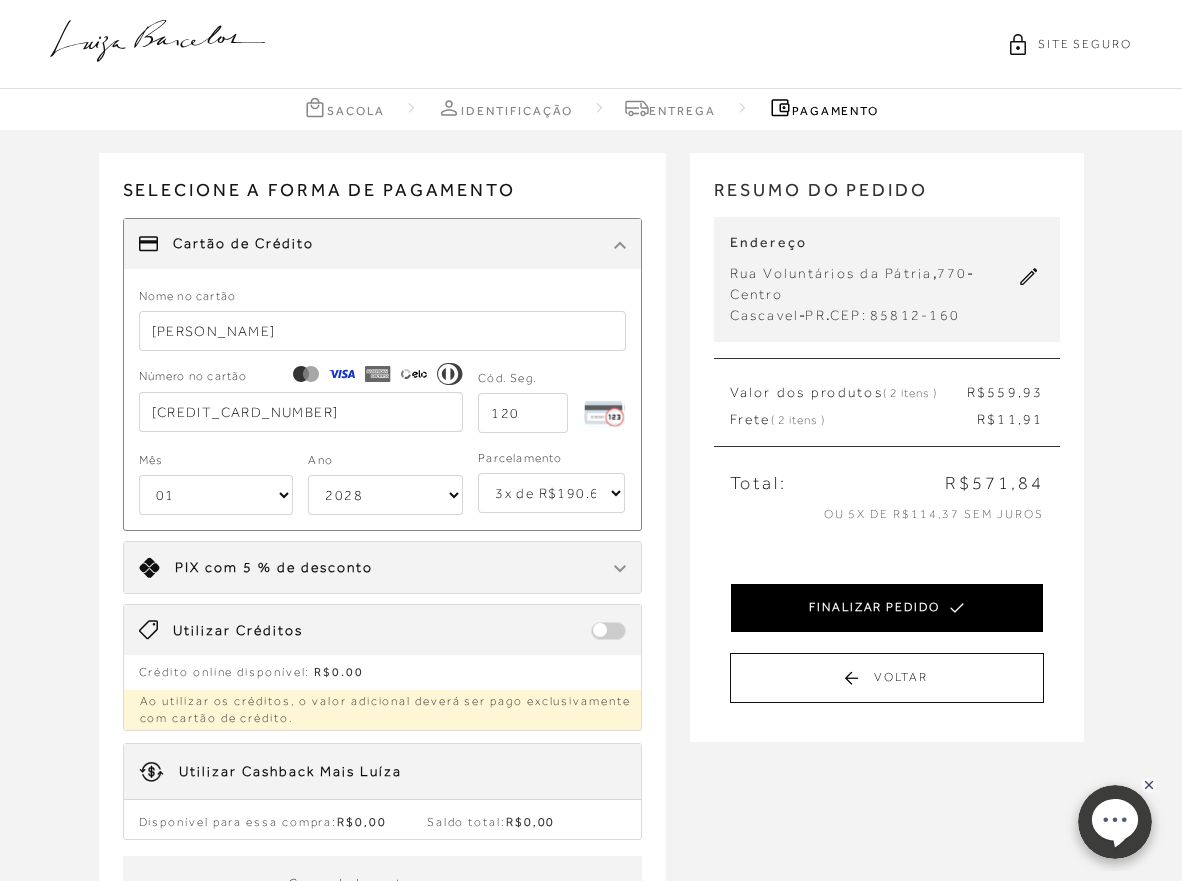 click on "FINALIZAR PEDIDO" at bounding box center [887, 608] 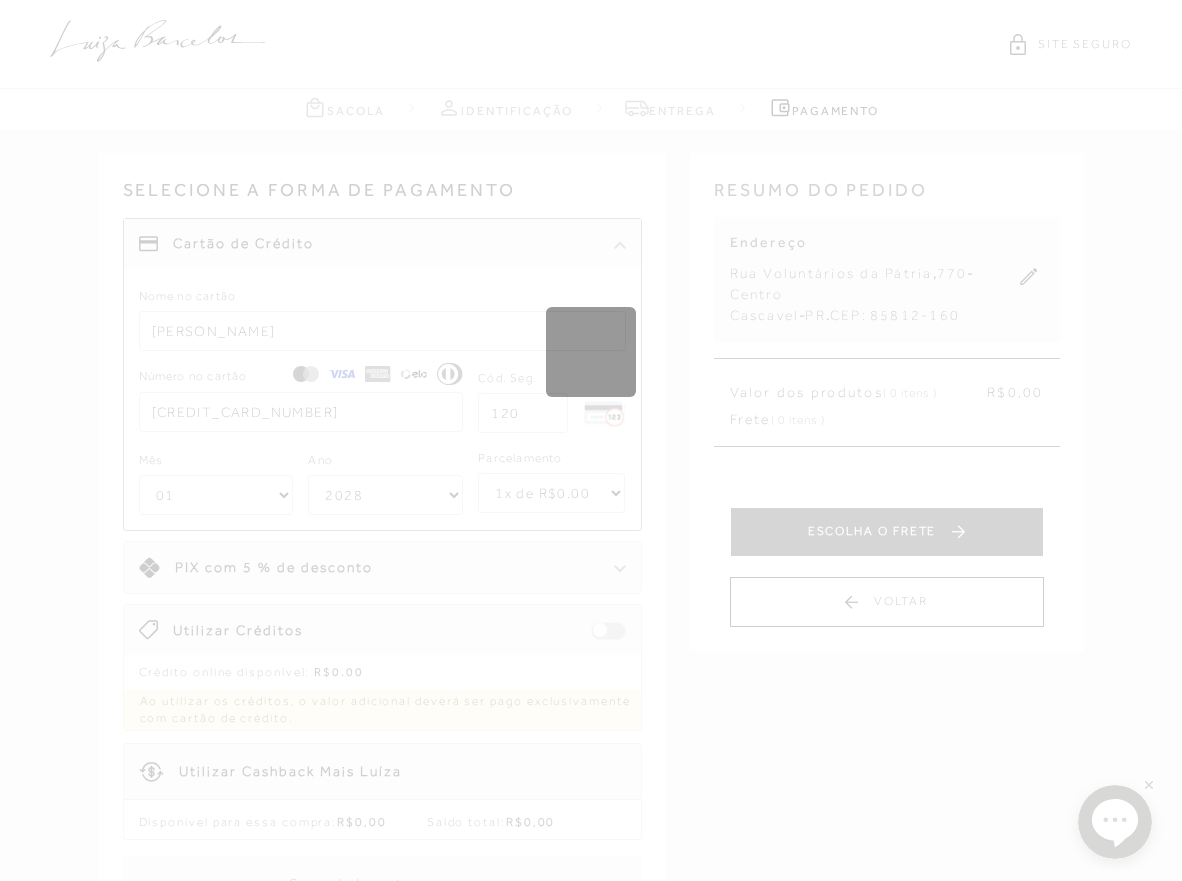 type 